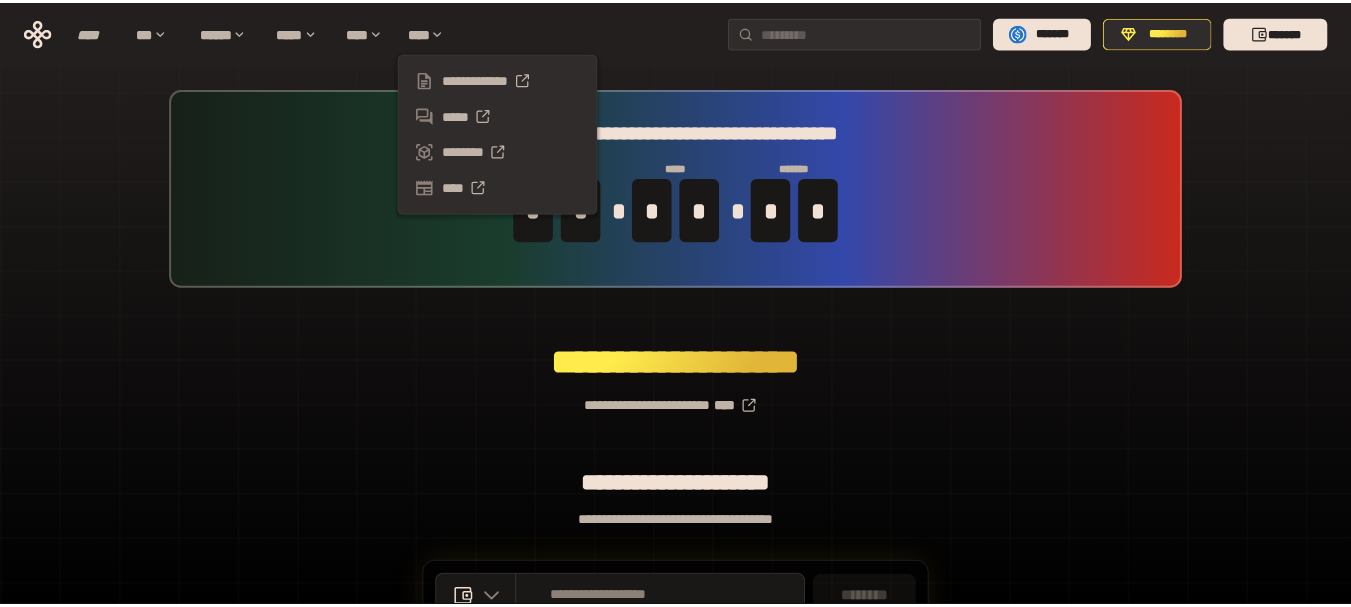 scroll, scrollTop: 0, scrollLeft: 0, axis: both 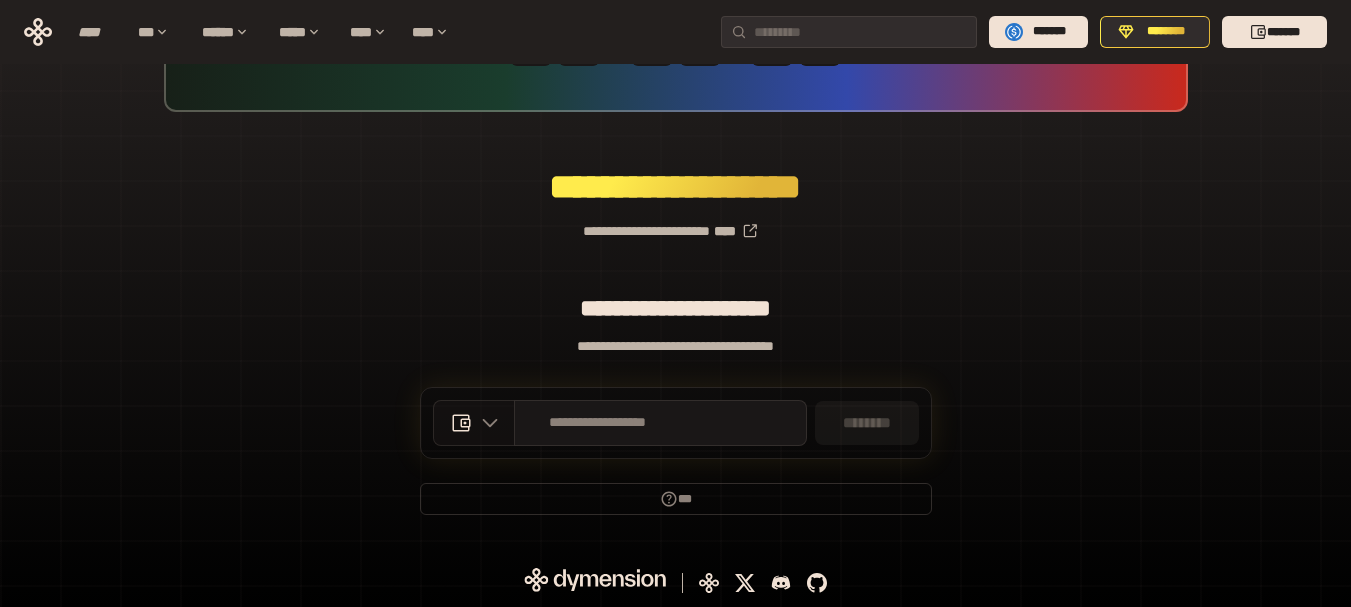 click 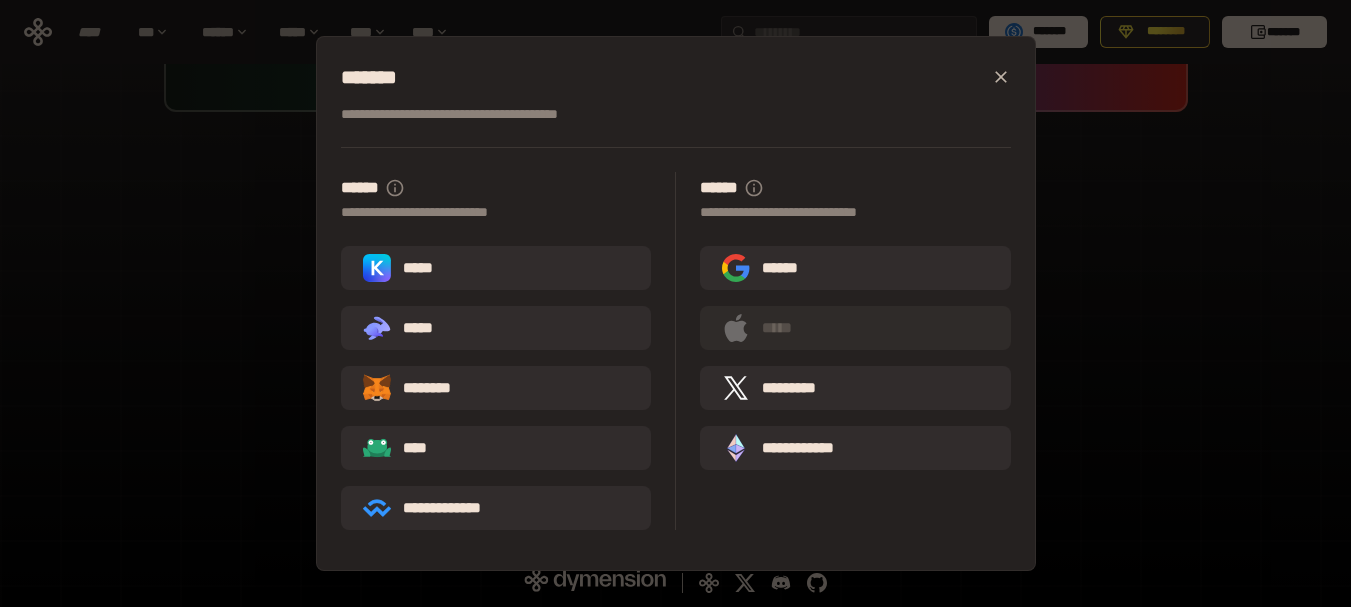 click on "**********" at bounding box center [675, 303] 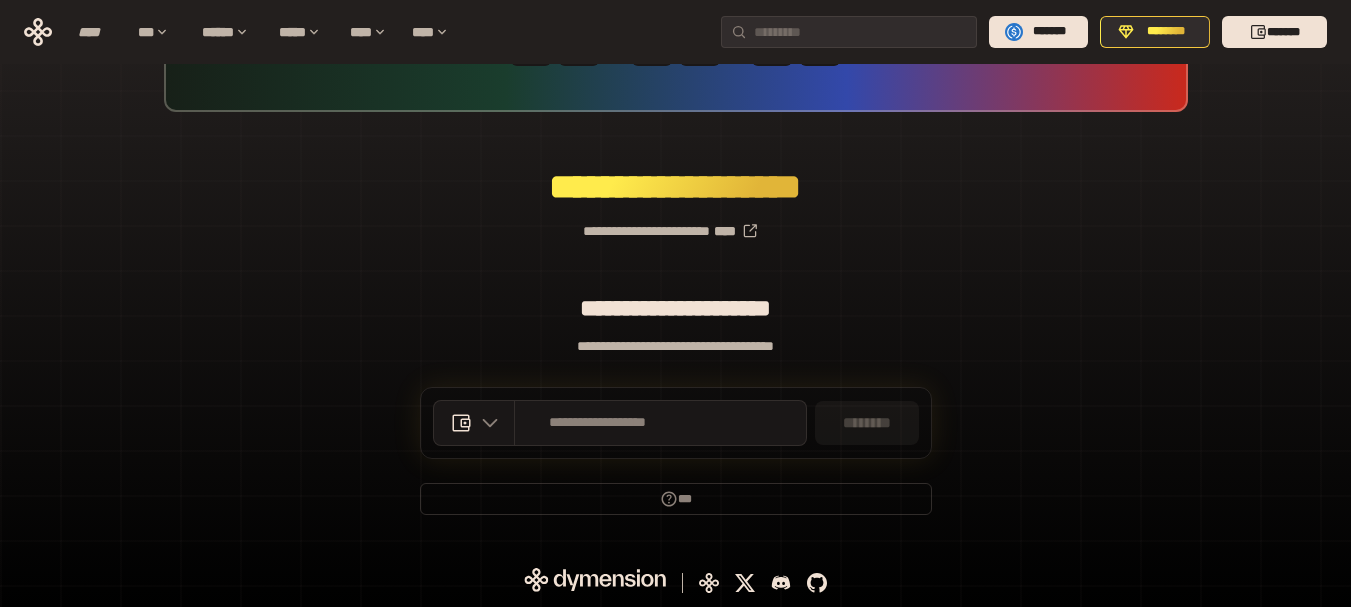 scroll, scrollTop: 0, scrollLeft: 0, axis: both 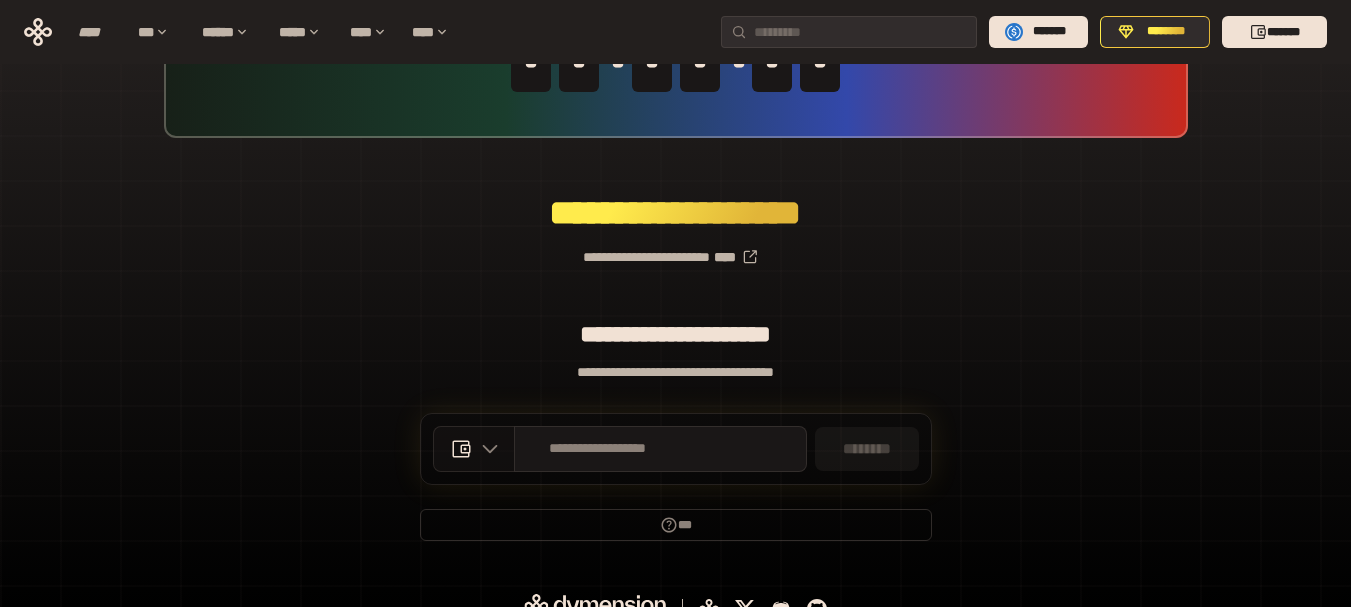 click 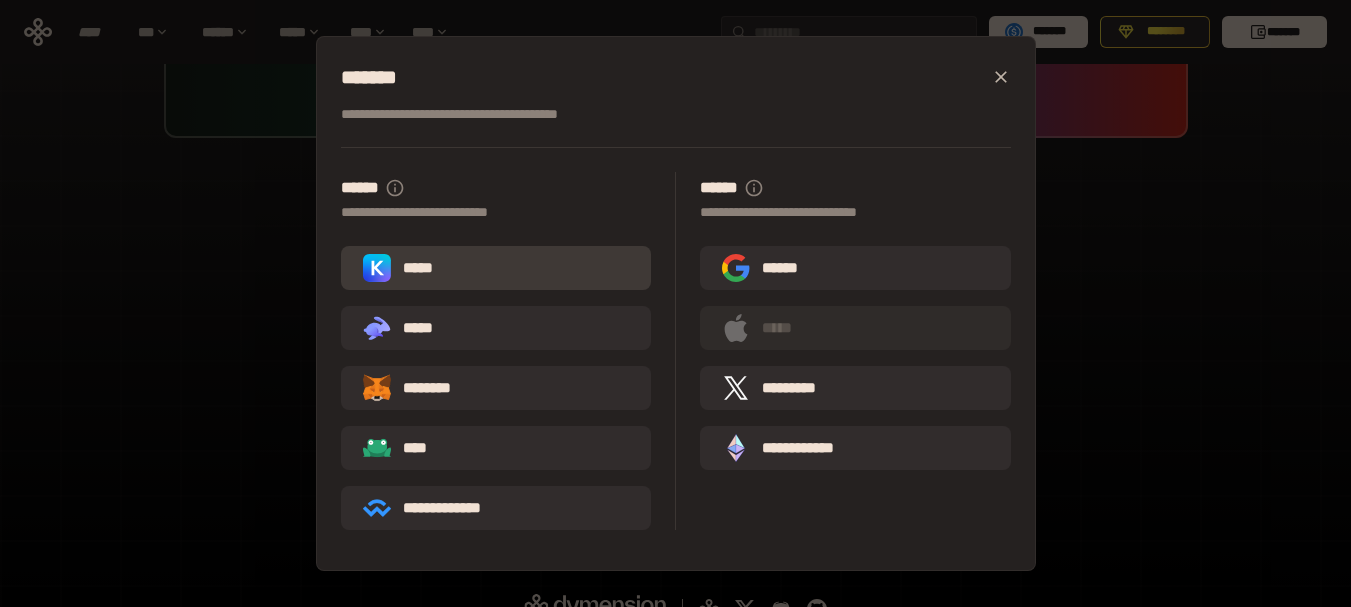 click on "*****" at bounding box center (402, 268) 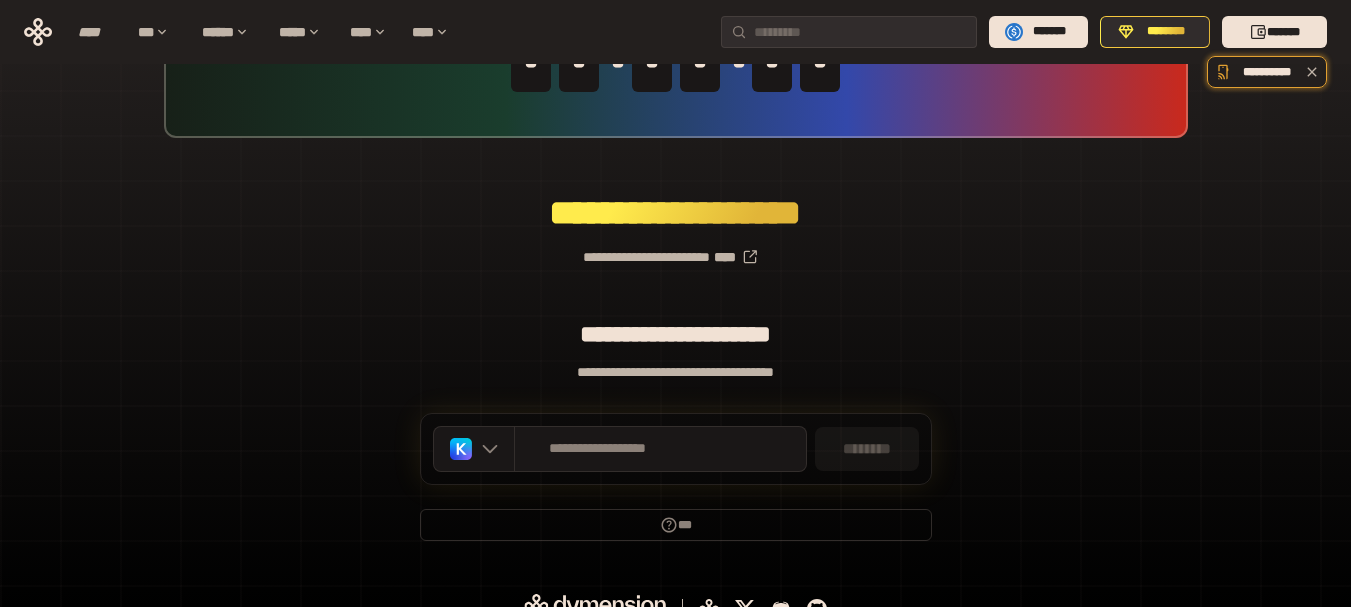 scroll, scrollTop: 0, scrollLeft: 0, axis: both 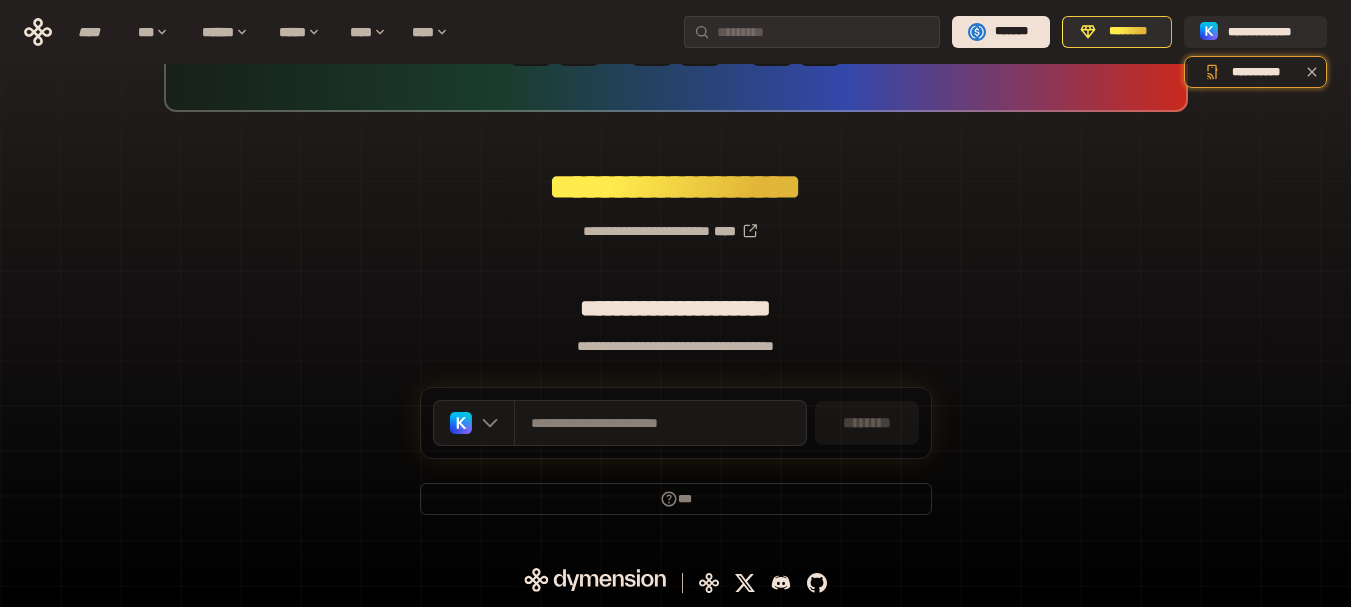 click on "**********" at bounding box center [675, 223] 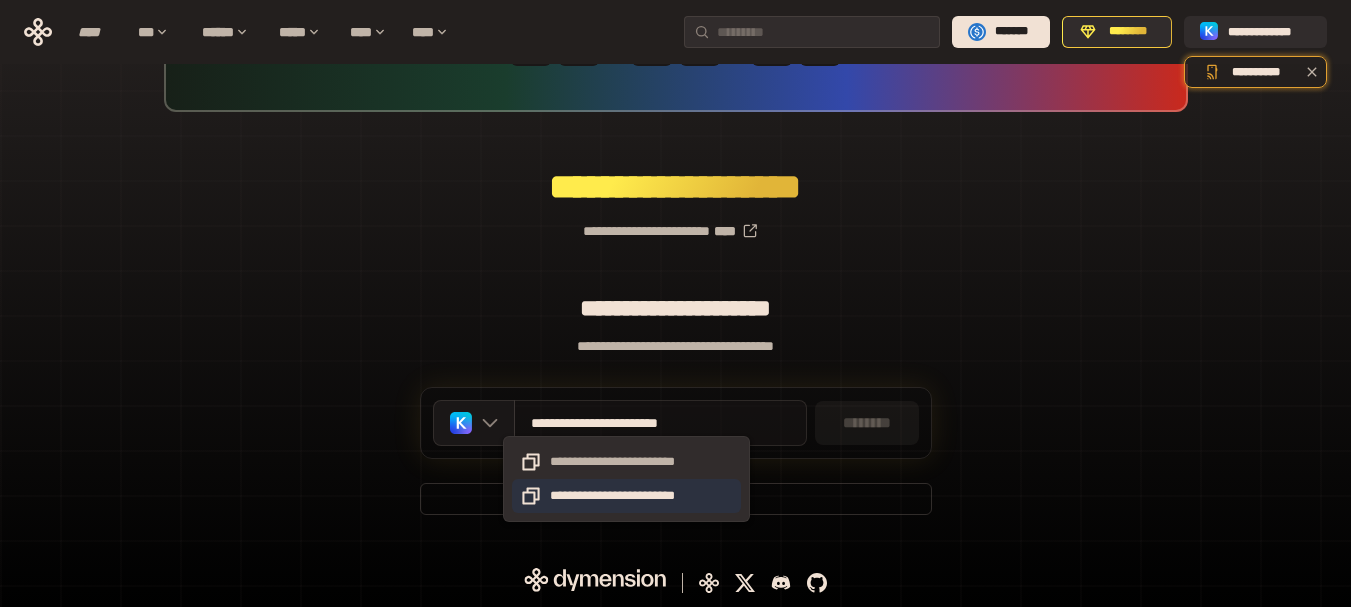 click on "**********" at bounding box center [626, 496] 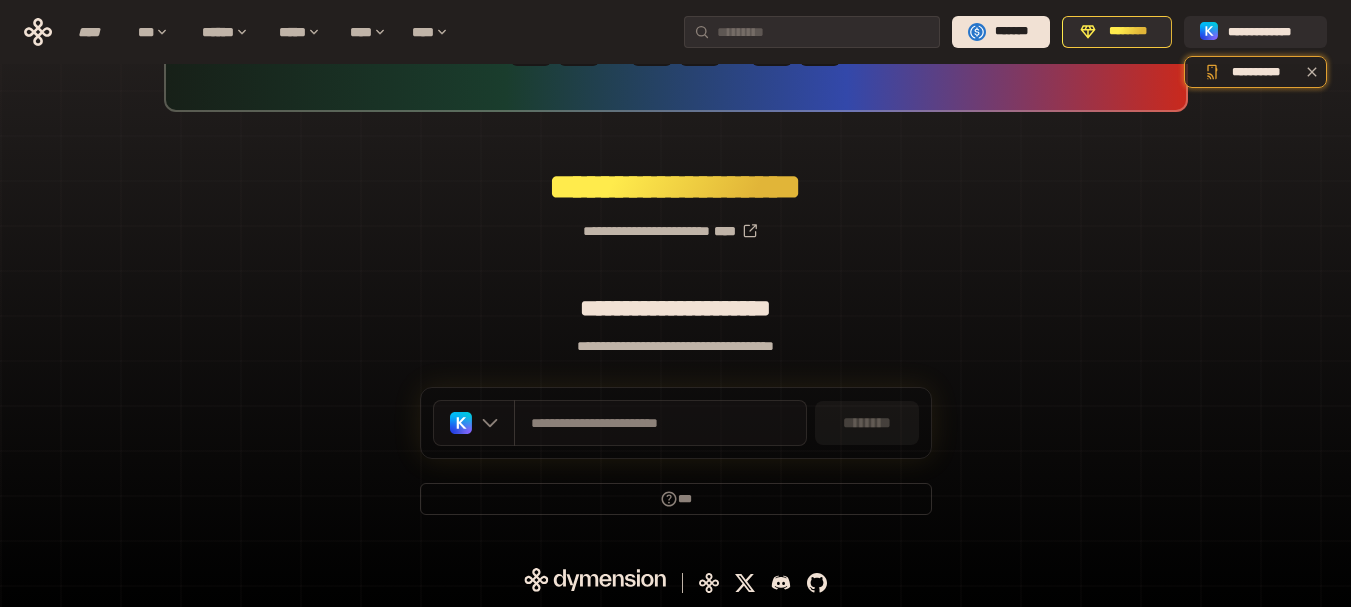 click 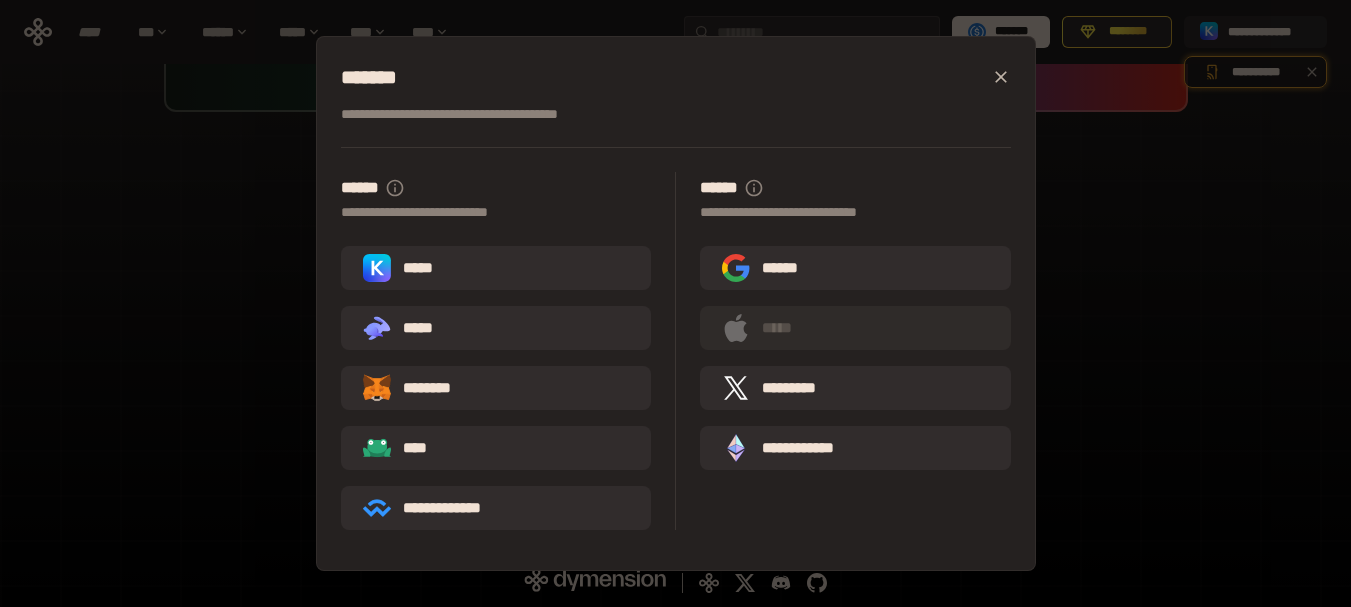 click on "**********" at bounding box center [675, 303] 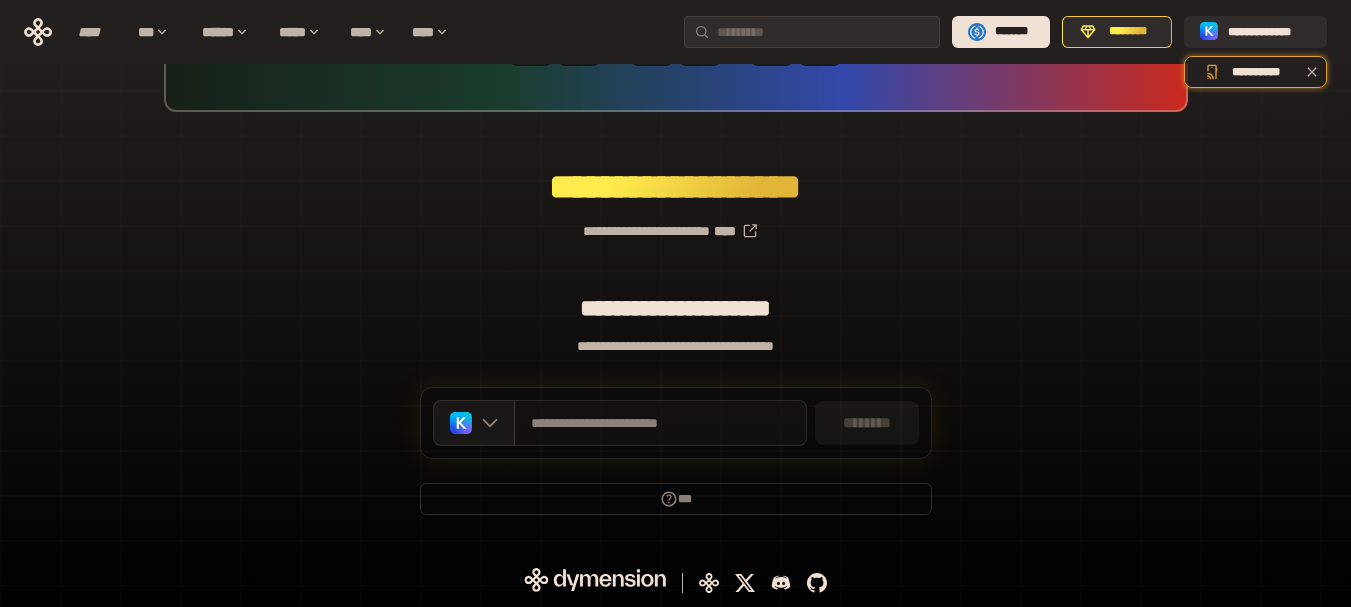 click on "********" at bounding box center [867, 423] 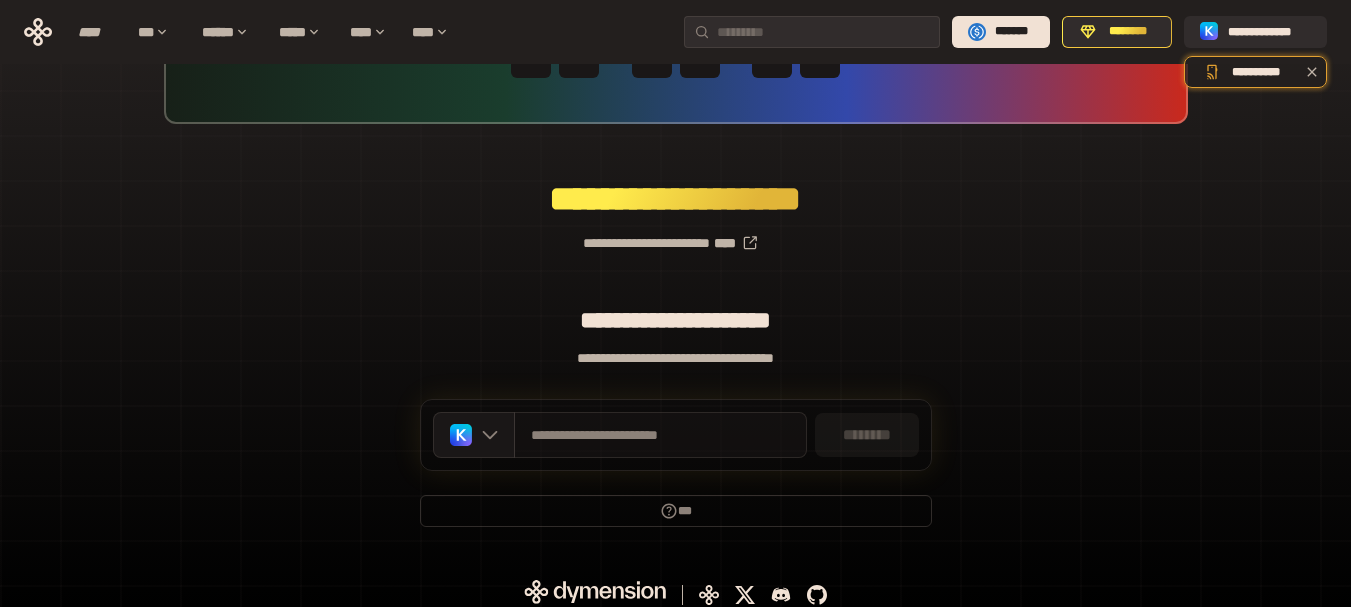 scroll, scrollTop: 176, scrollLeft: 0, axis: vertical 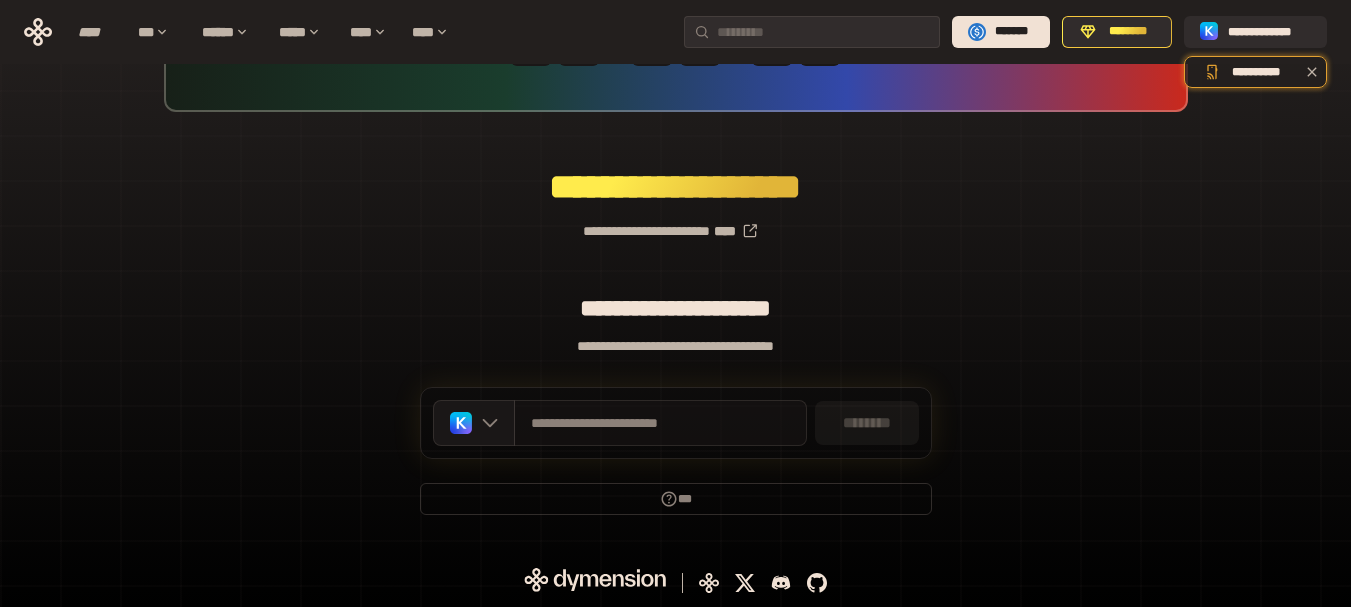click on "**********" at bounding box center [675, 223] 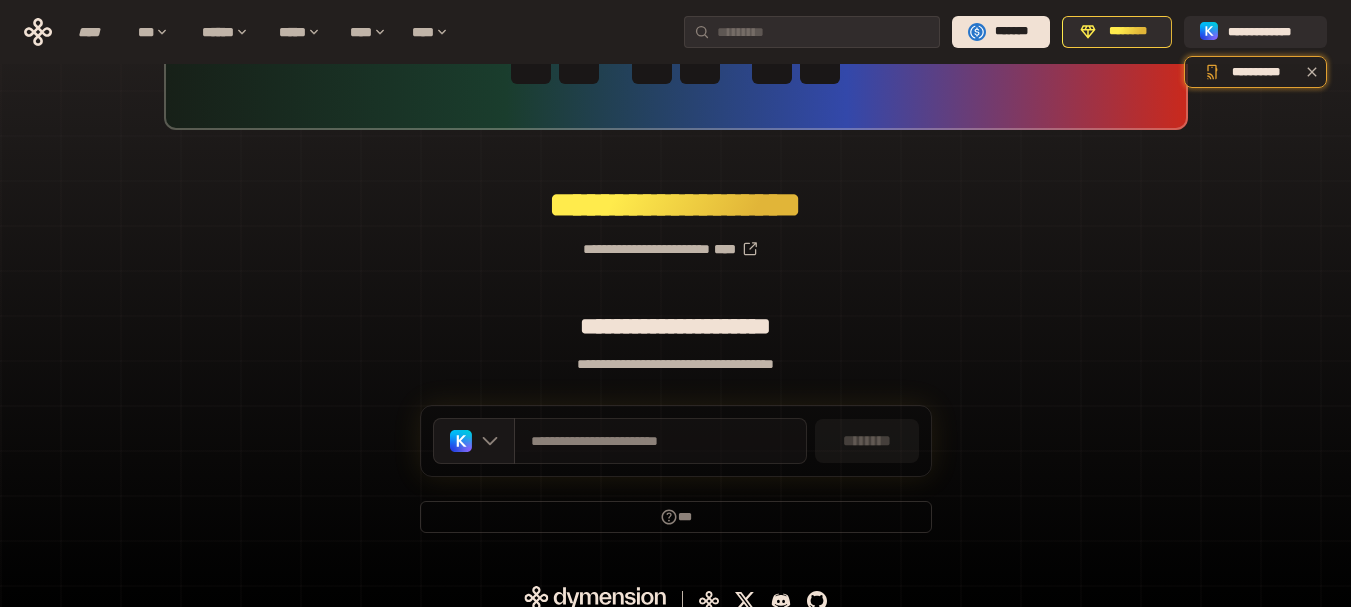 scroll, scrollTop: 155, scrollLeft: 0, axis: vertical 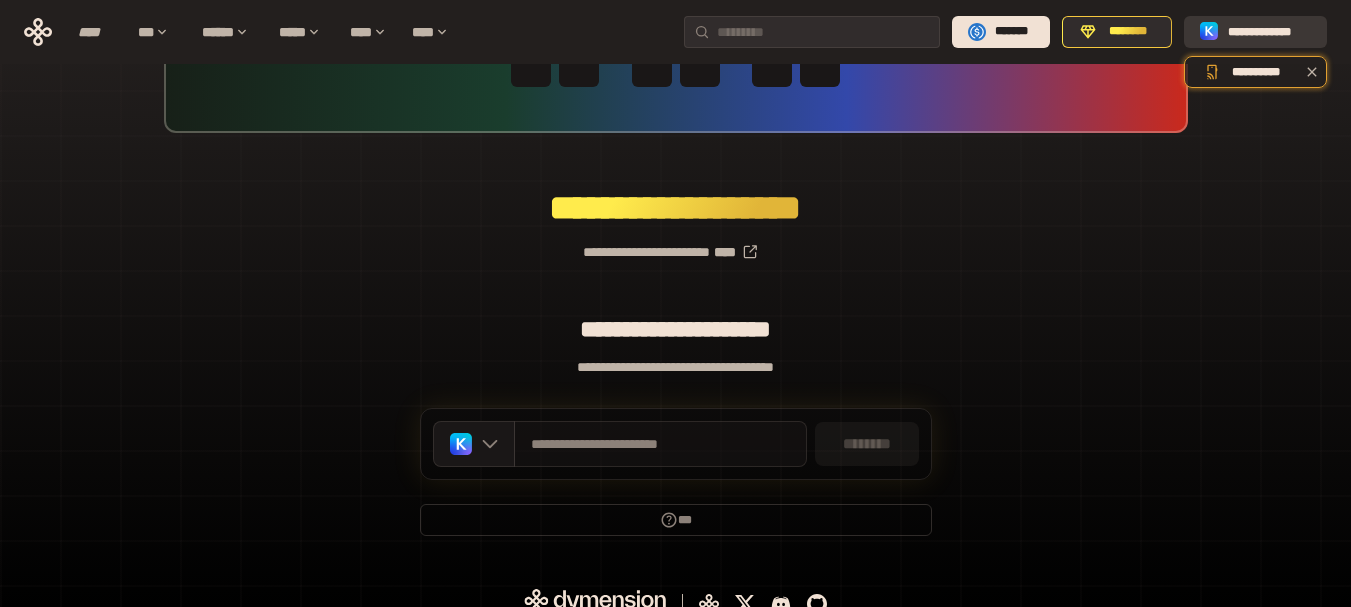click on "**********" at bounding box center (1269, 32) 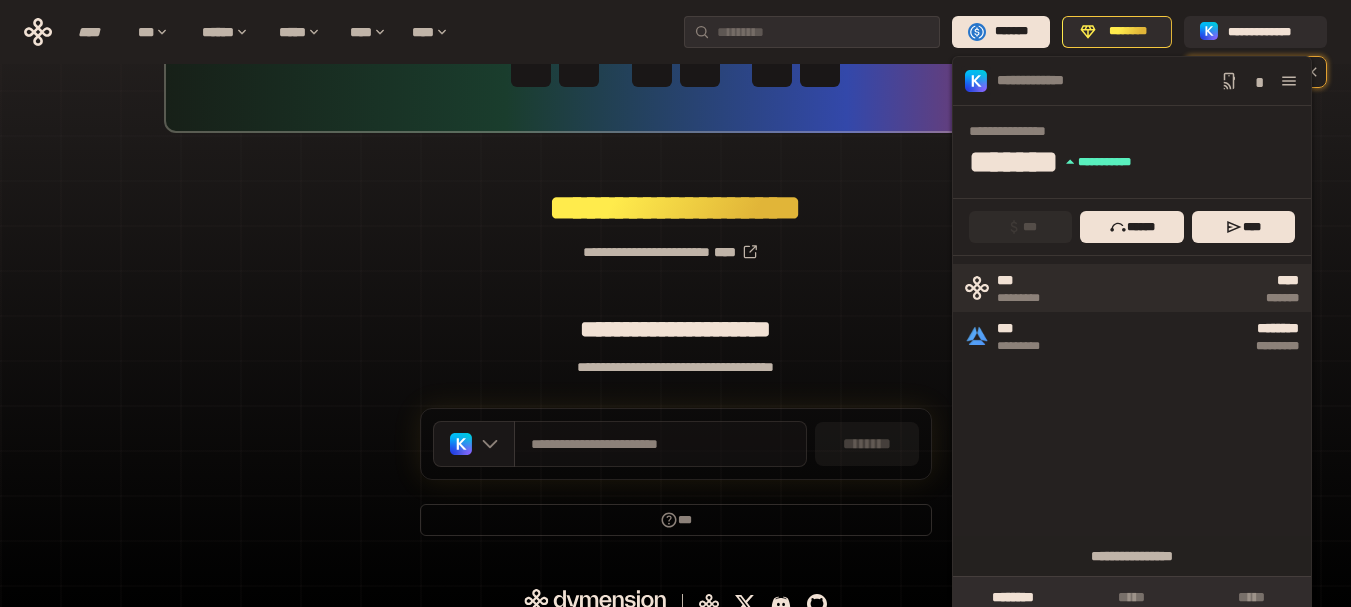 click on "***" at bounding box center (1029, 281) 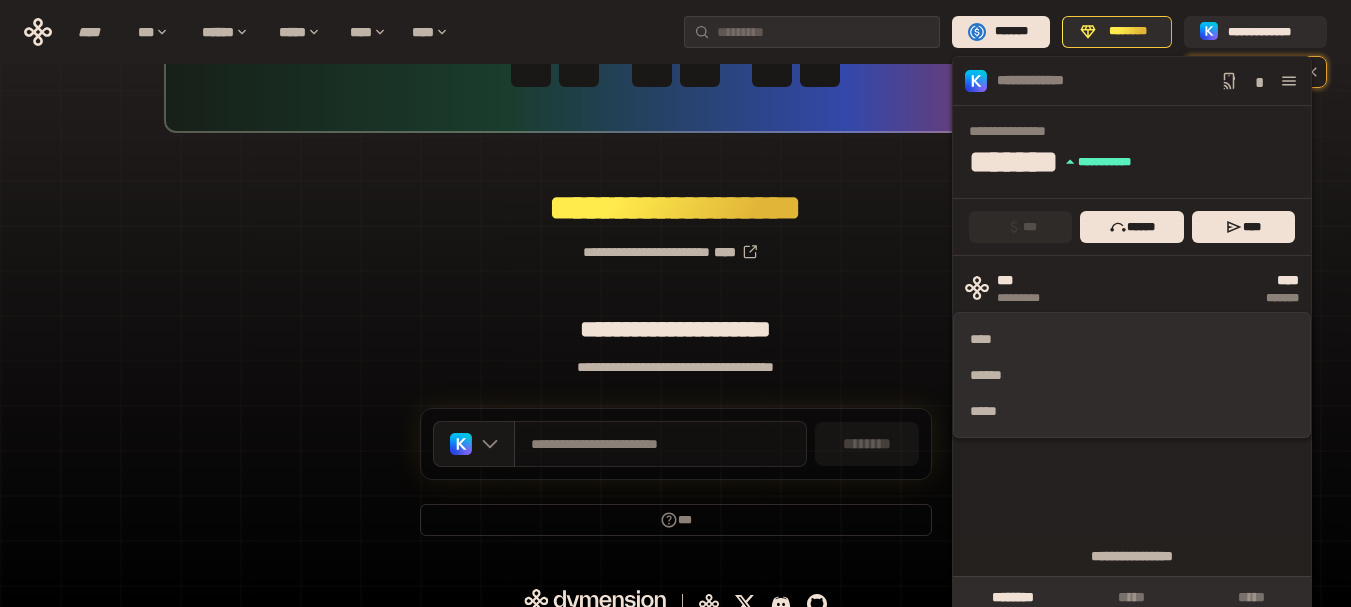 click on "**********" at bounding box center [675, 244] 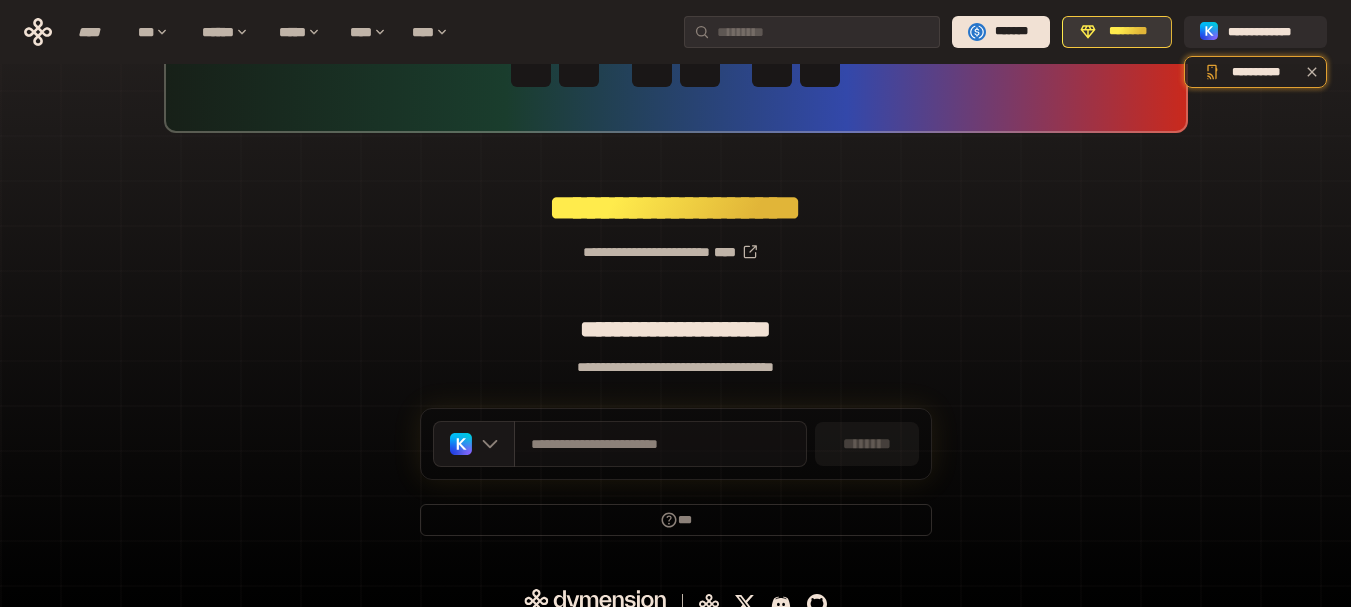 click on "********" at bounding box center (1117, 32) 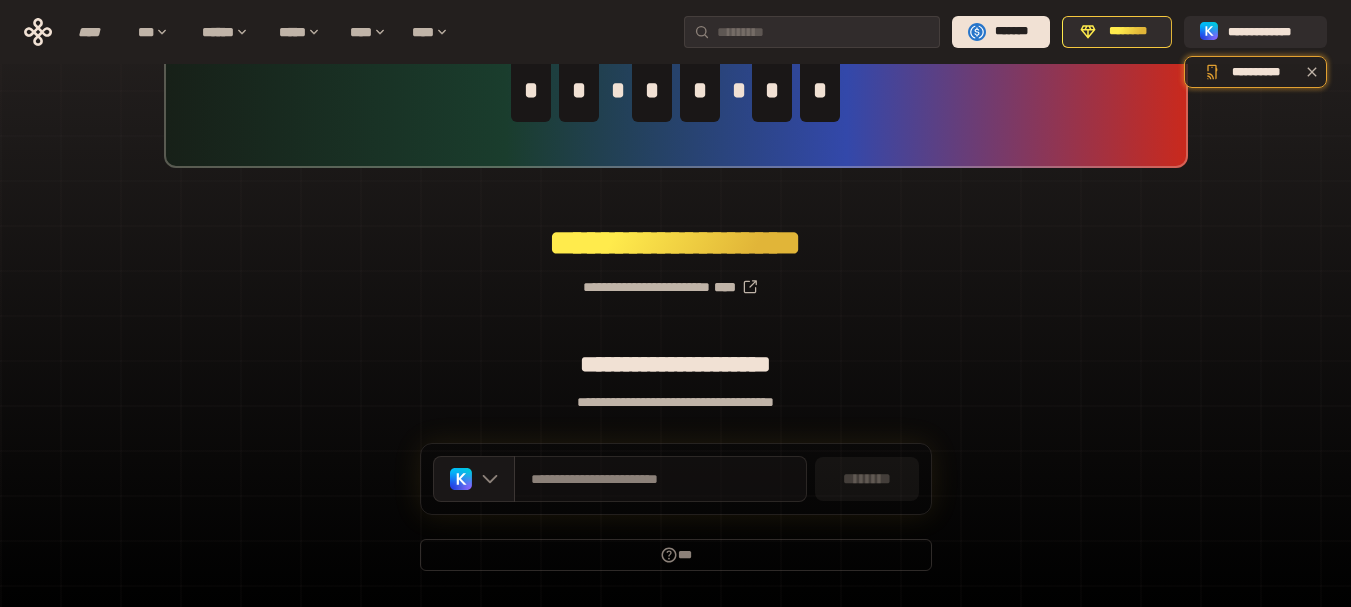 scroll, scrollTop: 0, scrollLeft: 0, axis: both 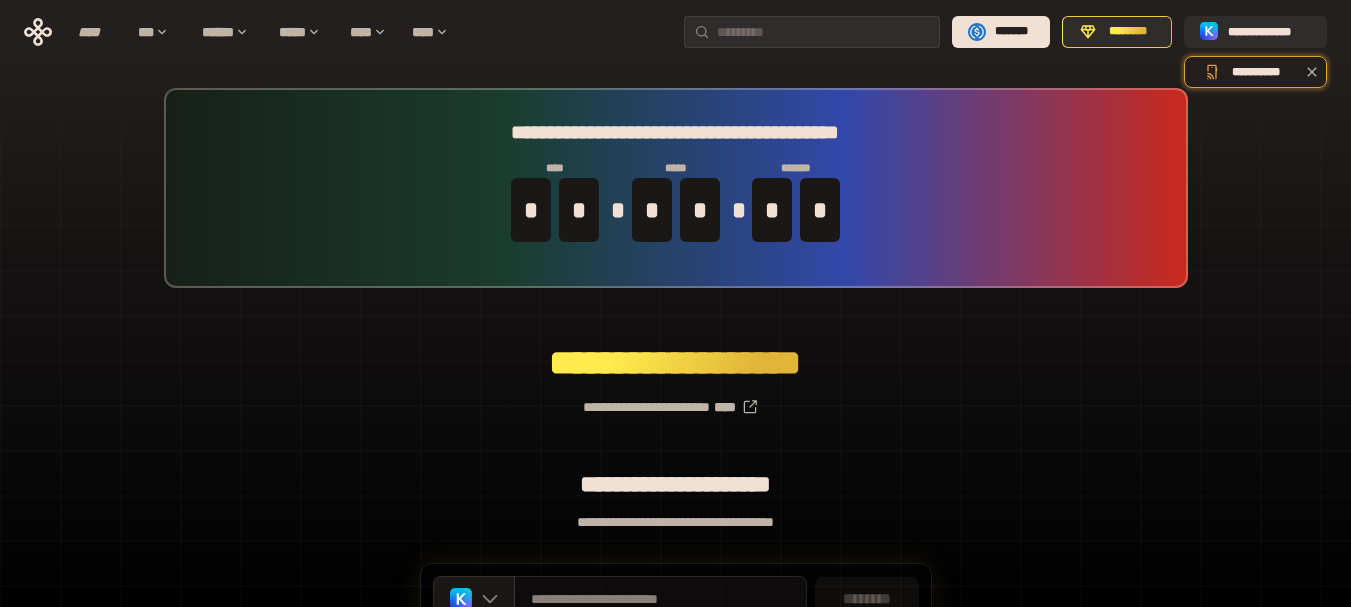 click on "**********" at bounding box center (676, 188) 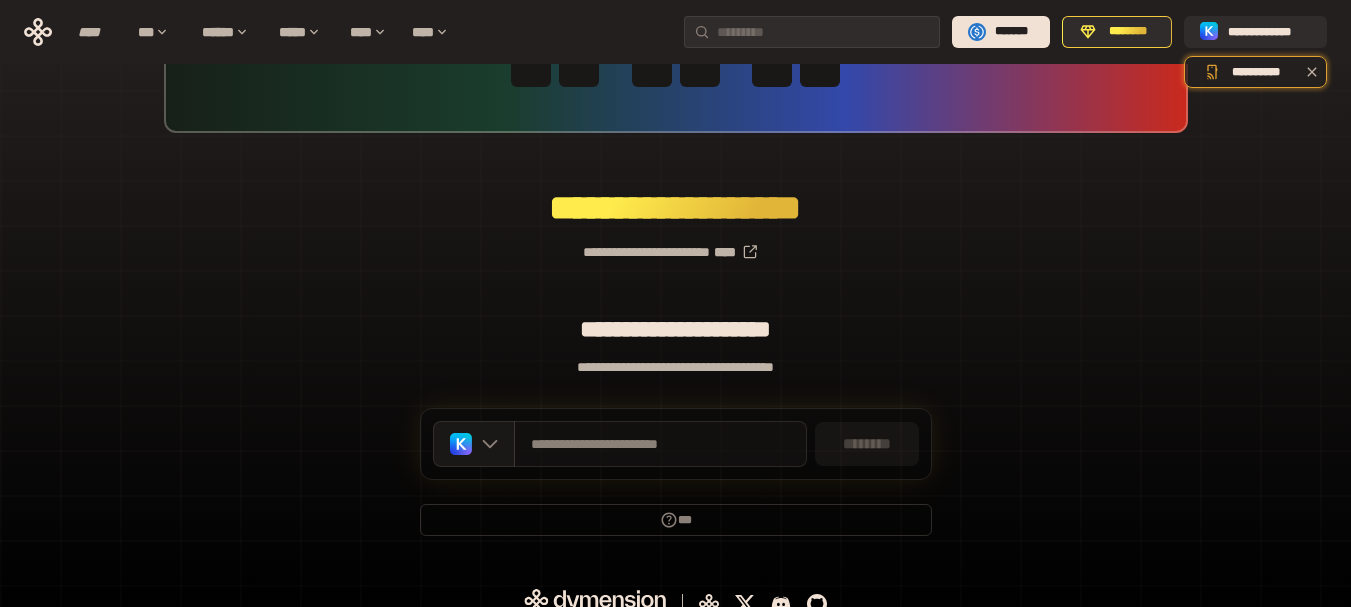 scroll, scrollTop: 176, scrollLeft: 0, axis: vertical 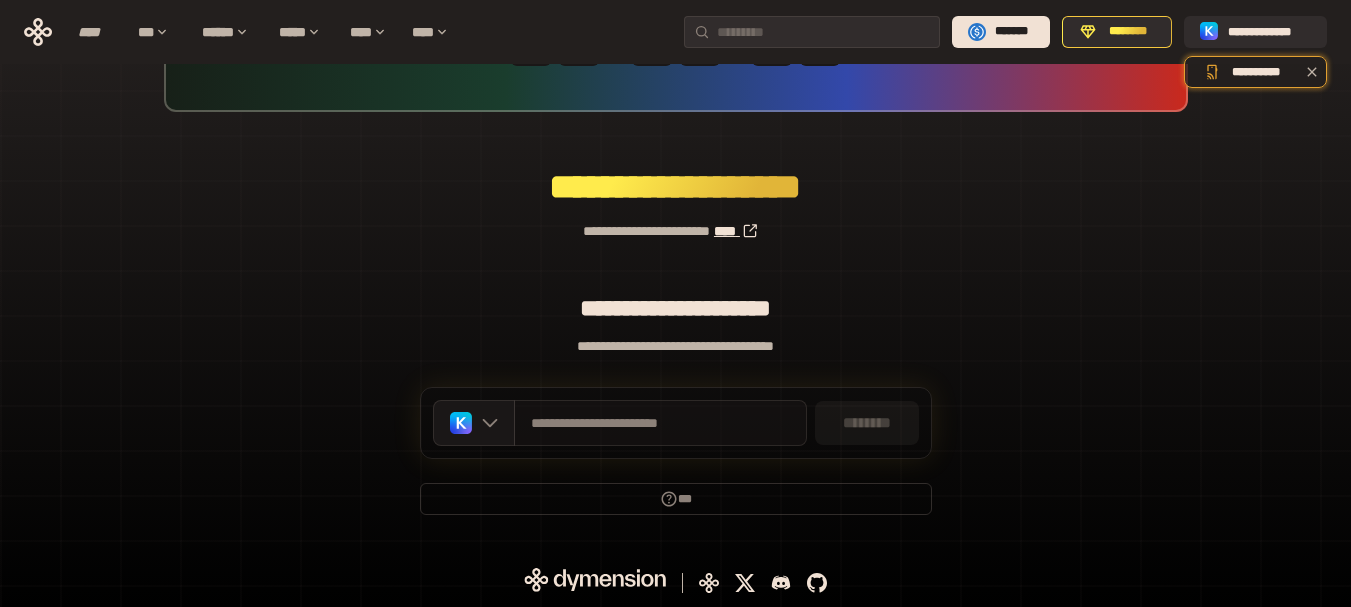 click 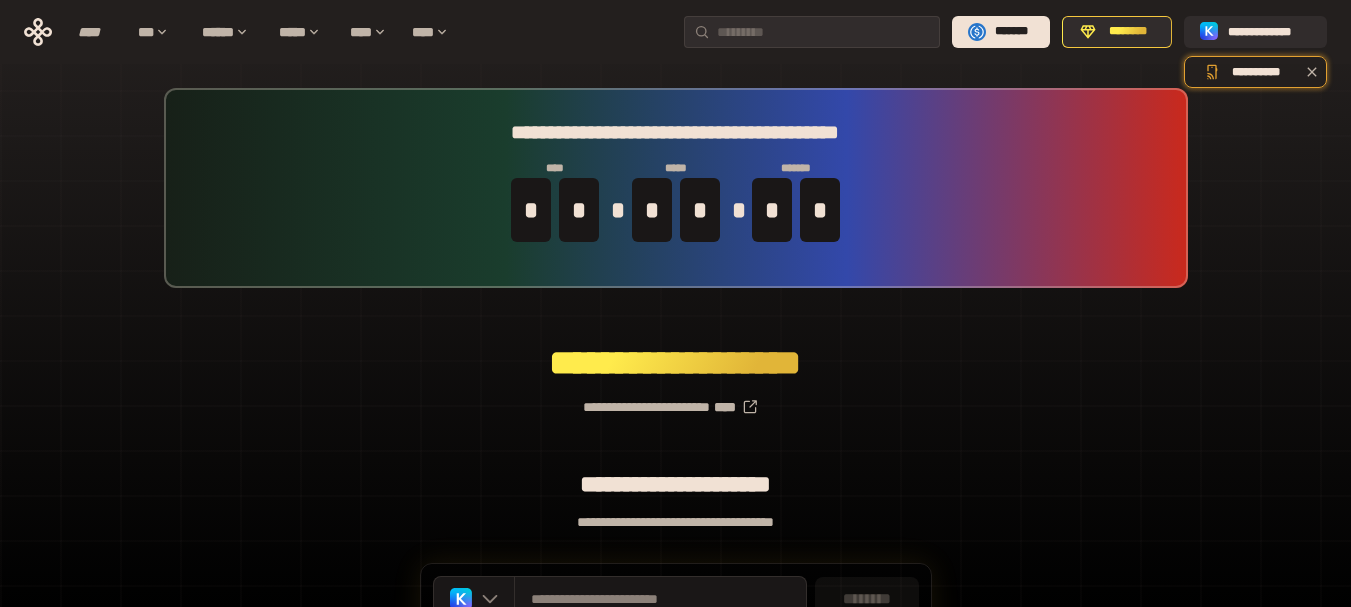 scroll, scrollTop: 176, scrollLeft: 0, axis: vertical 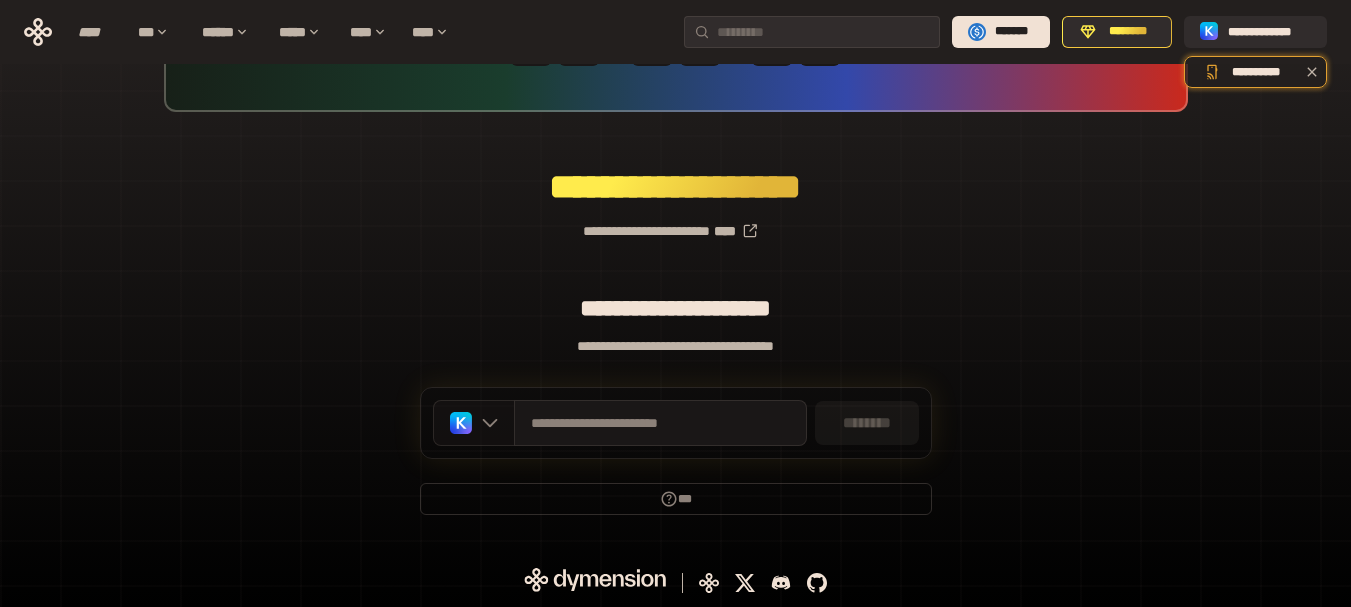 click 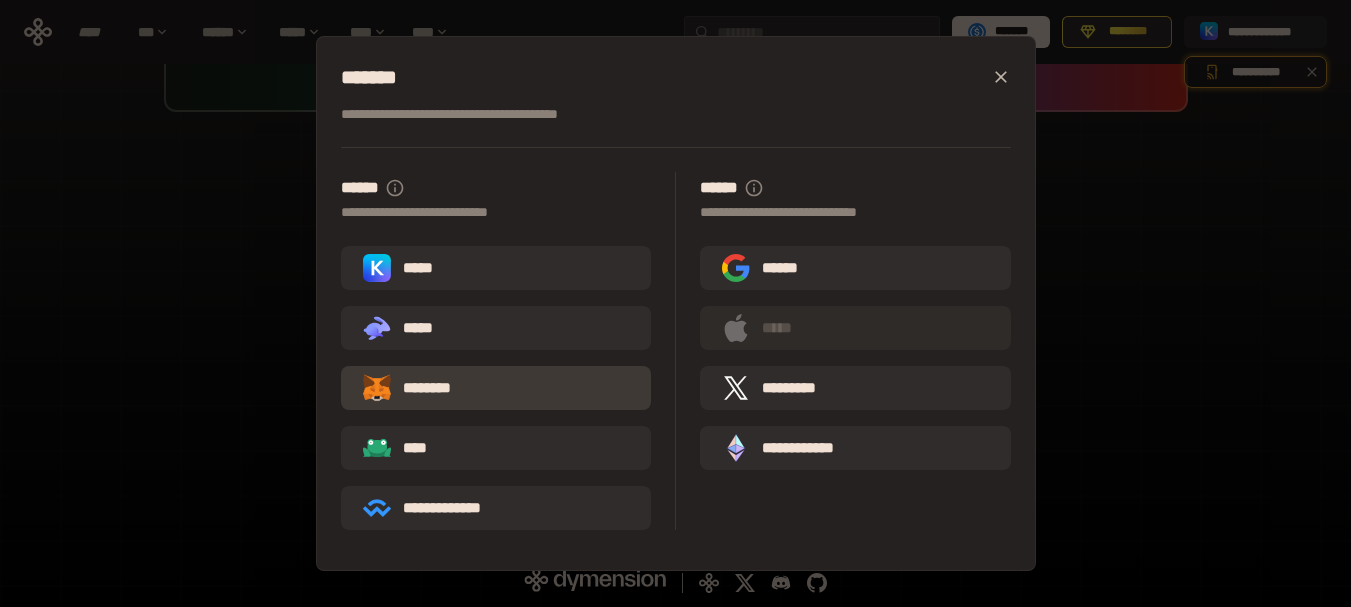 drag, startPoint x: 663, startPoint y: 210, endPoint x: 647, endPoint y: 382, distance: 172.74258 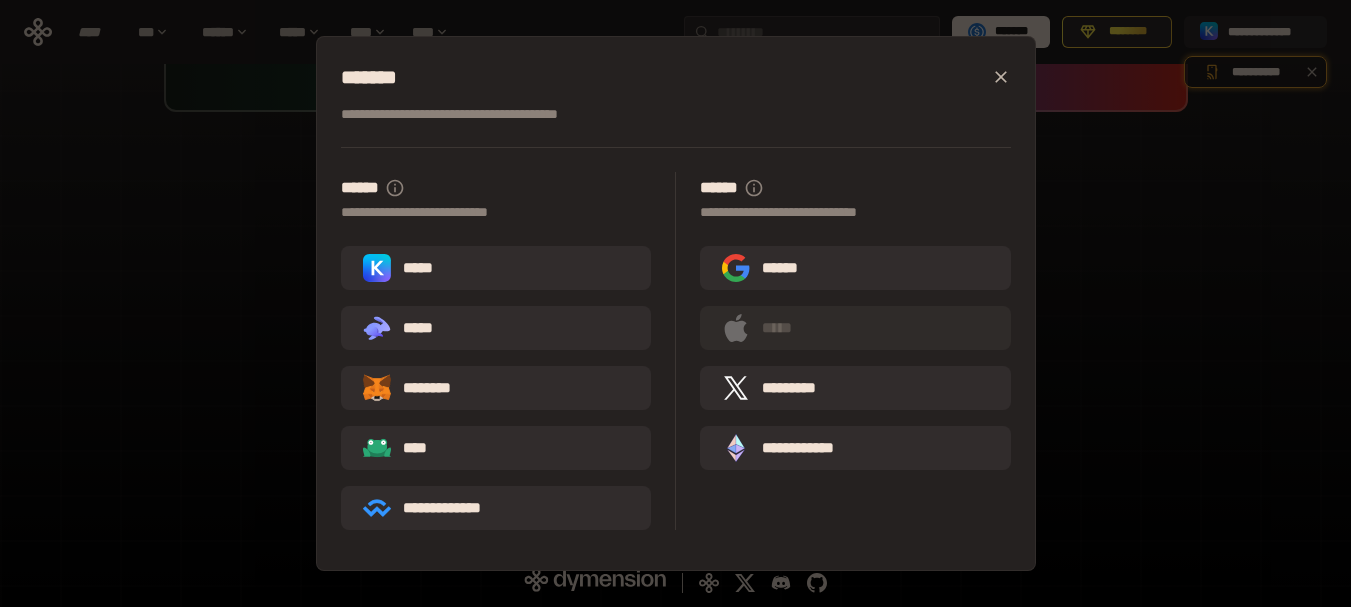 drag, startPoint x: 654, startPoint y: 171, endPoint x: 661, endPoint y: 319, distance: 148.16545 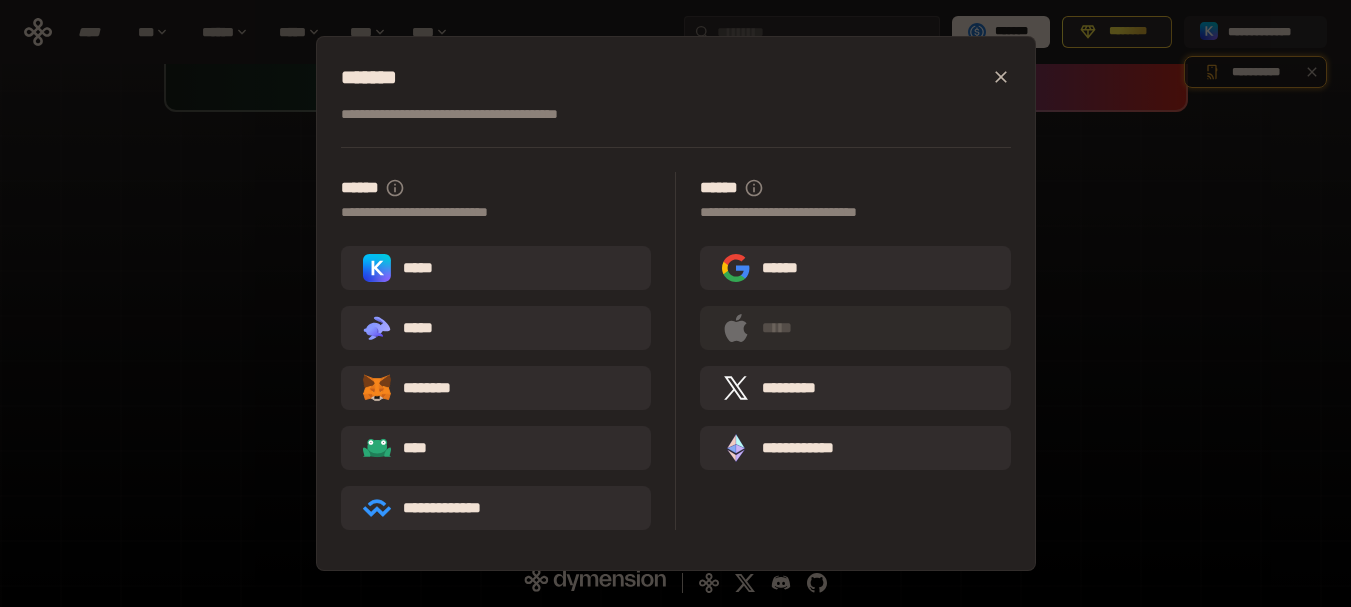 click 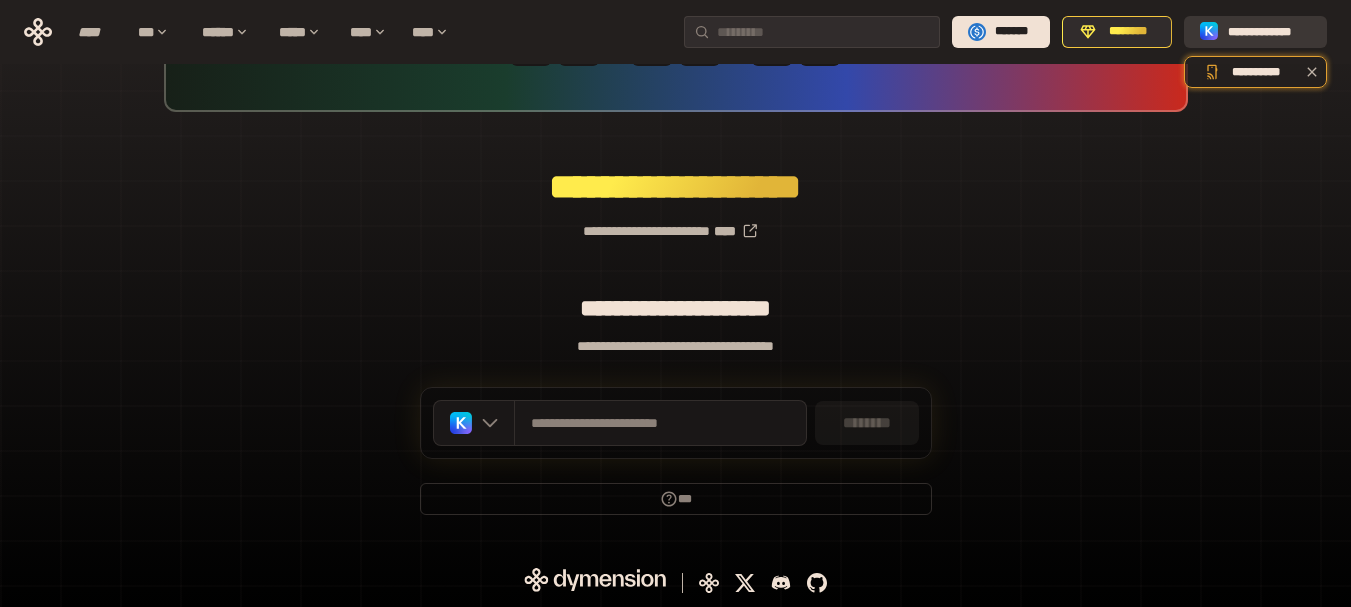 click on "**********" at bounding box center (1269, 32) 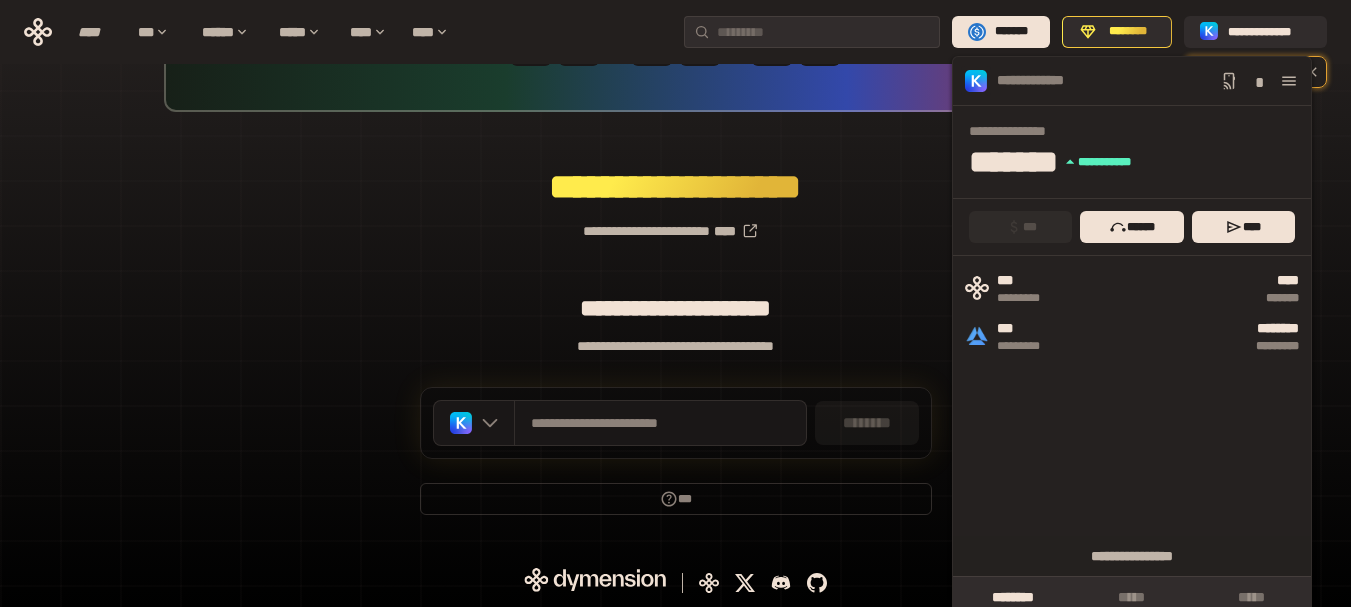 drag, startPoint x: 1191, startPoint y: 406, endPoint x: 1198, endPoint y: 496, distance: 90.27181 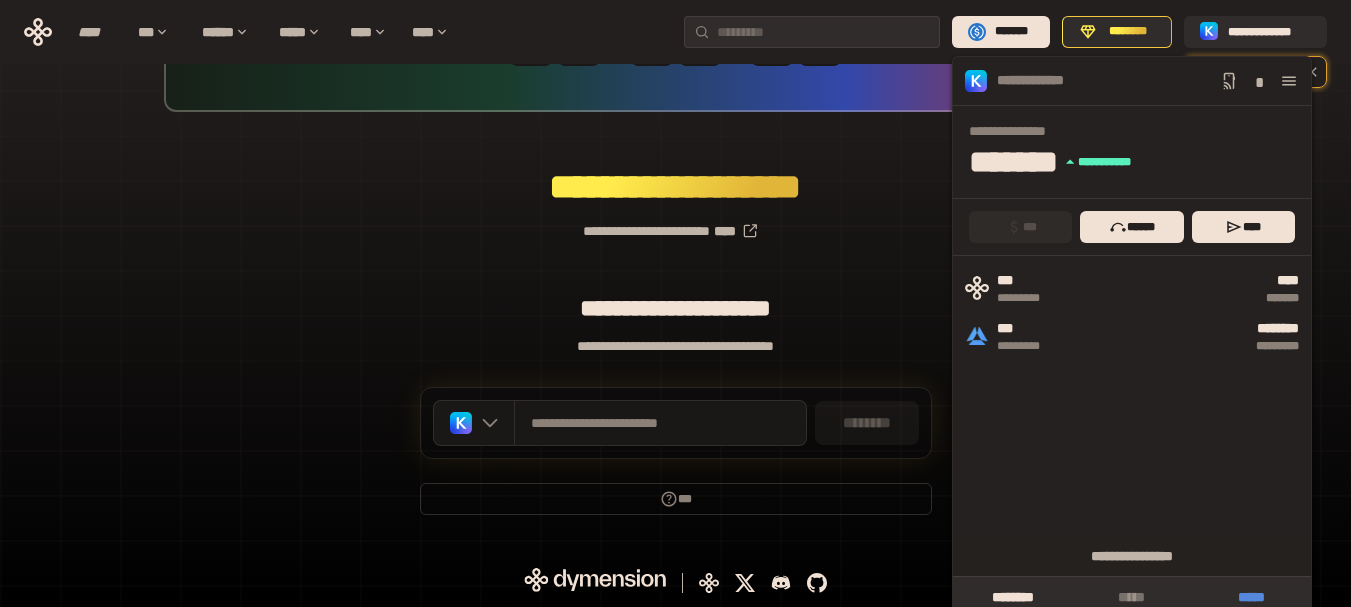 scroll, scrollTop: 15, scrollLeft: 0, axis: vertical 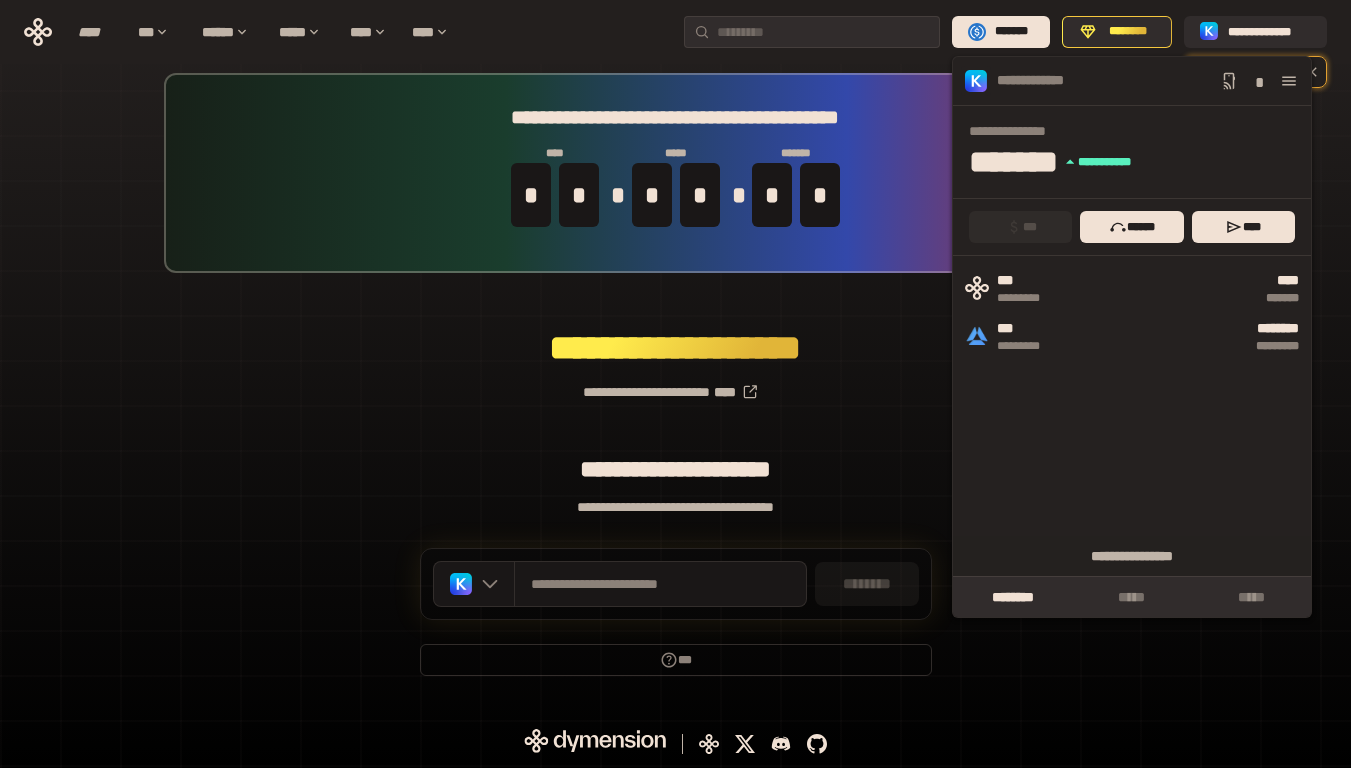 click 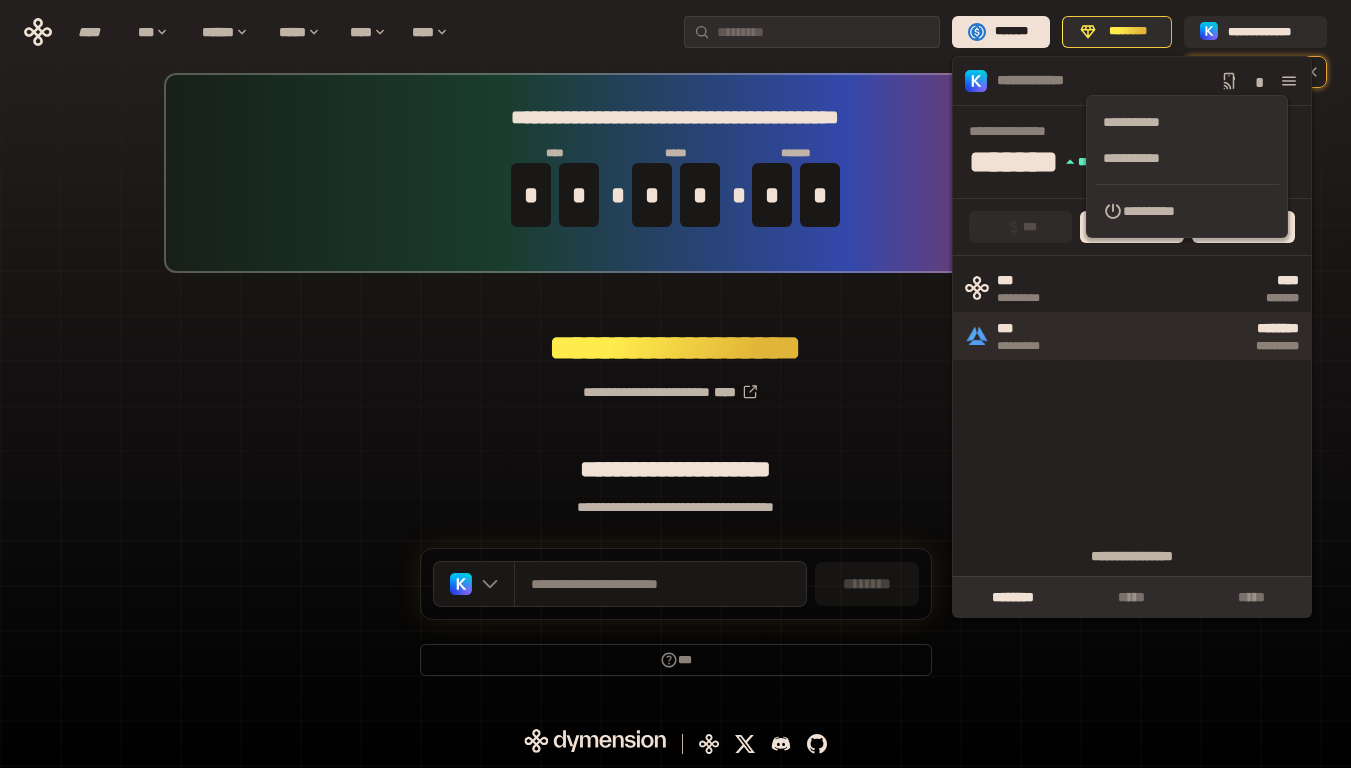 click on "***" at bounding box center [1029, 329] 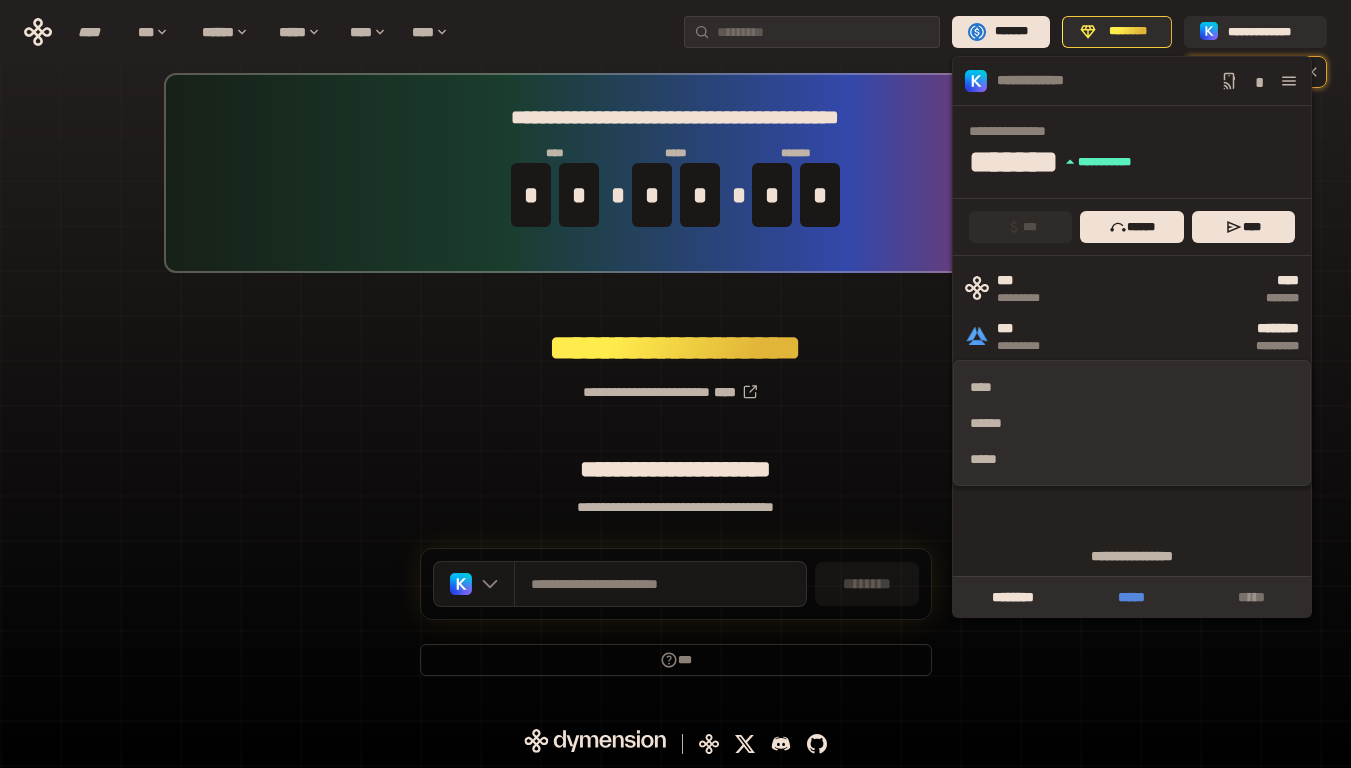 click on "*****" at bounding box center (1131, 597) 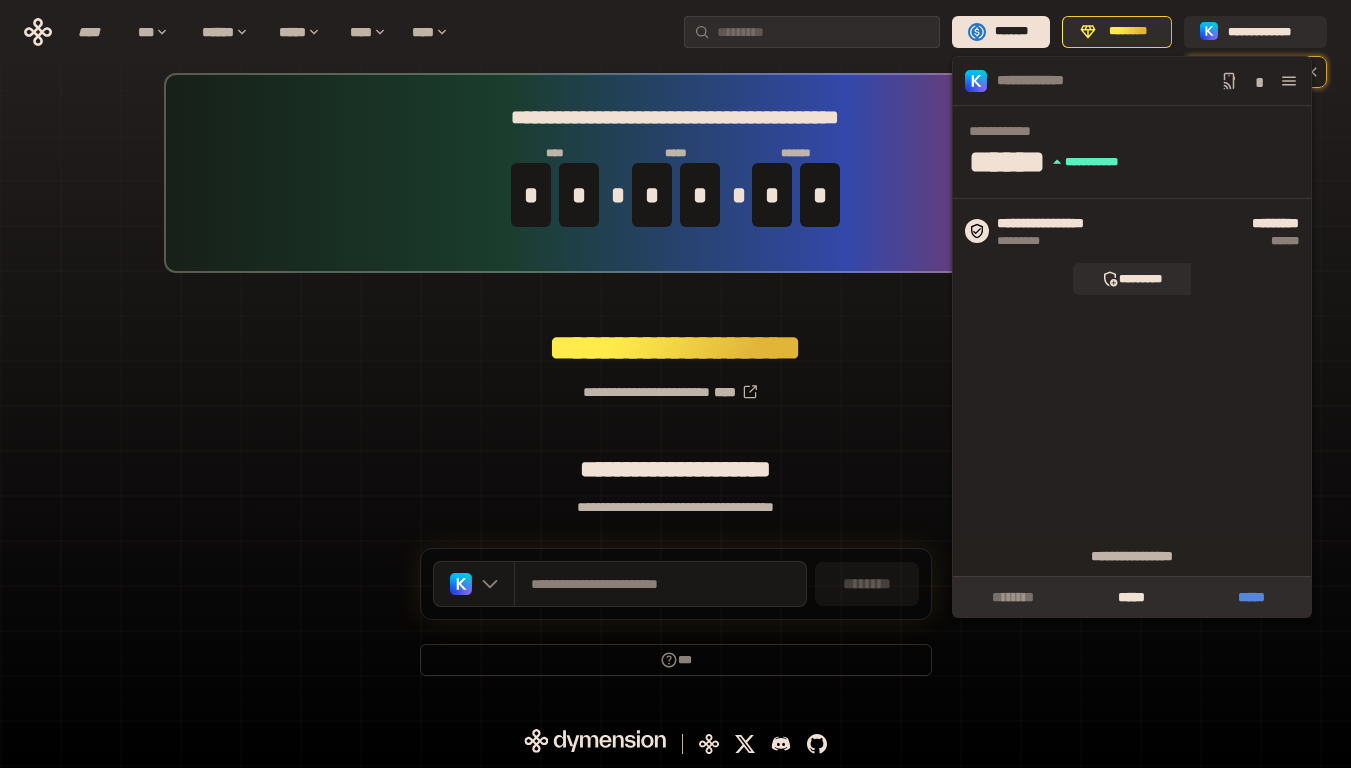 click on "*****" at bounding box center [1251, 597] 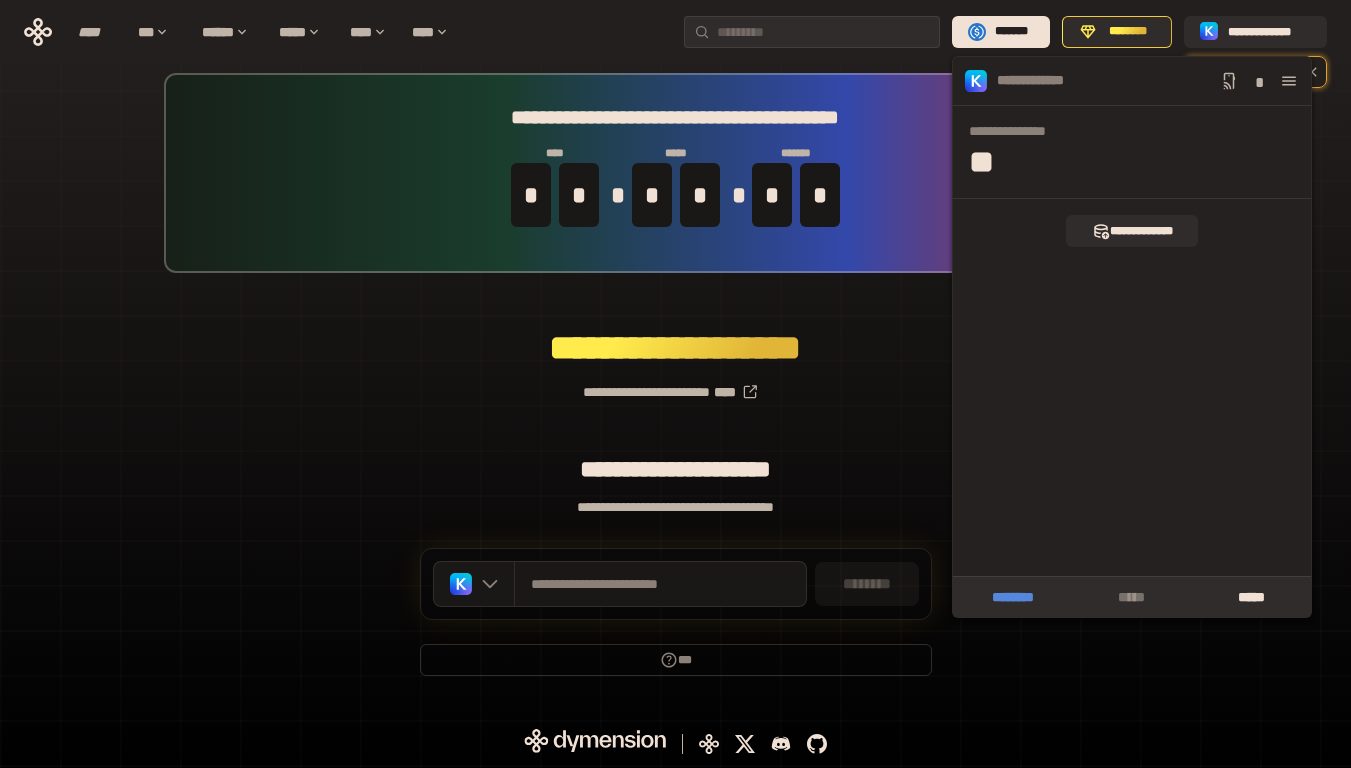 click on "********" at bounding box center (1012, 597) 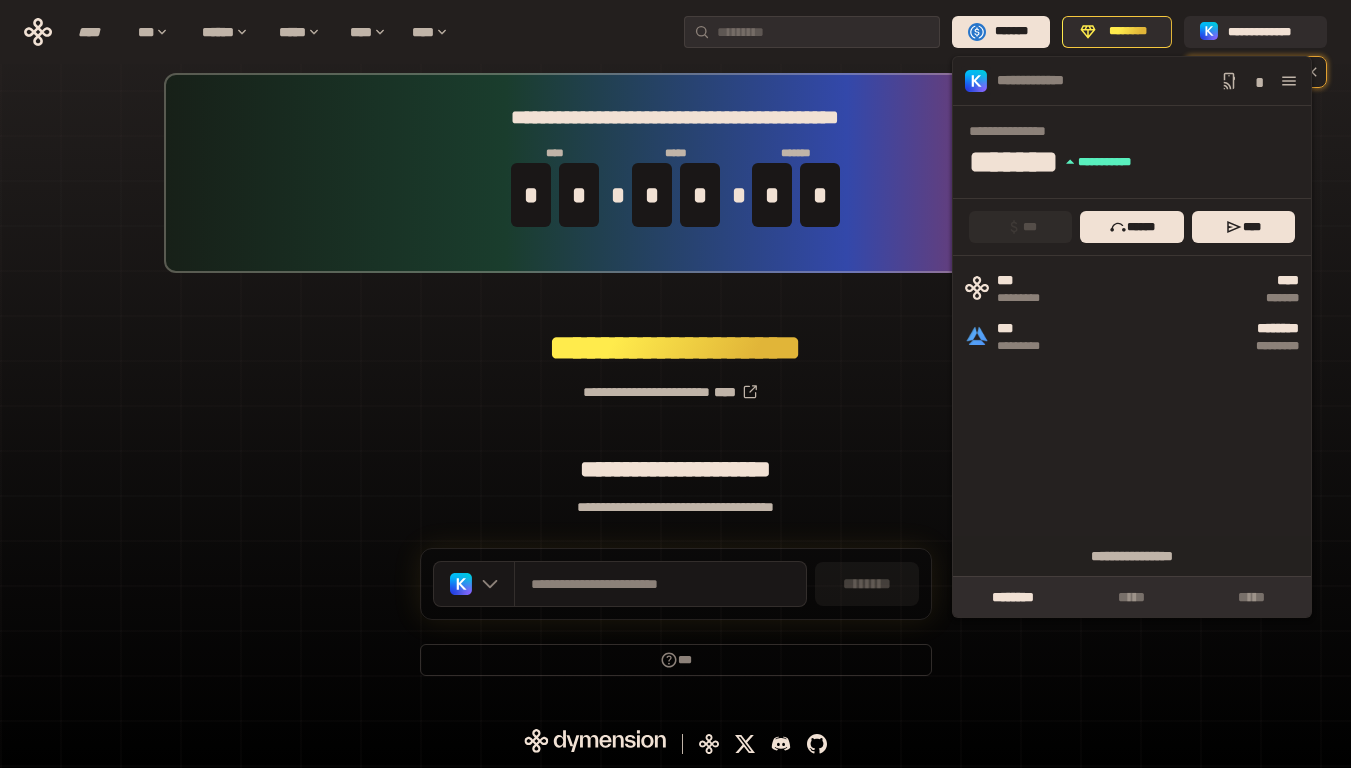click on "**********" at bounding box center (675, 384) 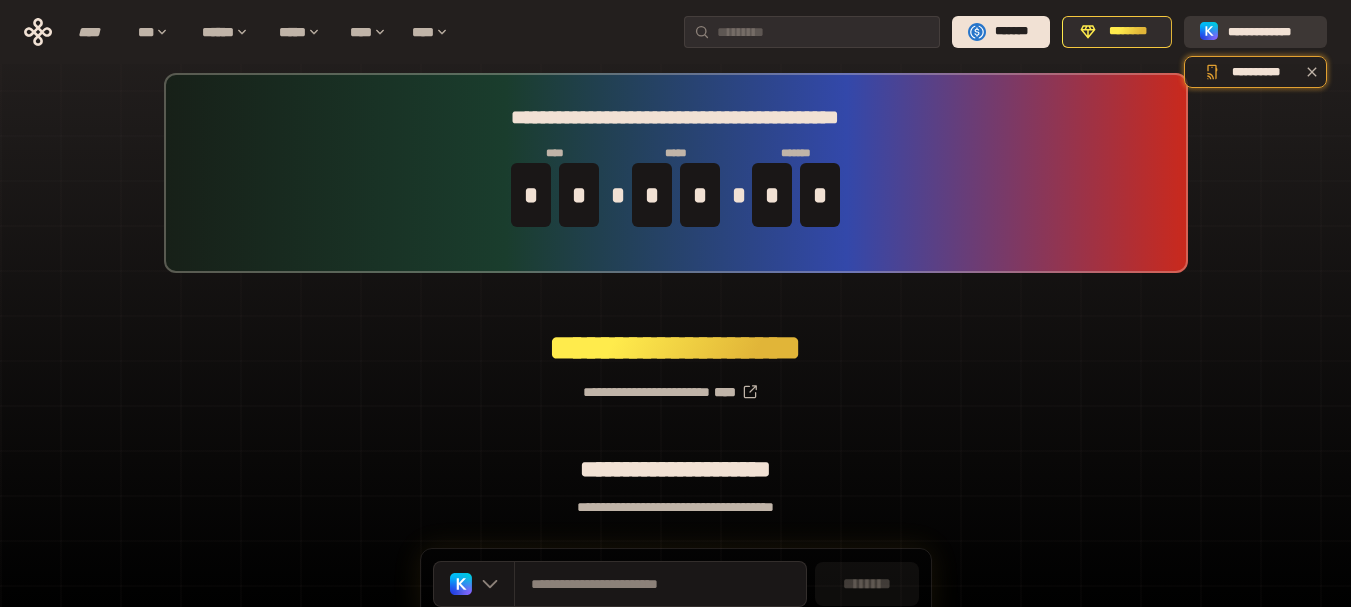 click on "**********" at bounding box center [1269, 32] 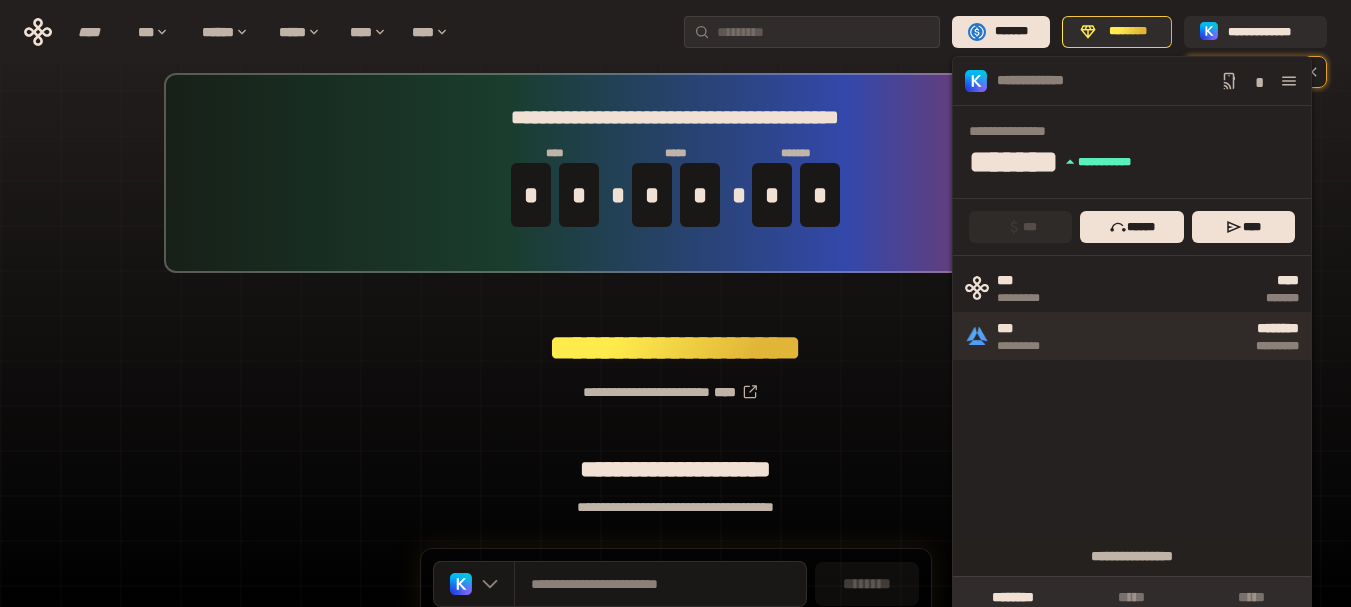click on "*********" at bounding box center (1029, 346) 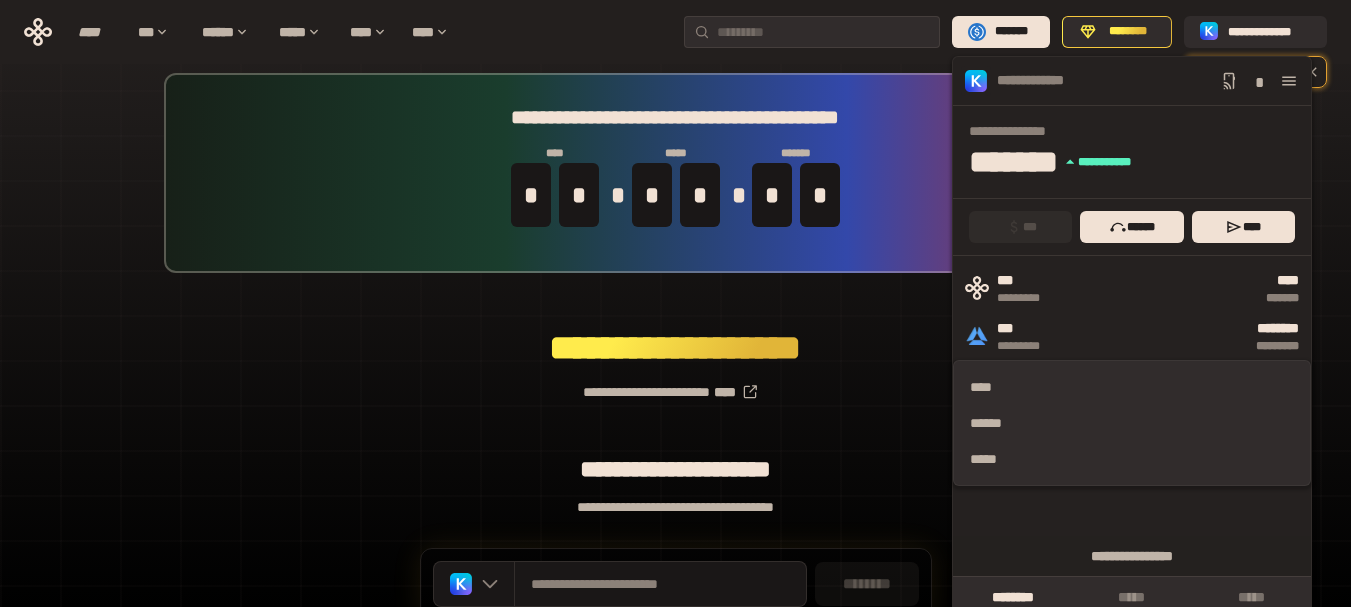 click 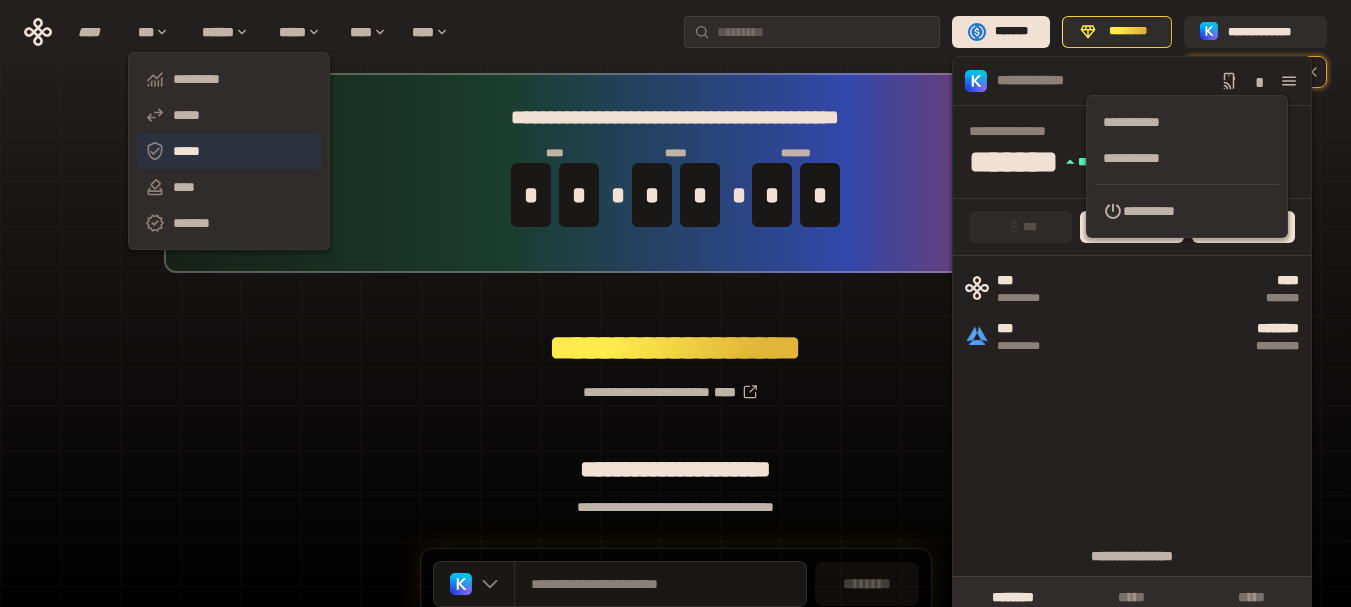 click on "*****" at bounding box center (229, 151) 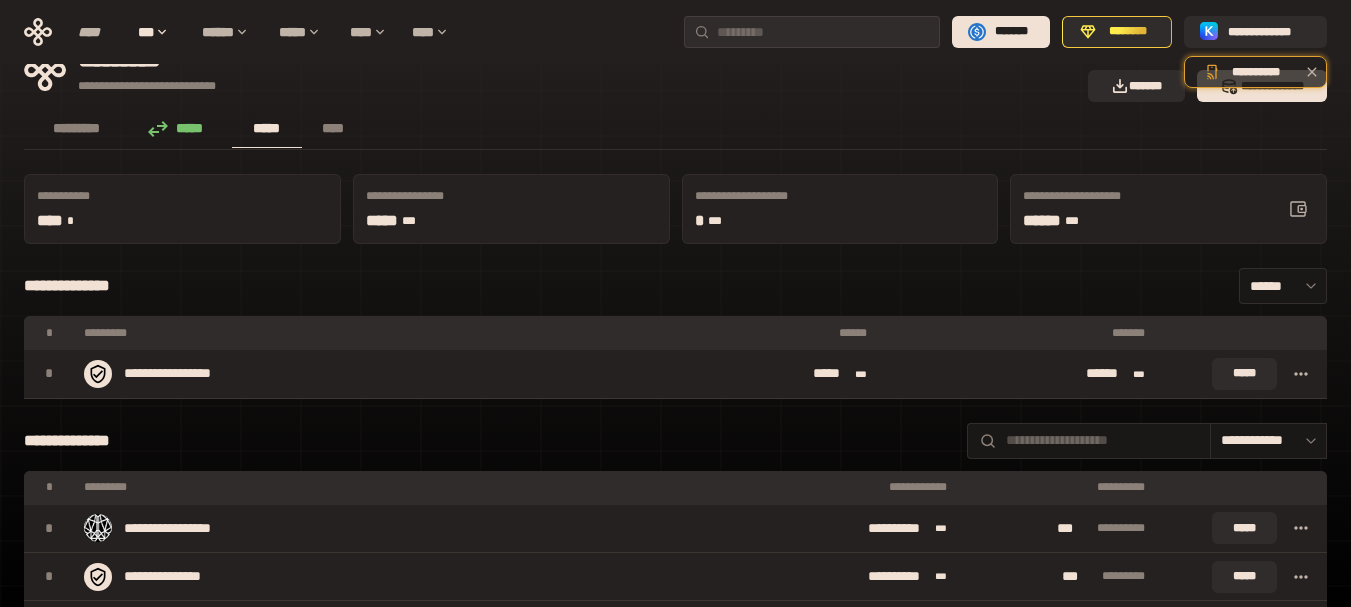 scroll, scrollTop: 0, scrollLeft: 0, axis: both 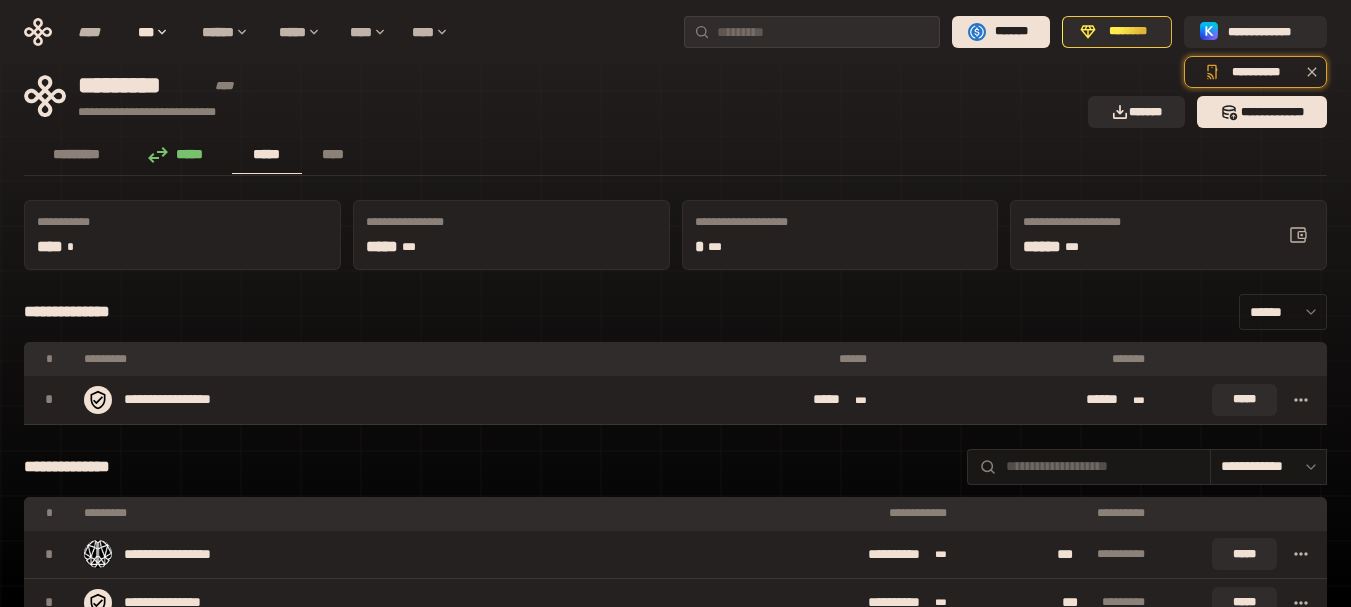 click on "******" at bounding box center [1283, 312] 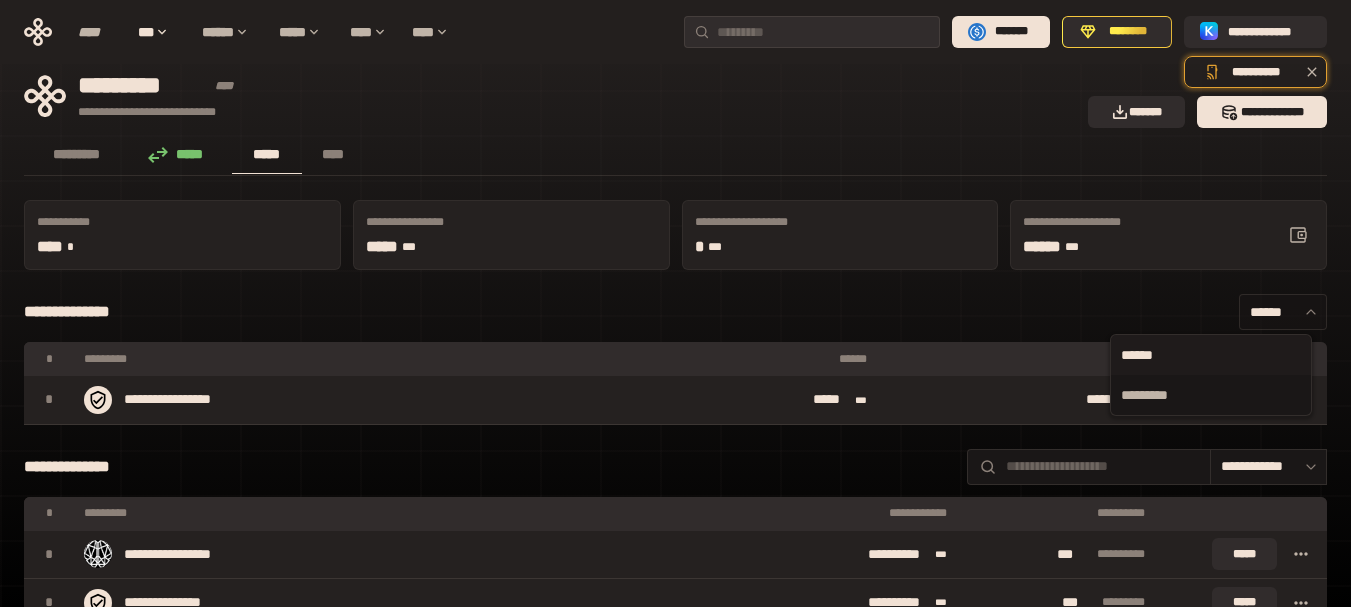 click on "******" at bounding box center (1283, 312) 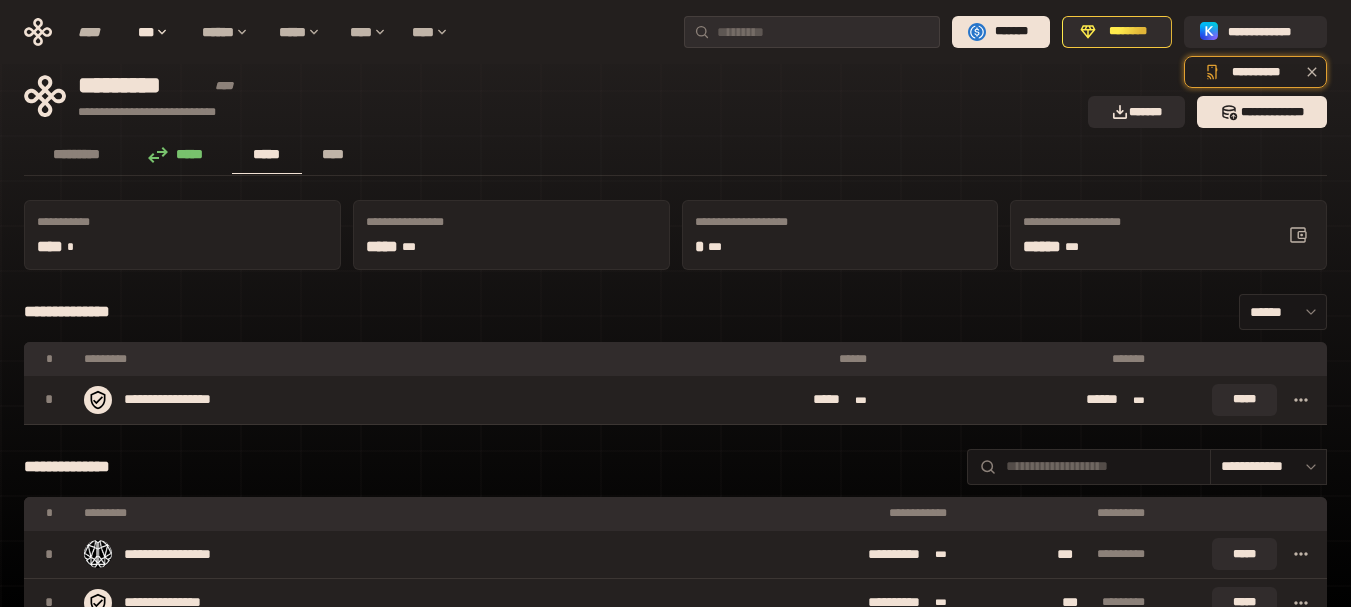 click on "****" at bounding box center [333, 154] 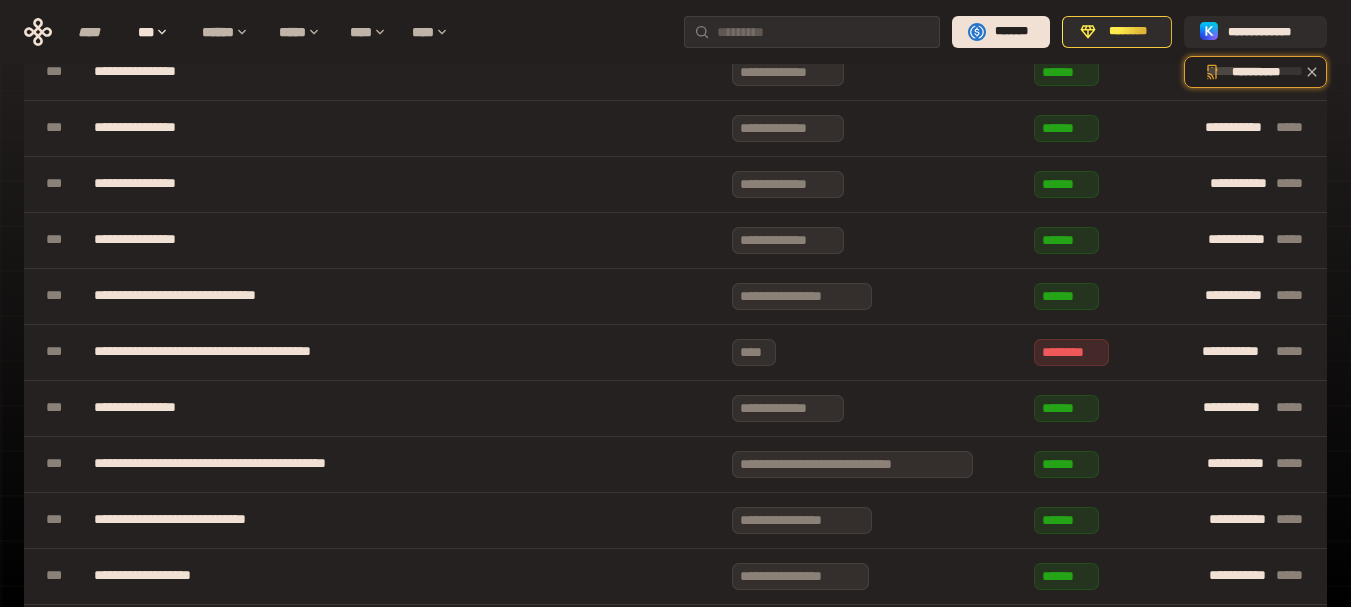 scroll, scrollTop: 866, scrollLeft: 0, axis: vertical 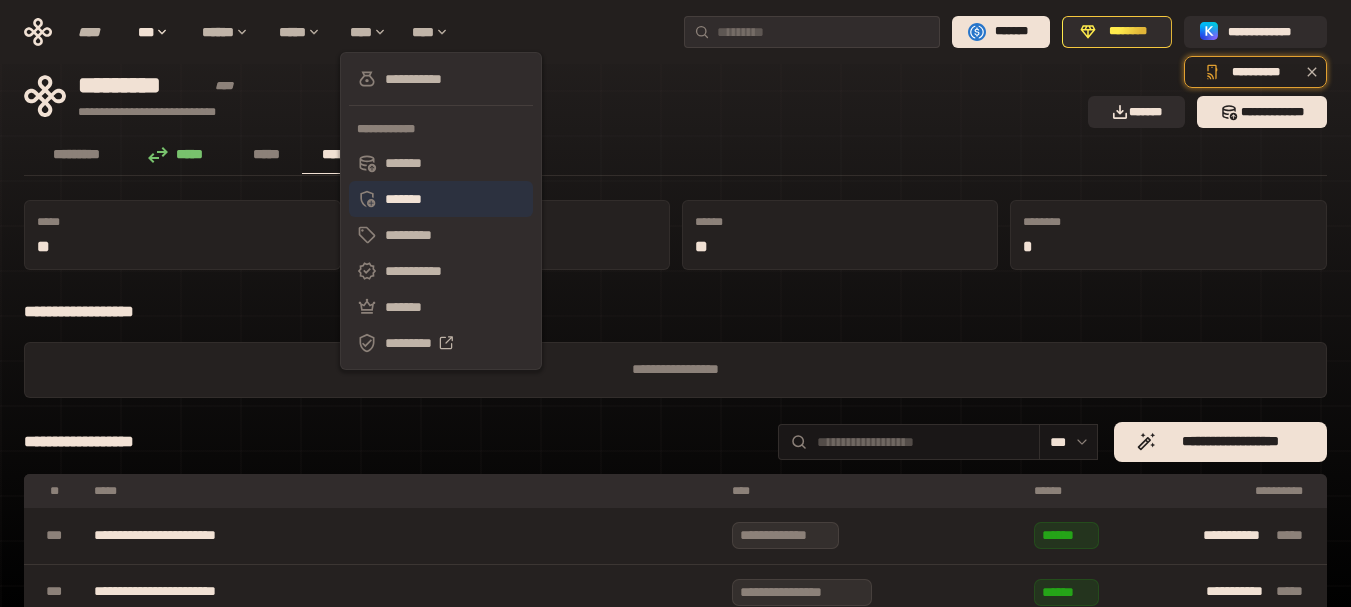click on "*******" at bounding box center (441, 199) 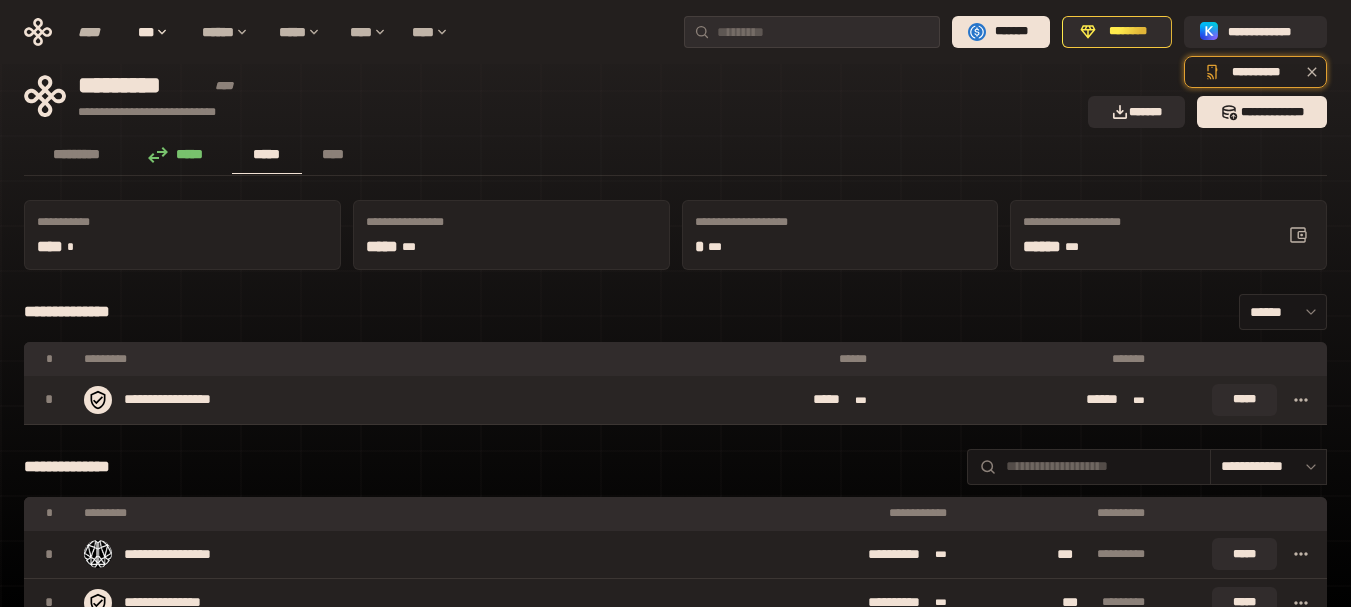click 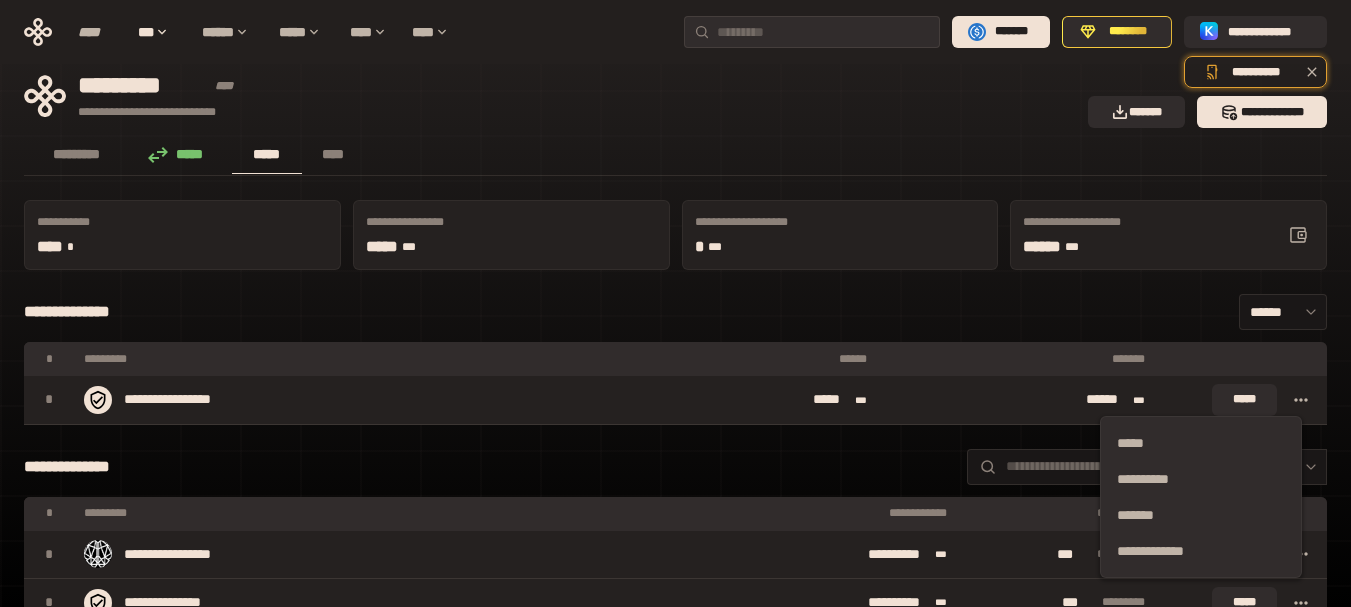 click on "**********" at bounding box center [675, 312] 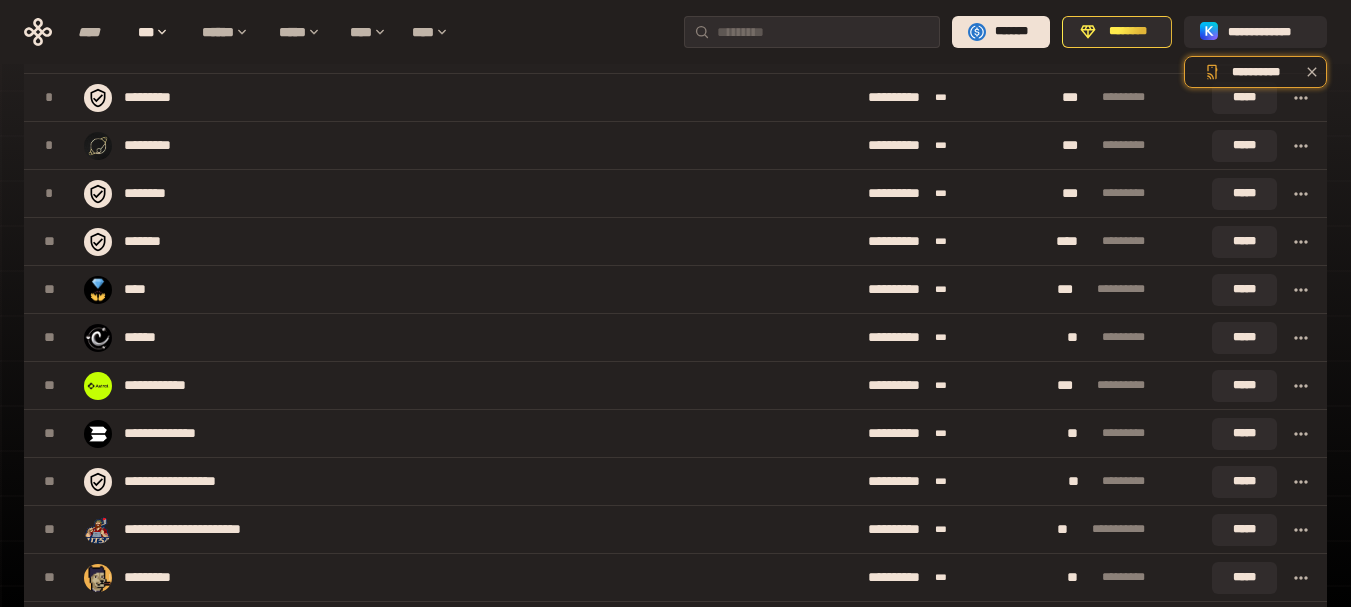 drag, startPoint x: 553, startPoint y: 112, endPoint x: 570, endPoint y: 233, distance: 122.18838 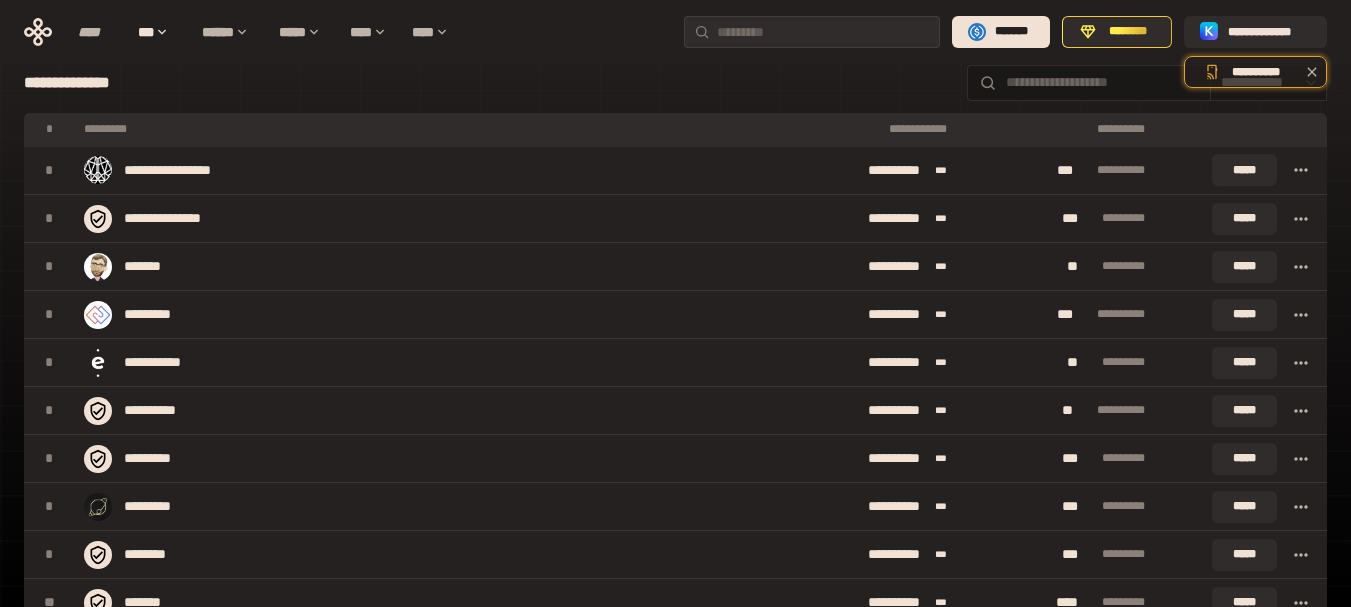scroll, scrollTop: 0, scrollLeft: 0, axis: both 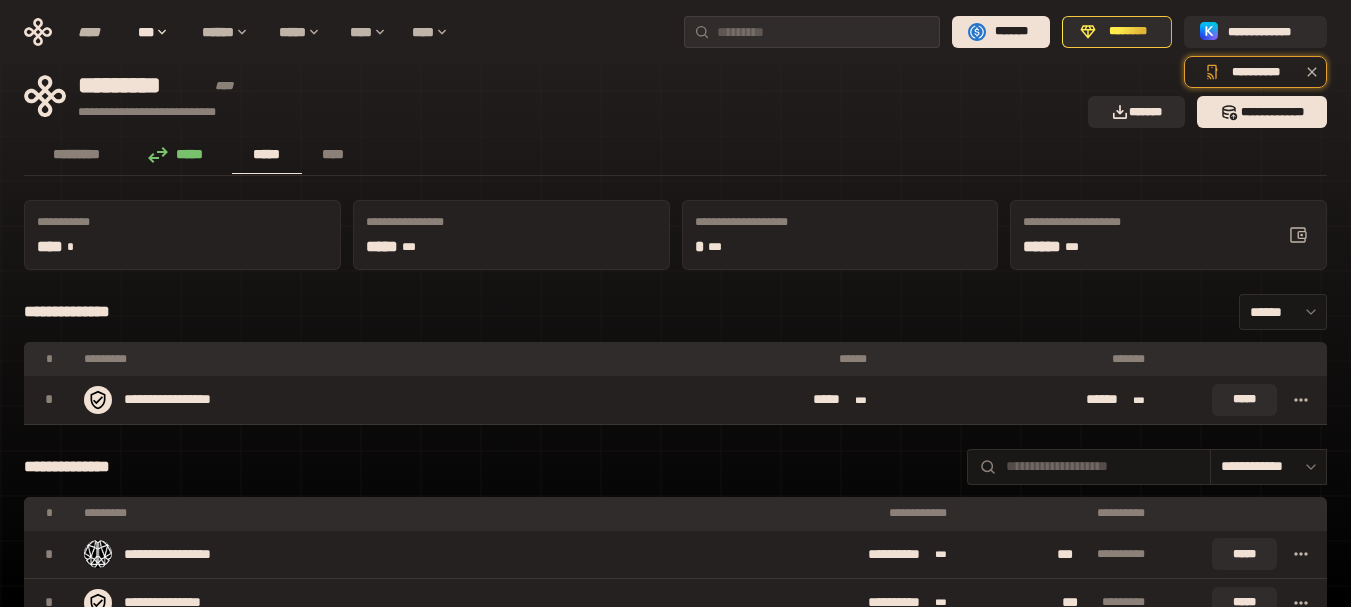 drag, startPoint x: 620, startPoint y: 244, endPoint x: 619, endPoint y: 125, distance: 119.0042 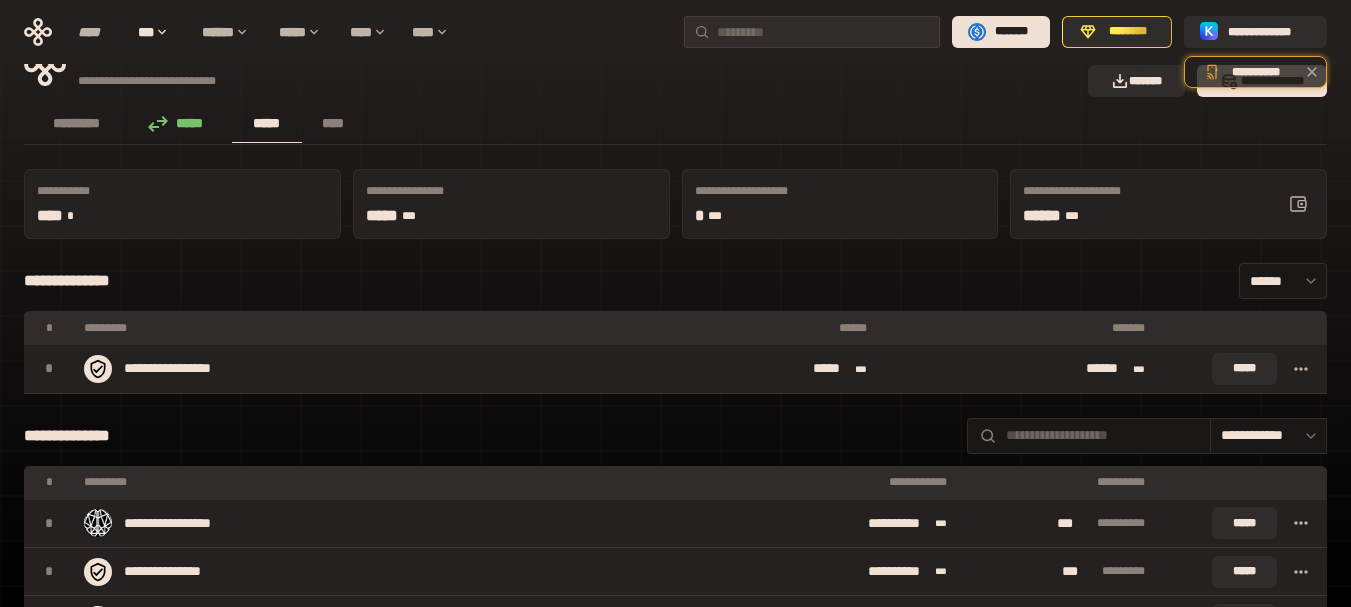 scroll, scrollTop: 100, scrollLeft: 0, axis: vertical 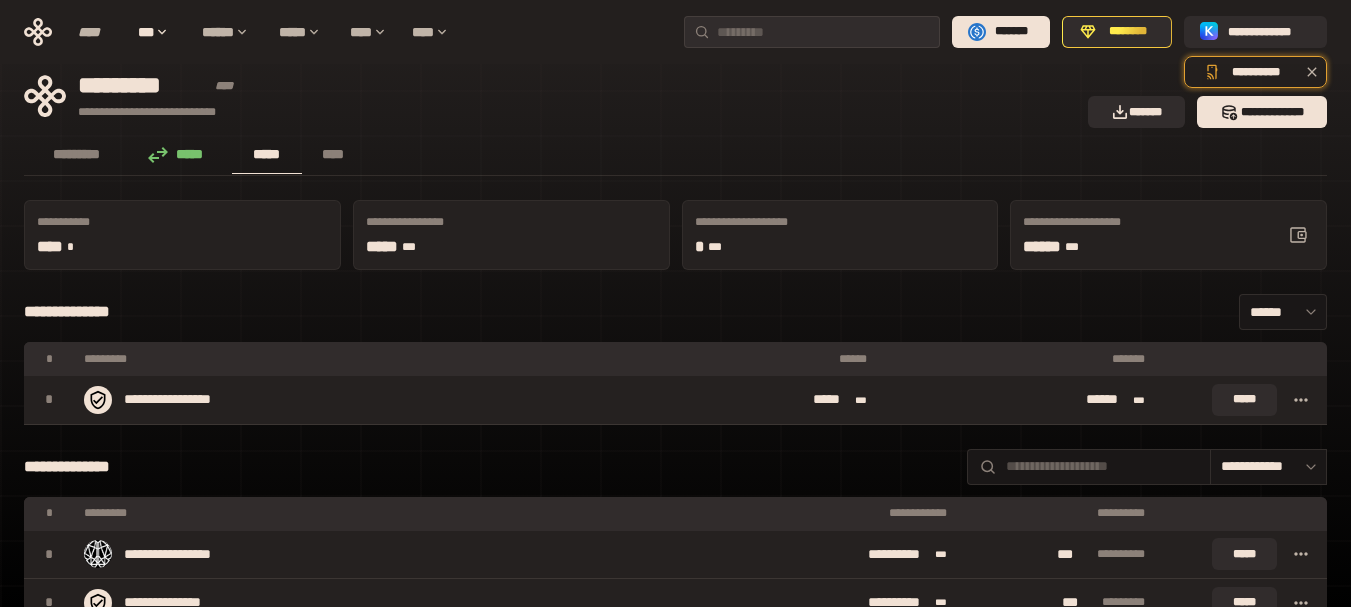 drag, startPoint x: 631, startPoint y: 208, endPoint x: 638, endPoint y: 64, distance: 144.17004 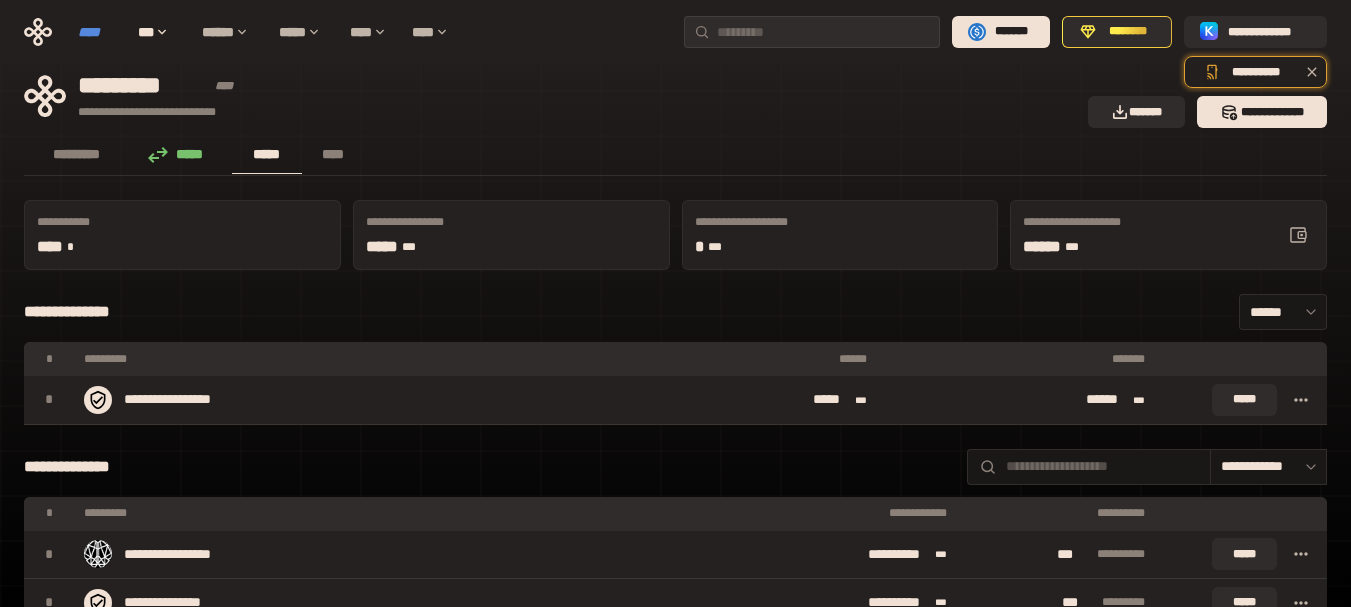 click on "****" at bounding box center (98, 32) 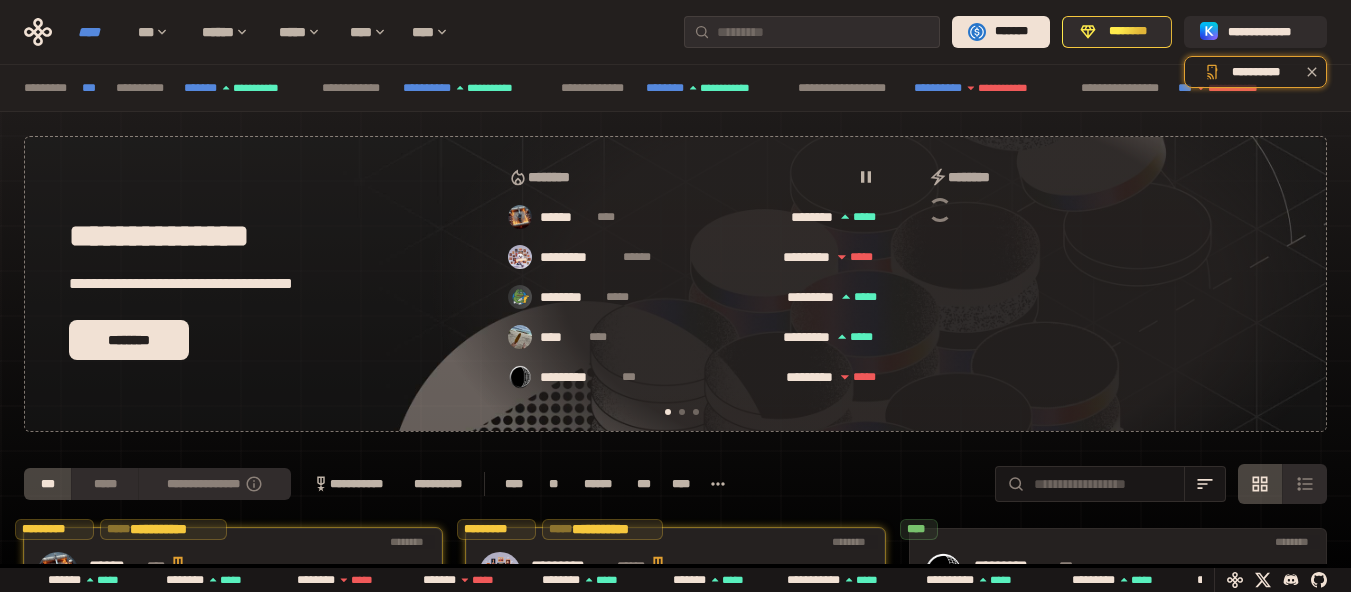 scroll, scrollTop: 0, scrollLeft: 16, axis: horizontal 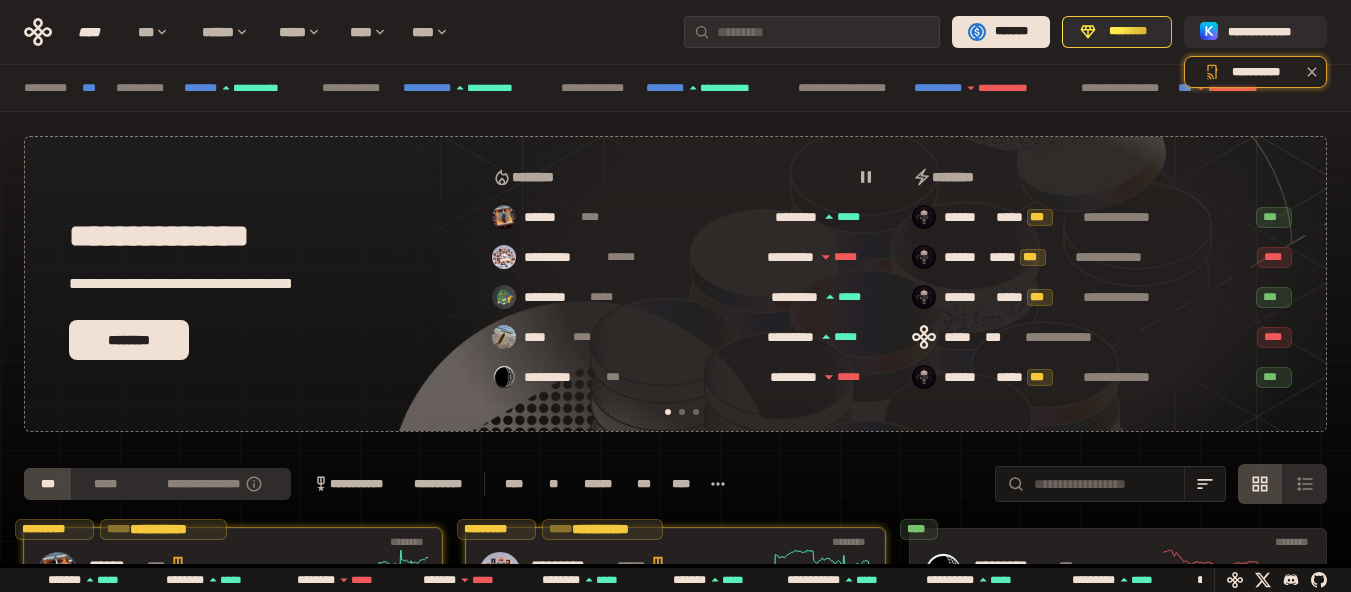 drag, startPoint x: 884, startPoint y: 461, endPoint x: 879, endPoint y: 535, distance: 74.168724 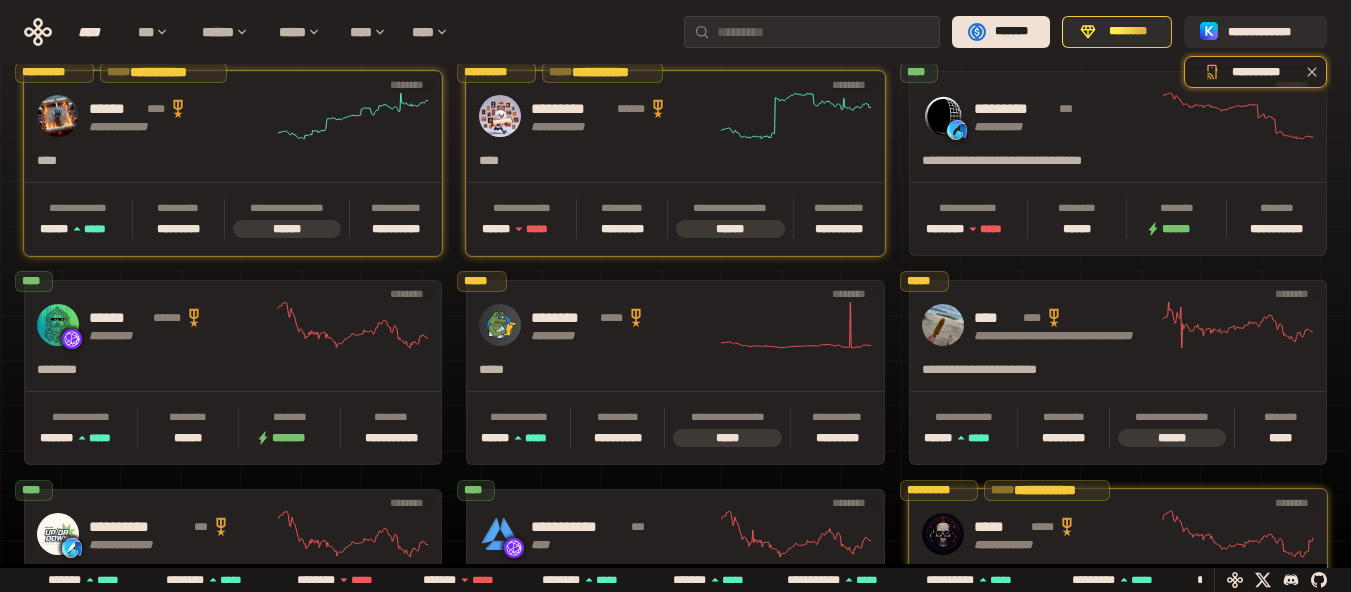 scroll, scrollTop: 0, scrollLeft: 436, axis: horizontal 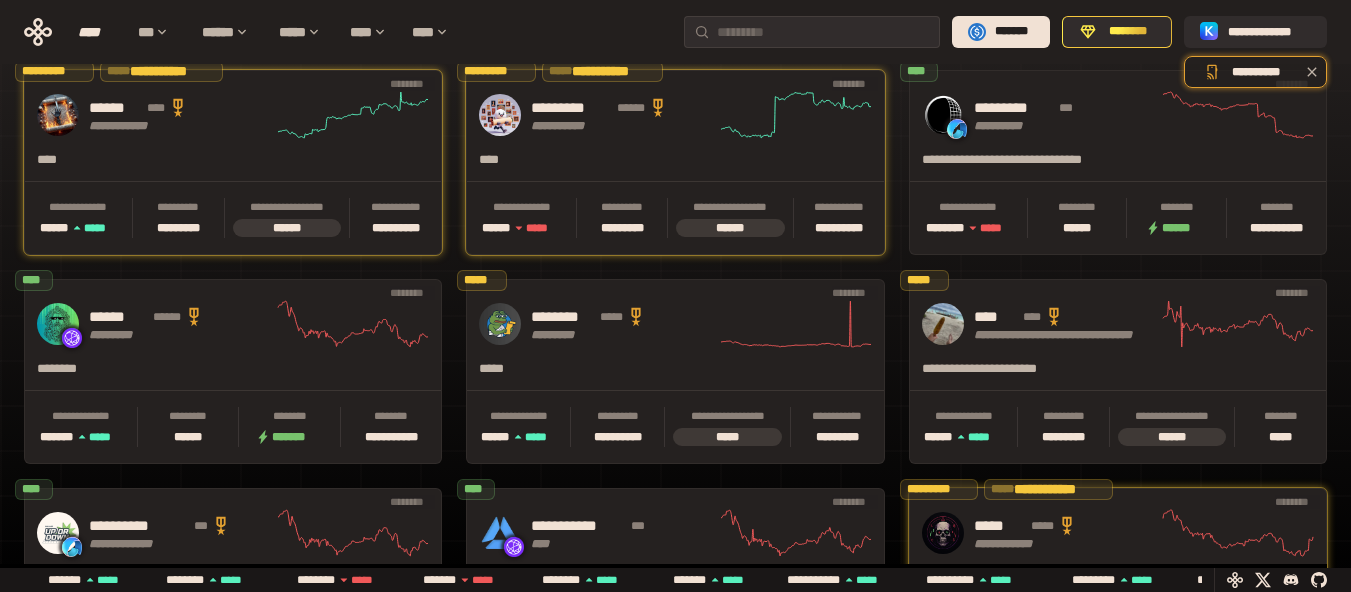 drag, startPoint x: 890, startPoint y: 412, endPoint x: 892, endPoint y: 480, distance: 68.0294 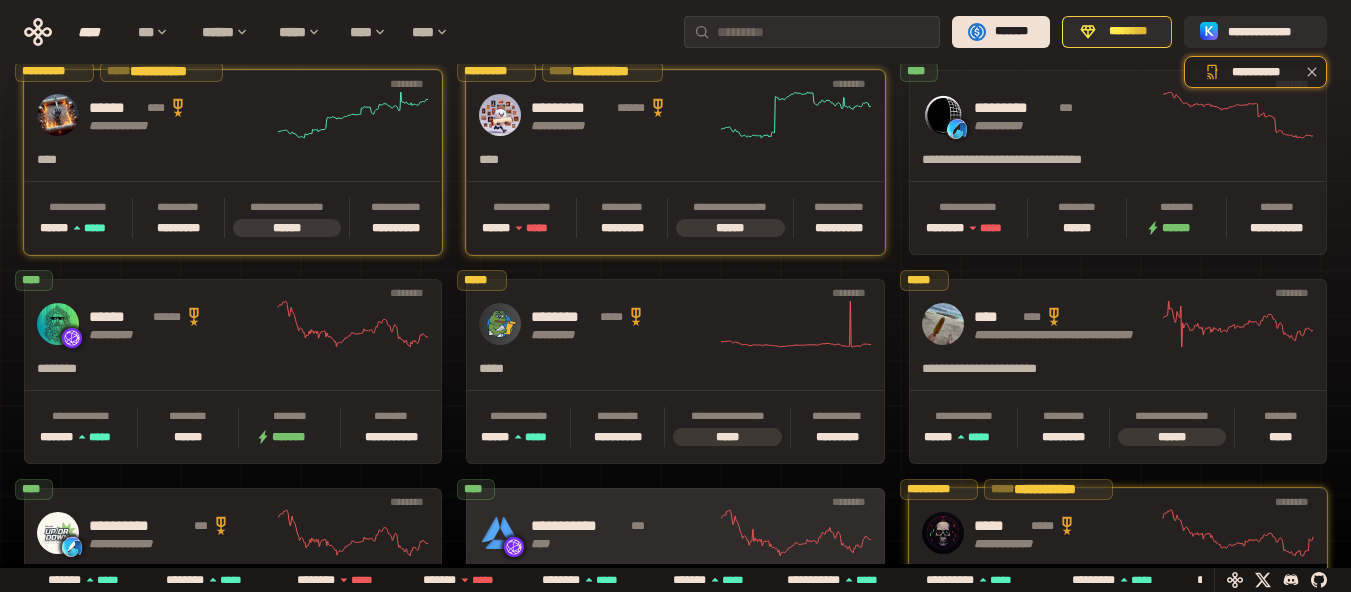 click on "**********" at bounding box center [623, 526] 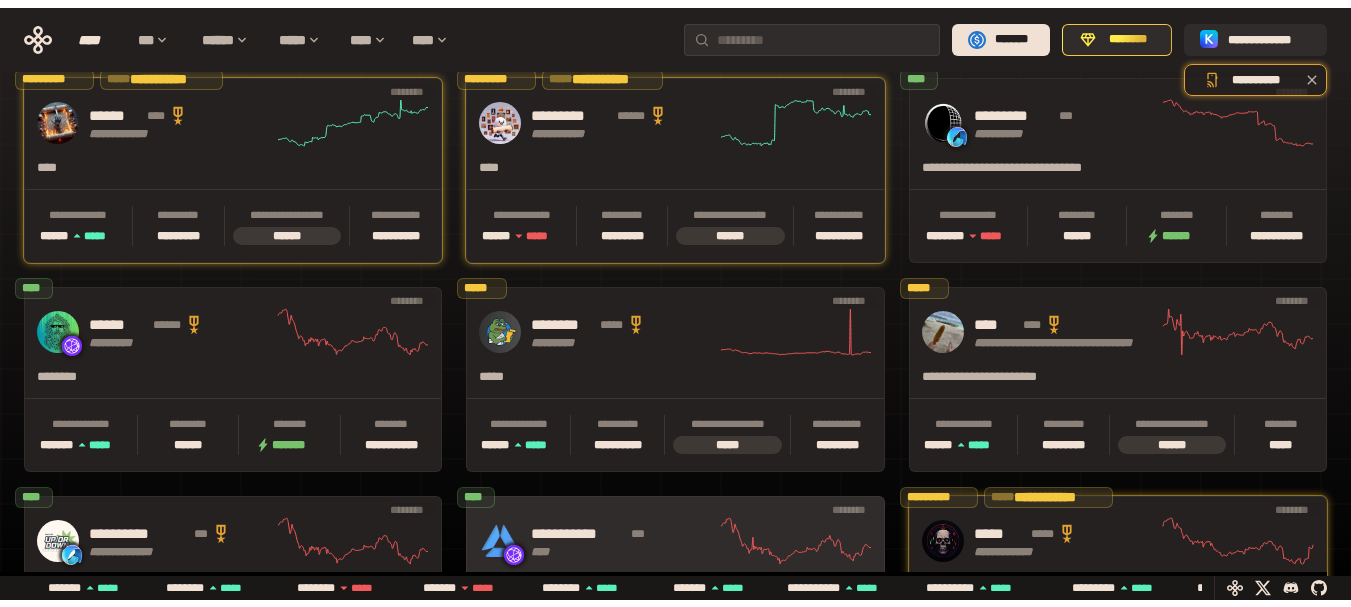 scroll, scrollTop: 0, scrollLeft: 0, axis: both 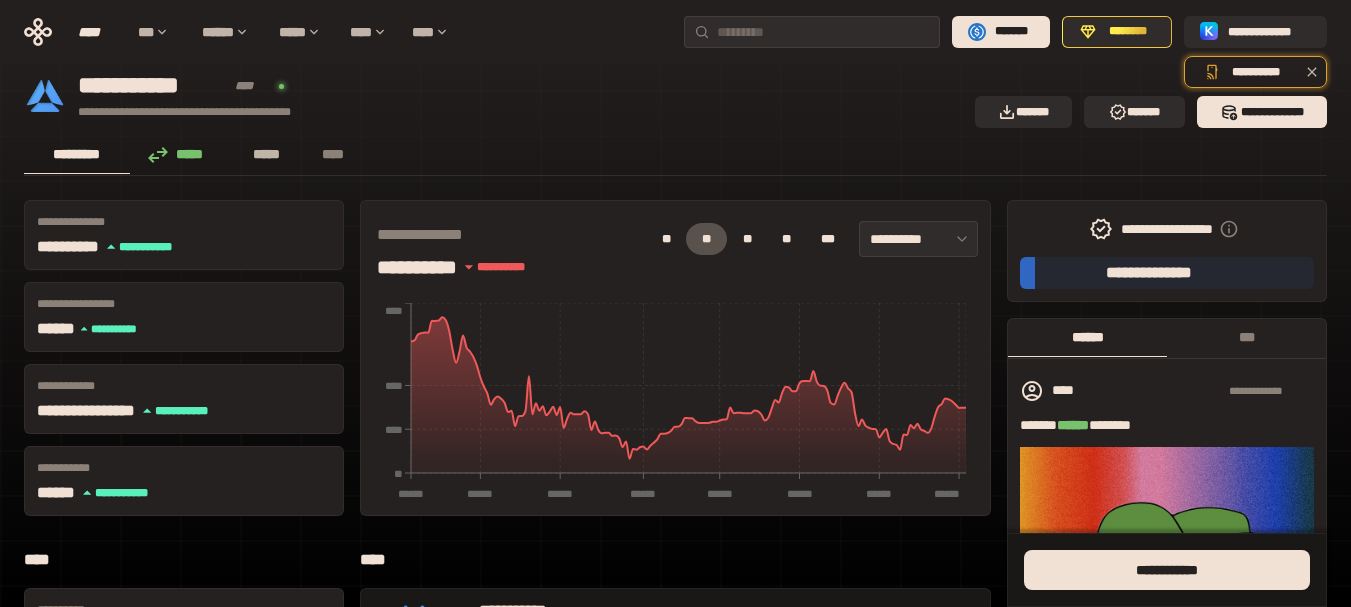 click on "*****" at bounding box center [267, 154] 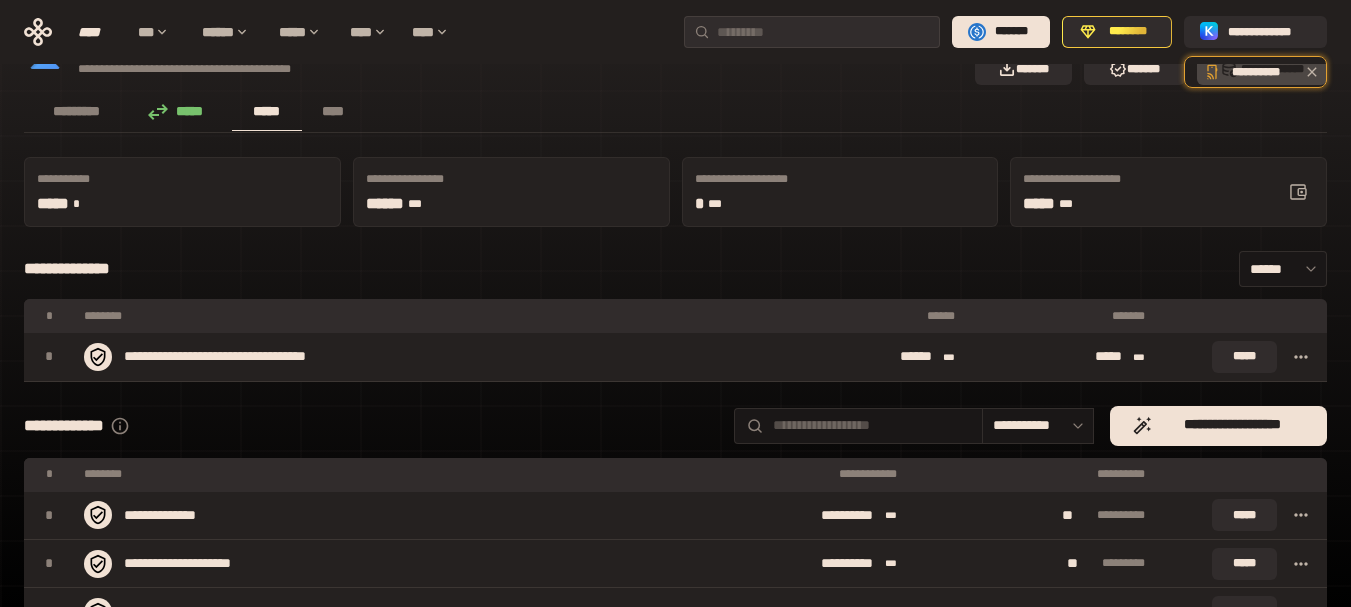scroll, scrollTop: 59, scrollLeft: 0, axis: vertical 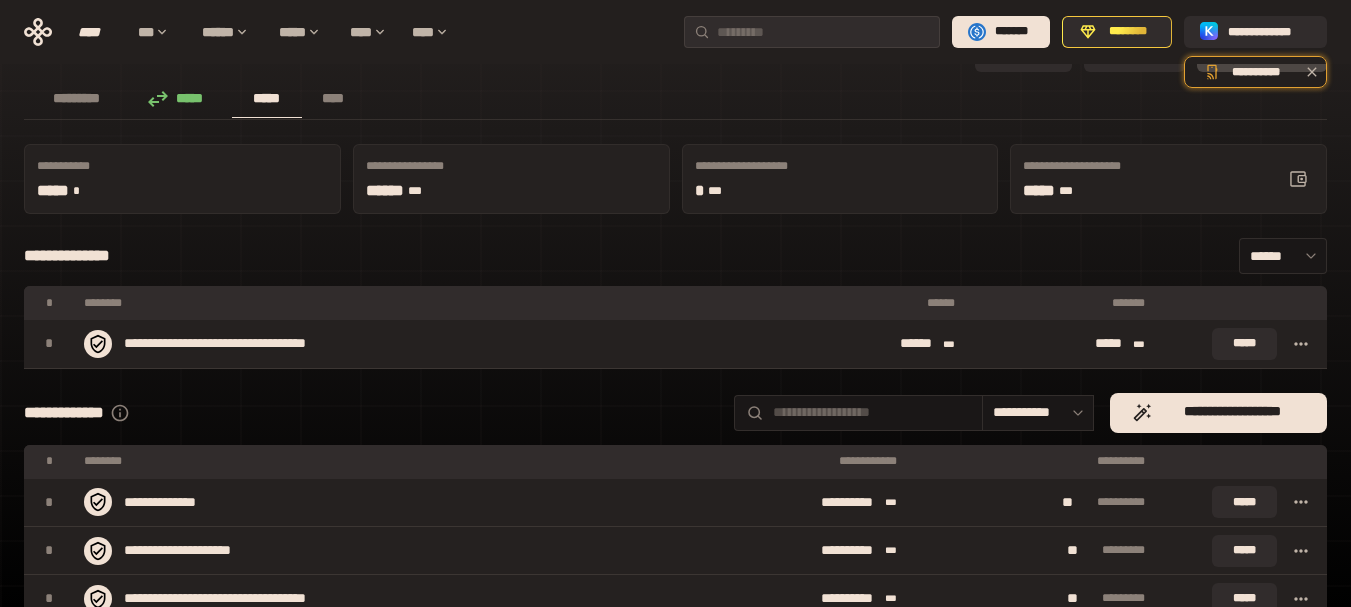 drag, startPoint x: 732, startPoint y: 101, endPoint x: 734, endPoint y: 133, distance: 32.06244 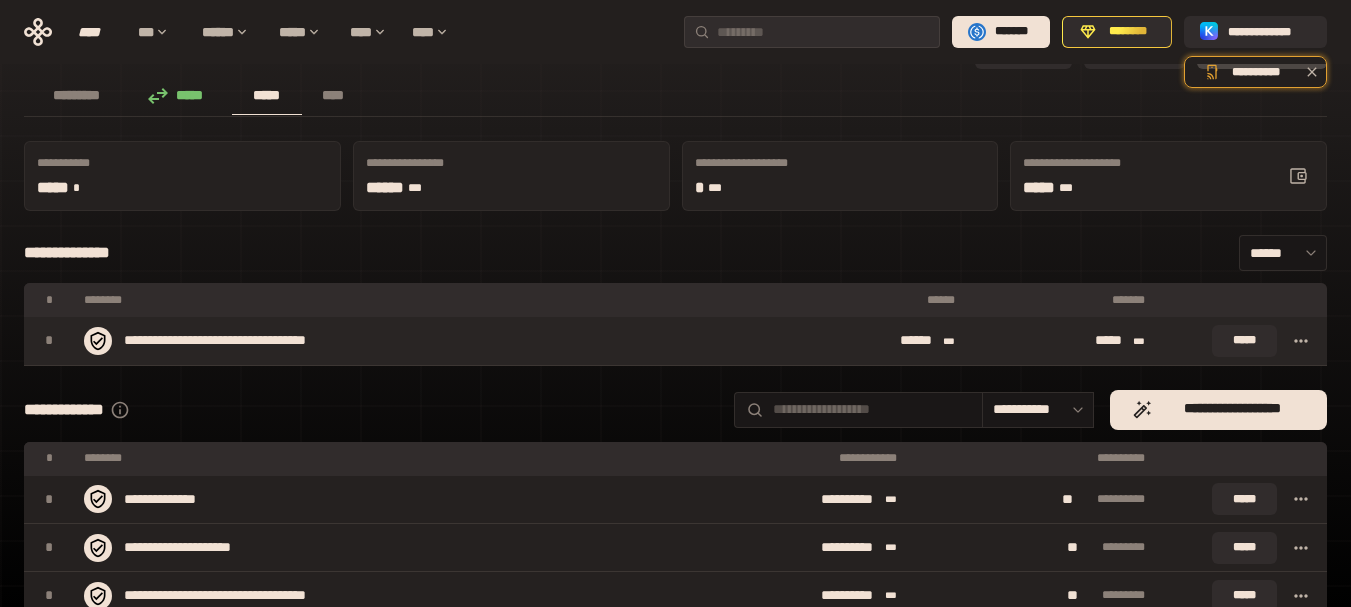 click 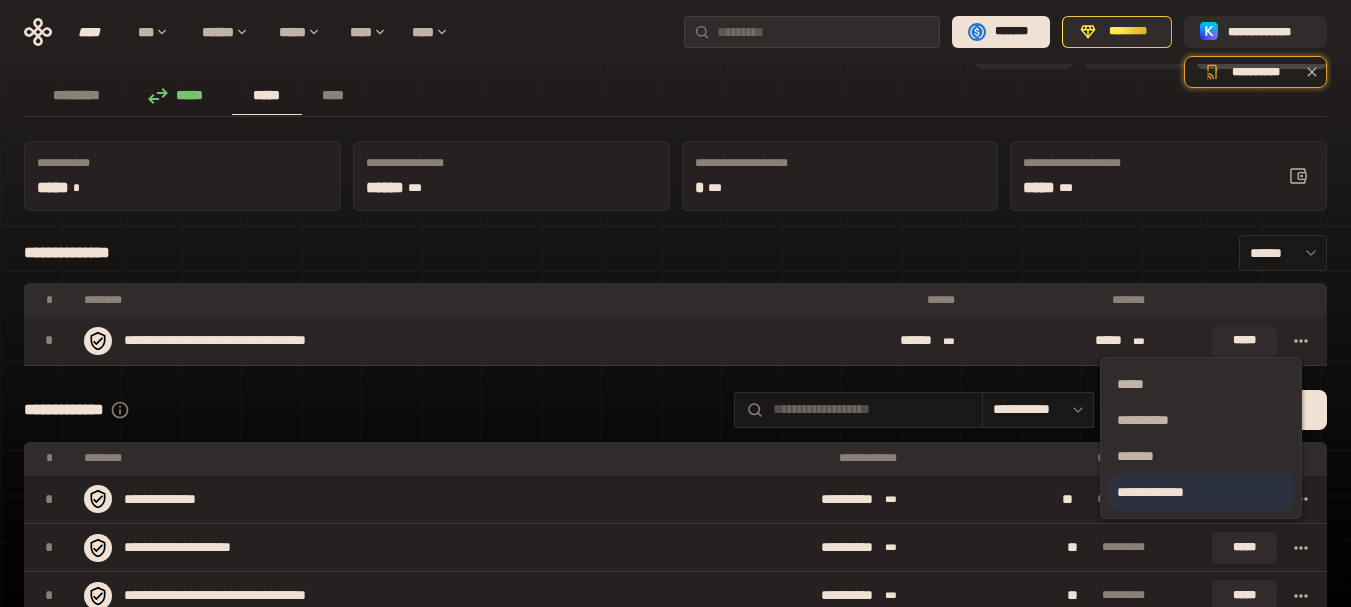 click on "**********" at bounding box center (1201, 492) 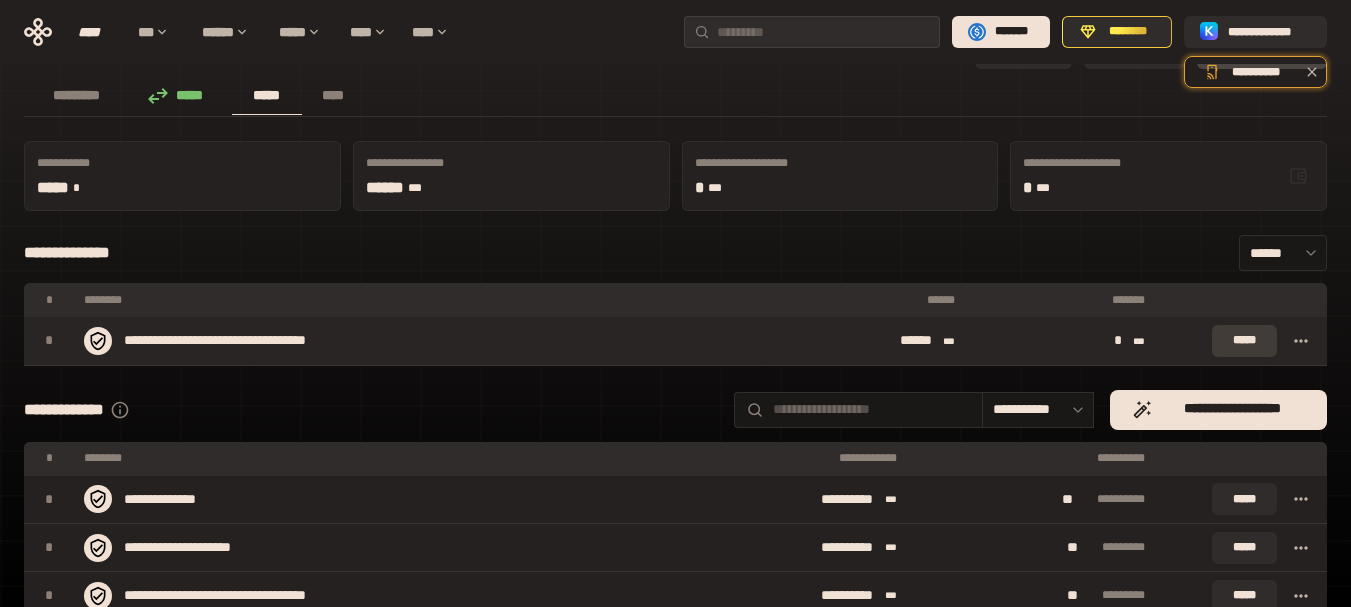 click on "*****" at bounding box center (1244, 341) 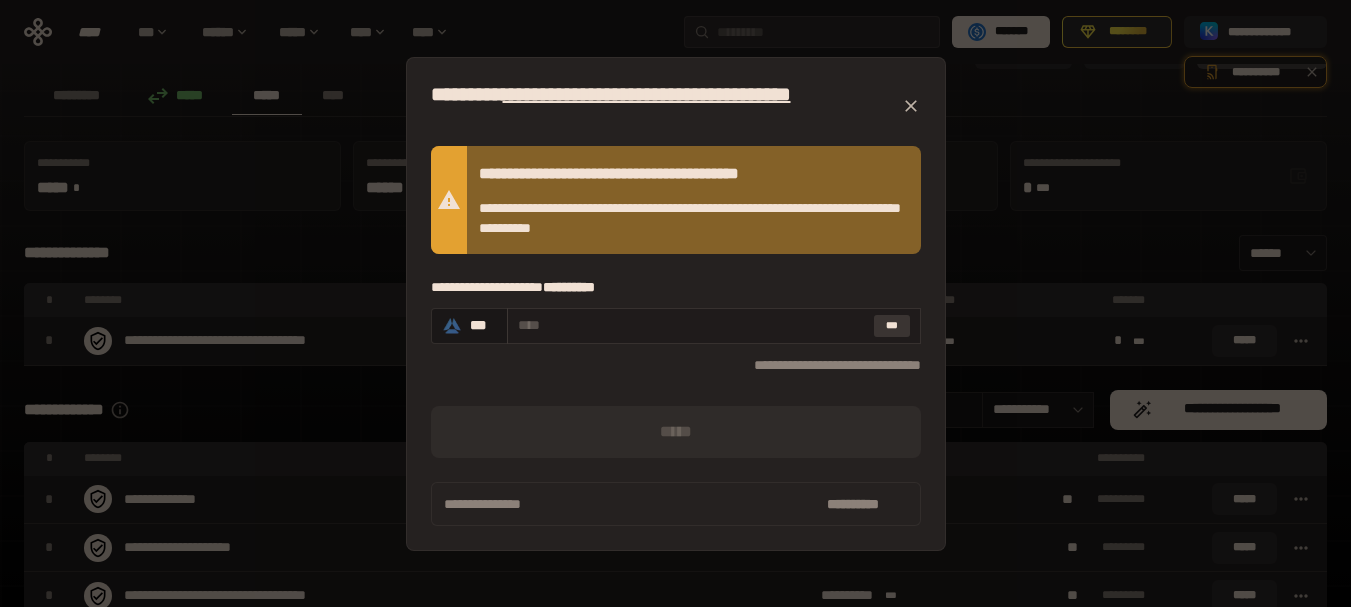 click on "***" at bounding box center (892, 326) 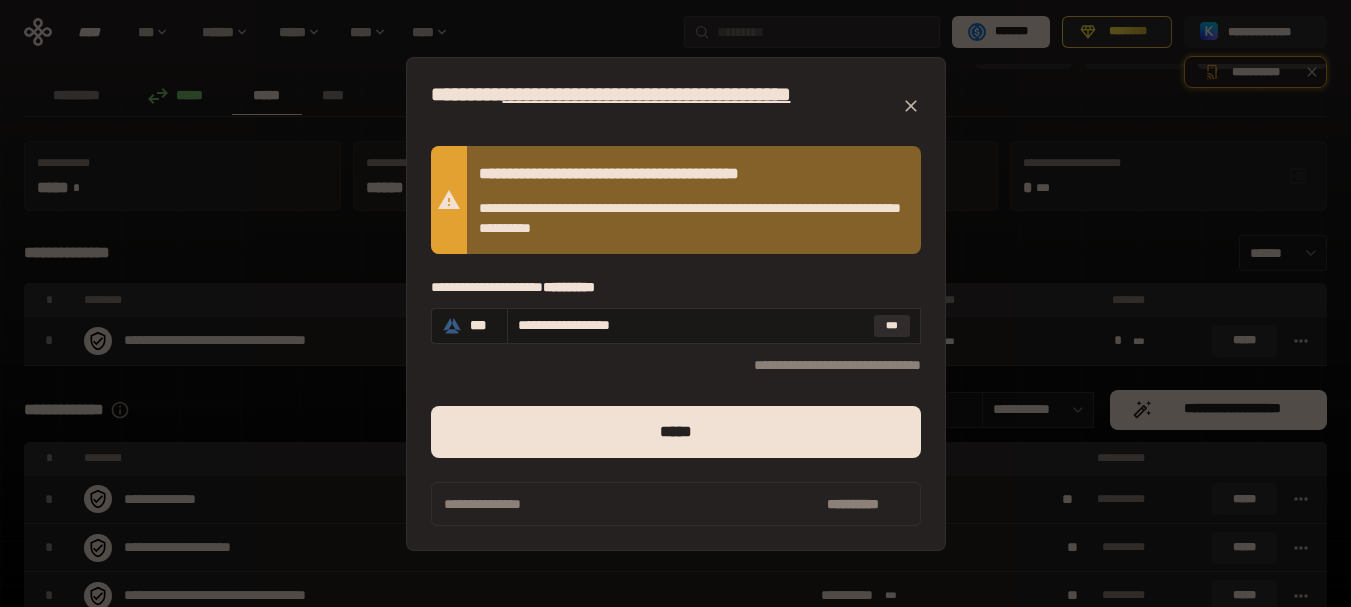 click 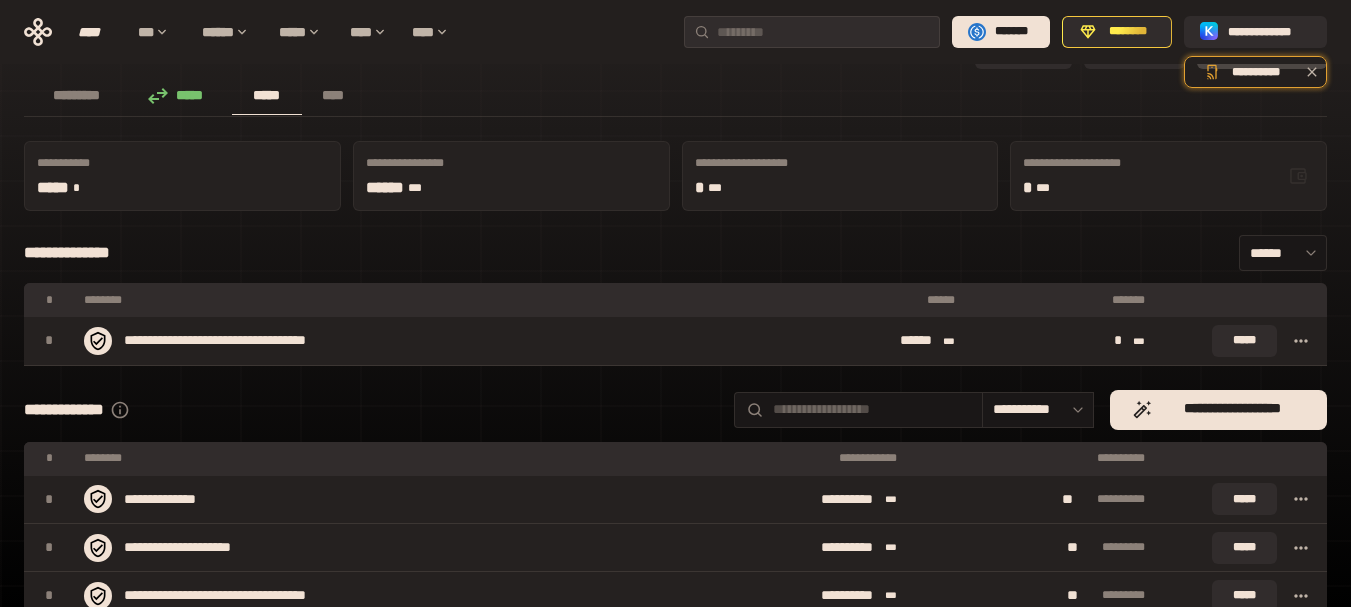 click on "*****" at bounding box center [181, 95] 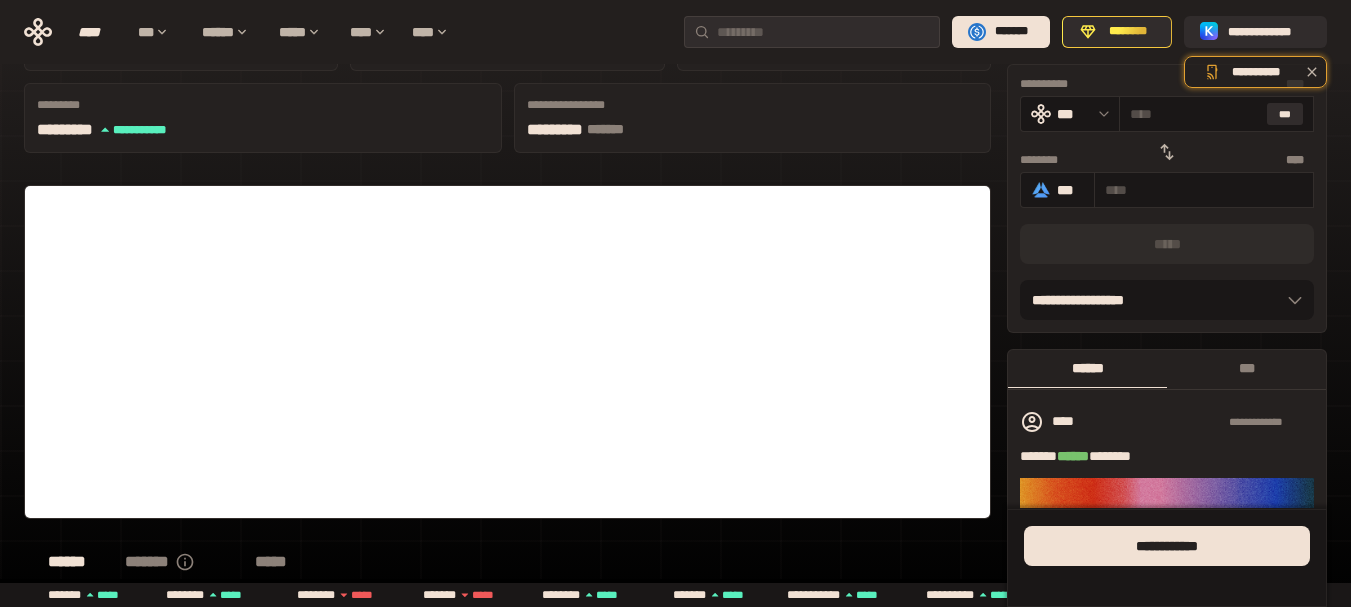 scroll, scrollTop: 239, scrollLeft: 0, axis: vertical 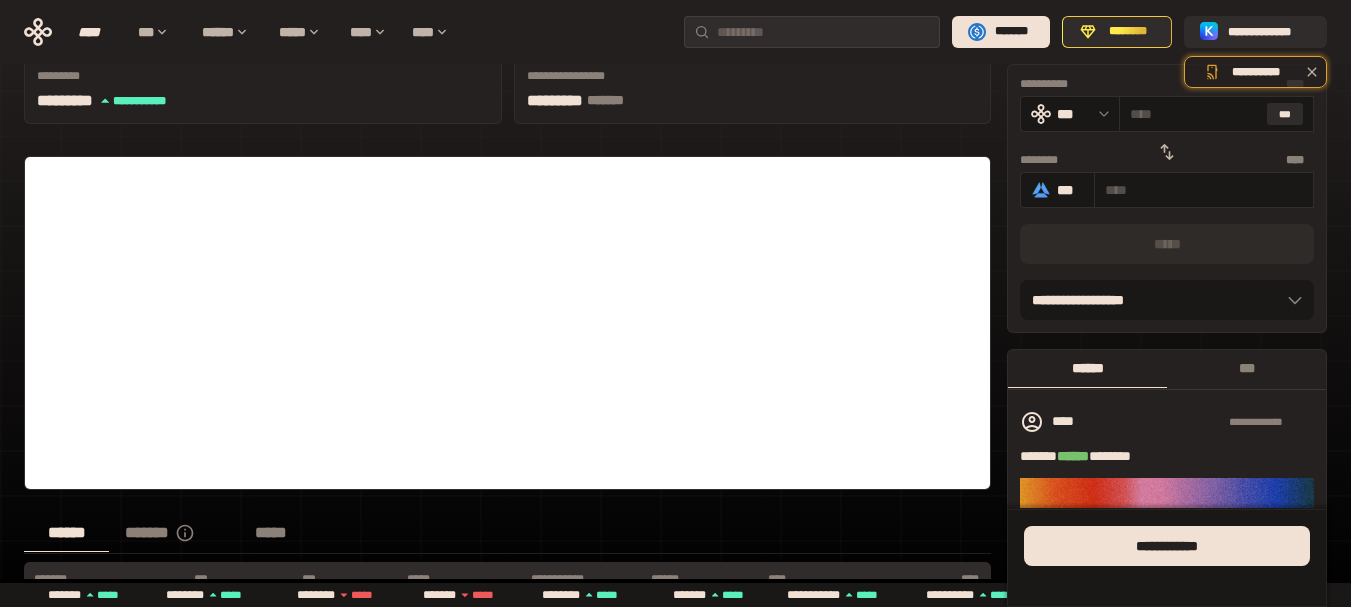 drag, startPoint x: 1000, startPoint y: 288, endPoint x: 998, endPoint y: 336, distance: 48.04165 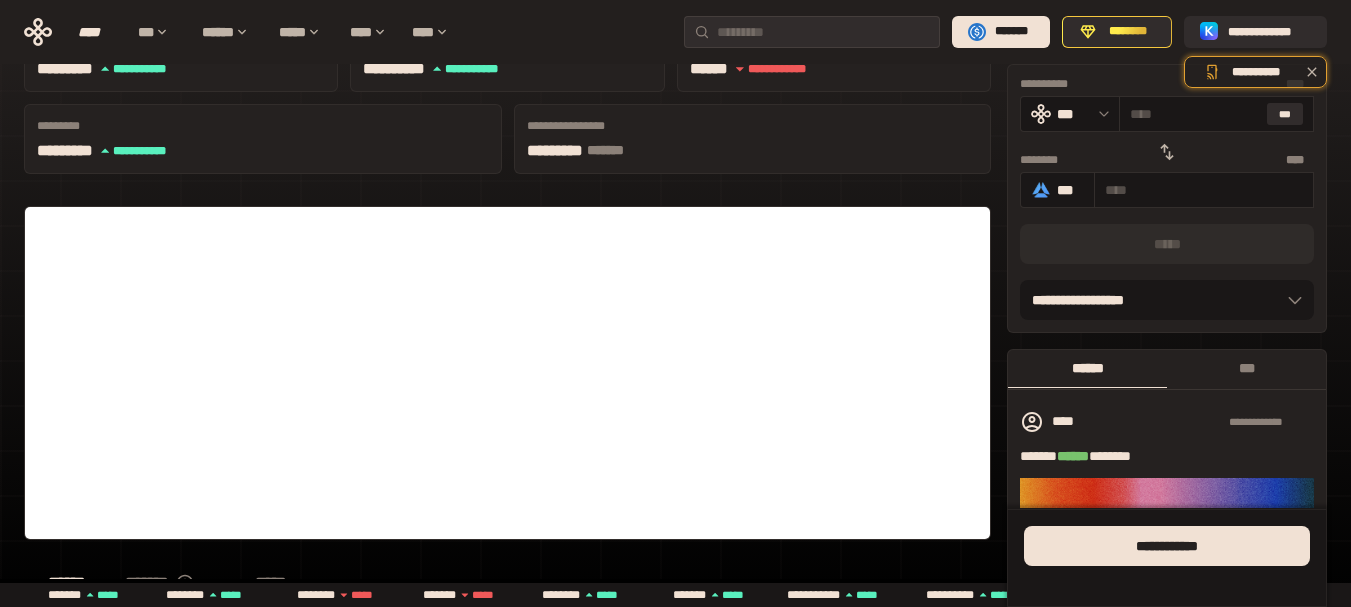 scroll, scrollTop: 0, scrollLeft: 0, axis: both 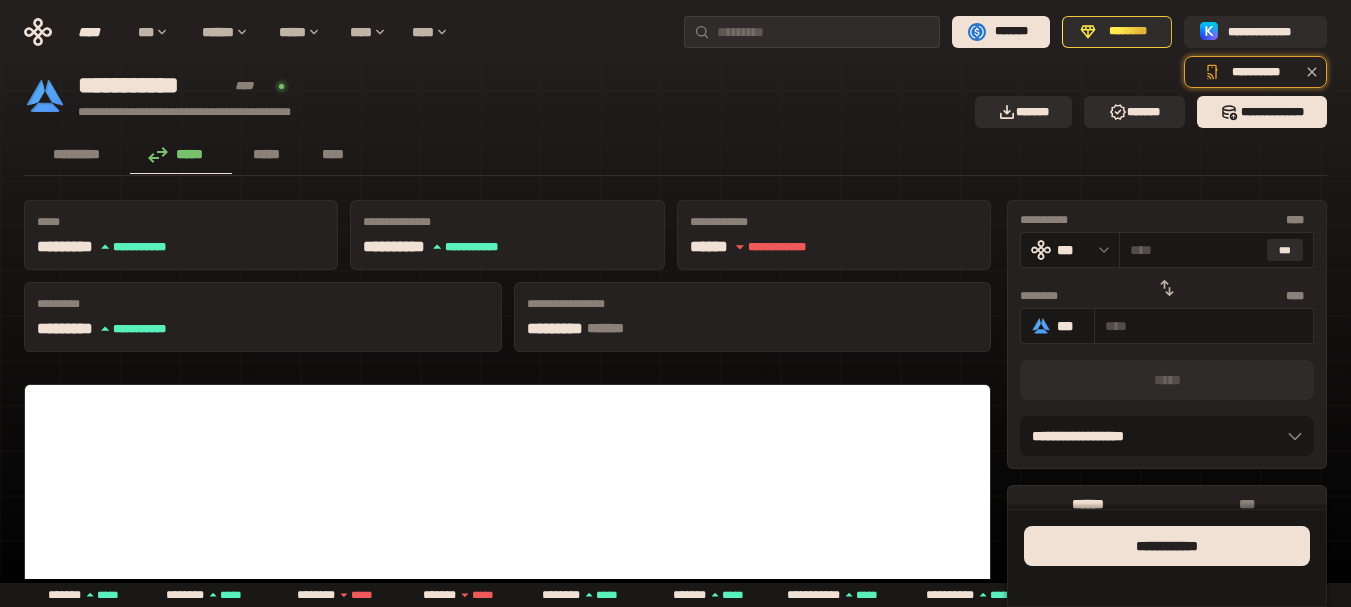 drag, startPoint x: 998, startPoint y: 323, endPoint x: 998, endPoint y: 184, distance: 139 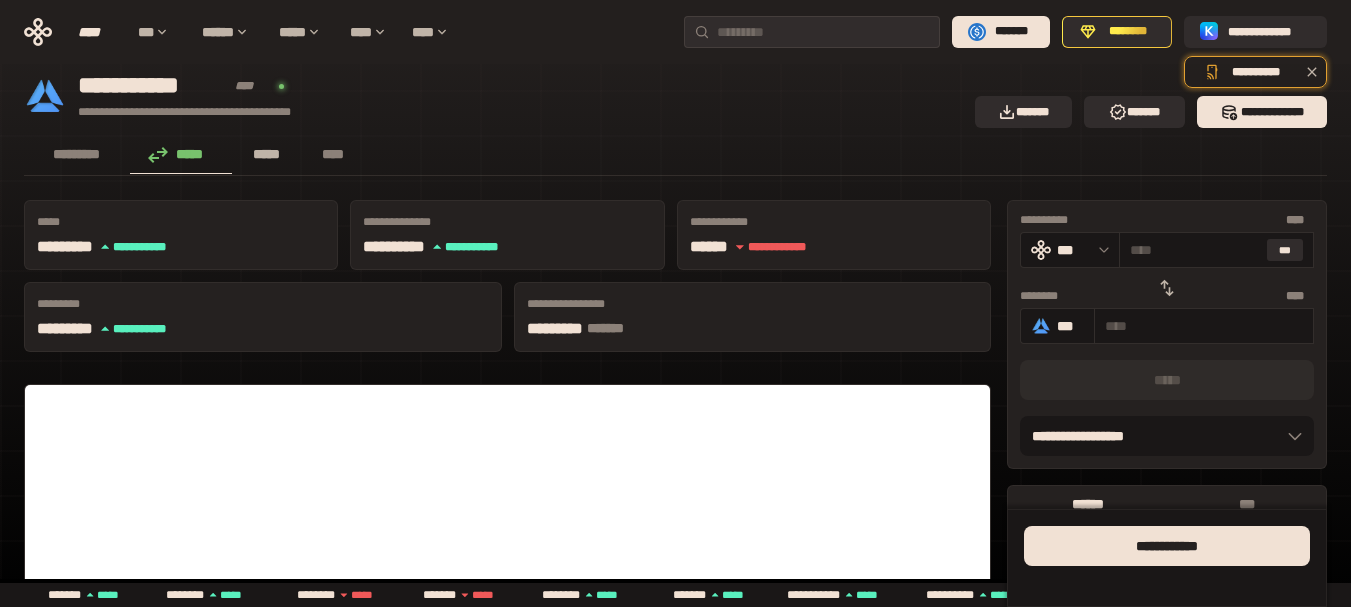 click on "*****" at bounding box center (267, 155) 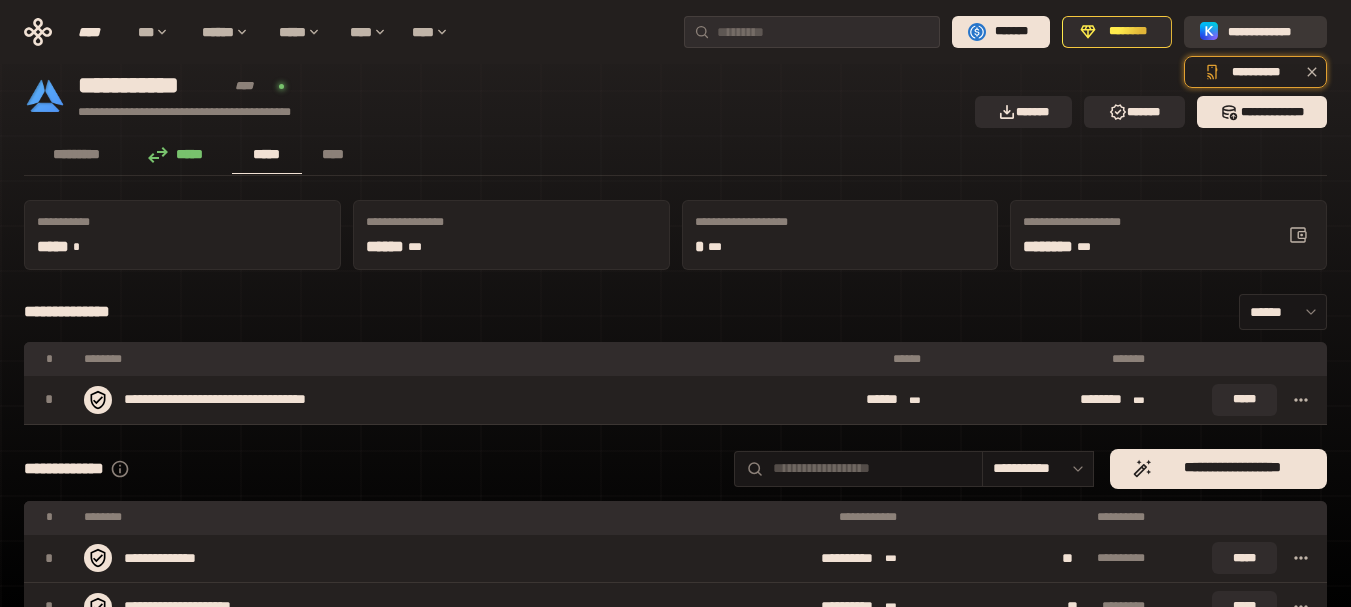 click on "**********" at bounding box center [1269, 32] 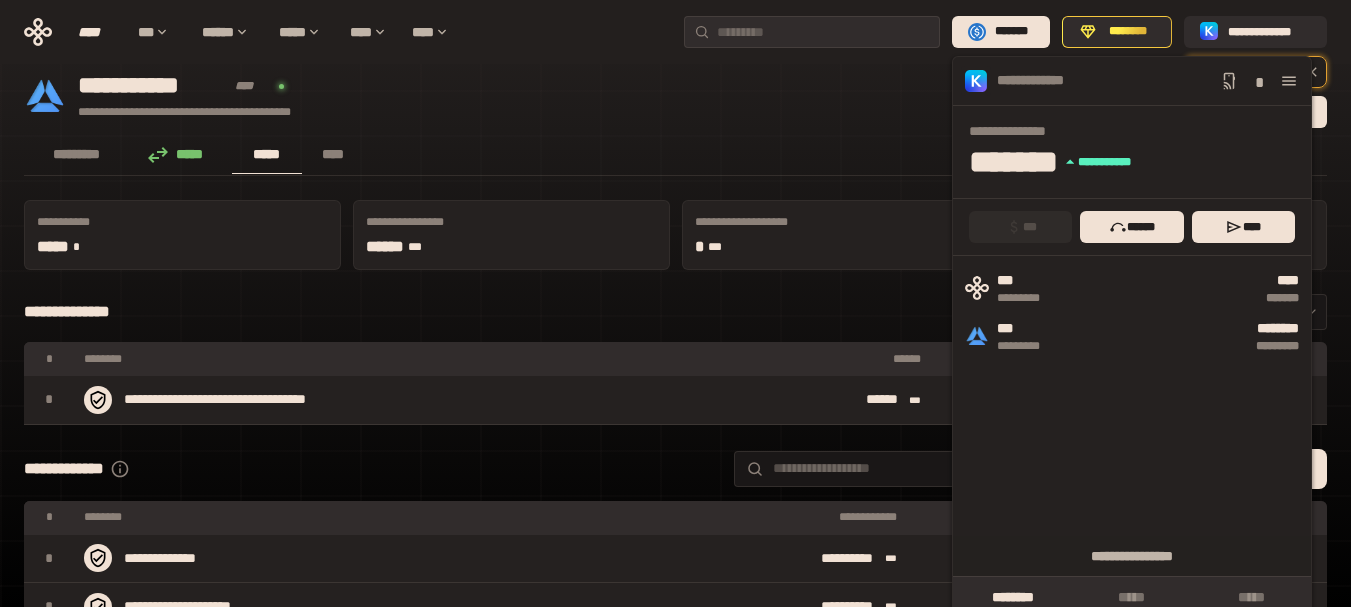 click on "**********" at bounding box center (493, 96) 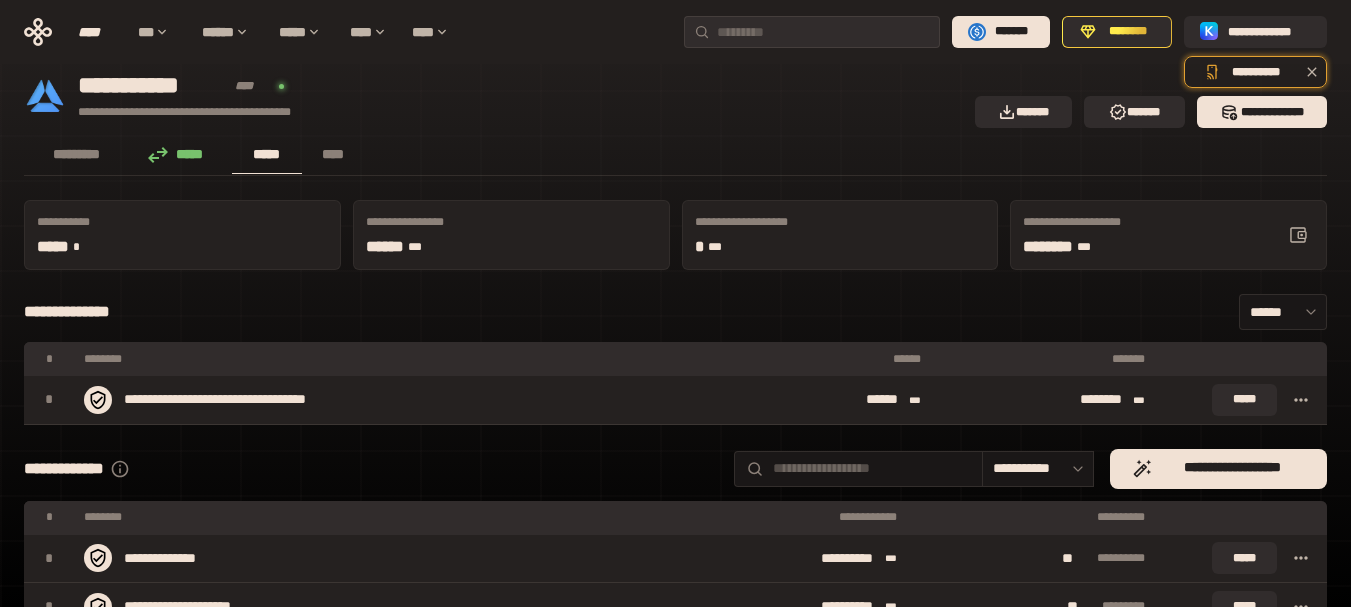 click on "*****" at bounding box center (181, 154) 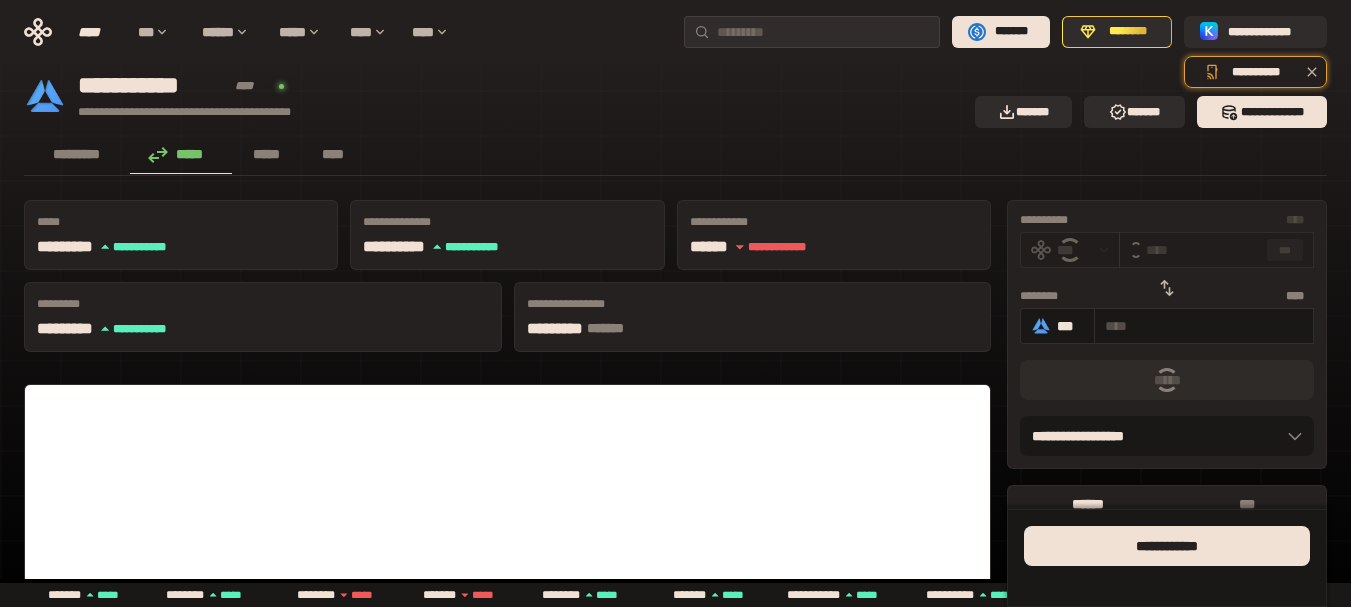 click 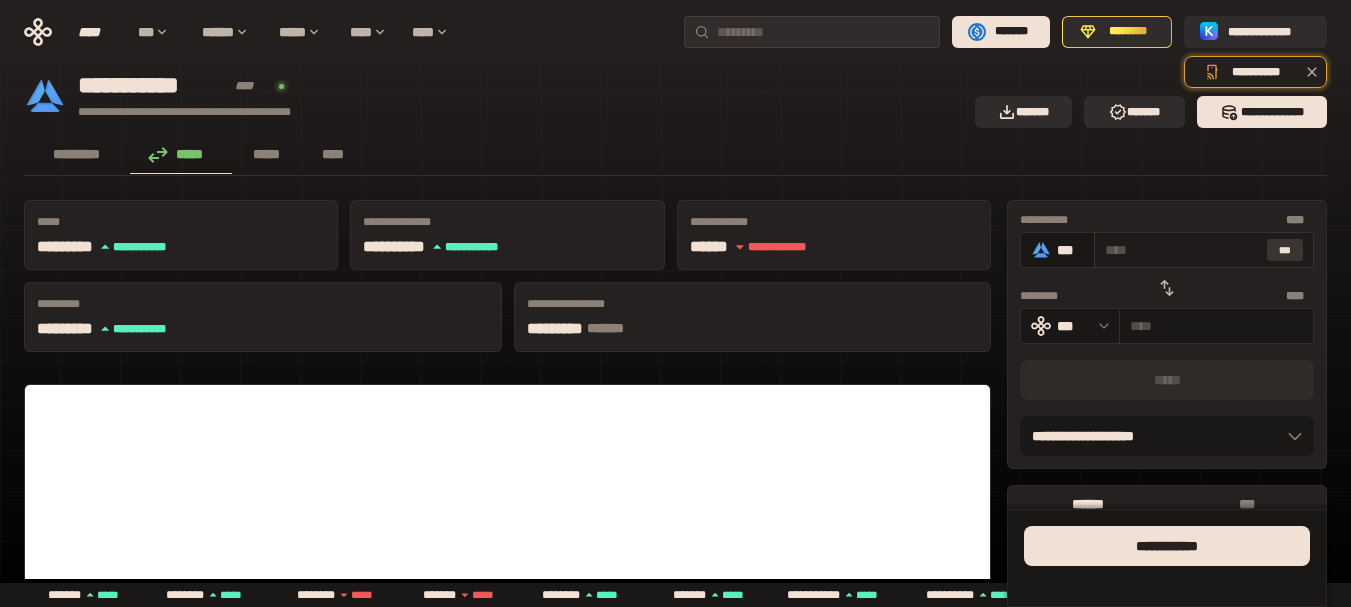 click on "***" at bounding box center (1285, 250) 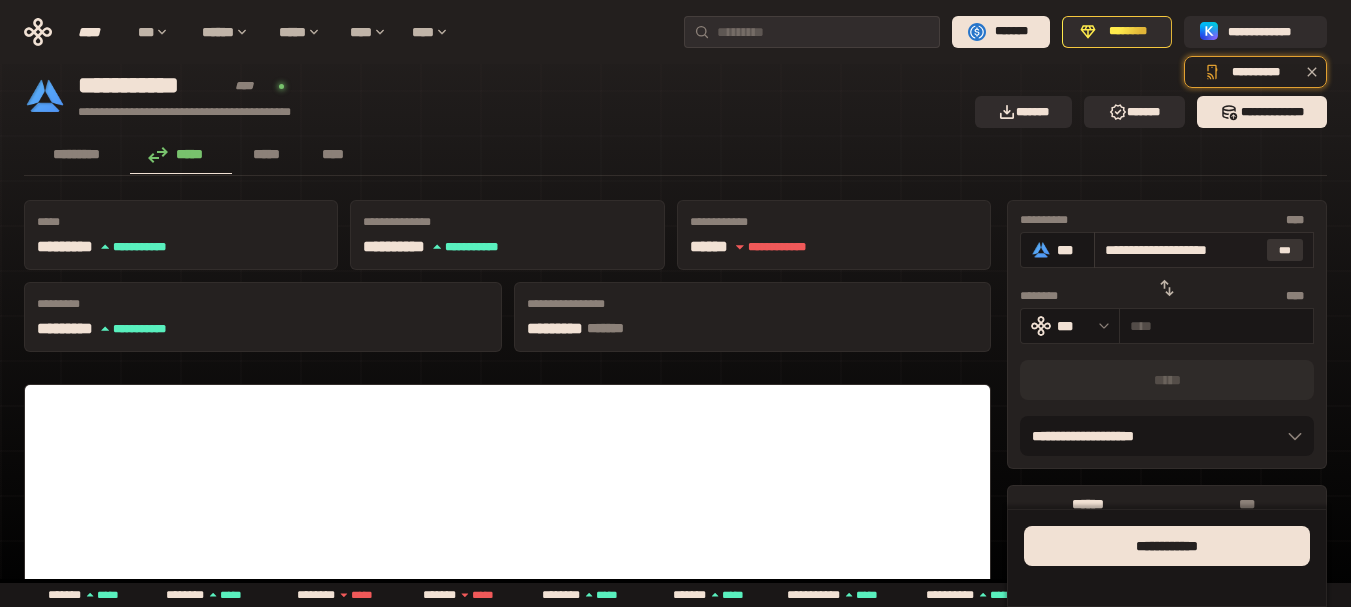 type on "**********" 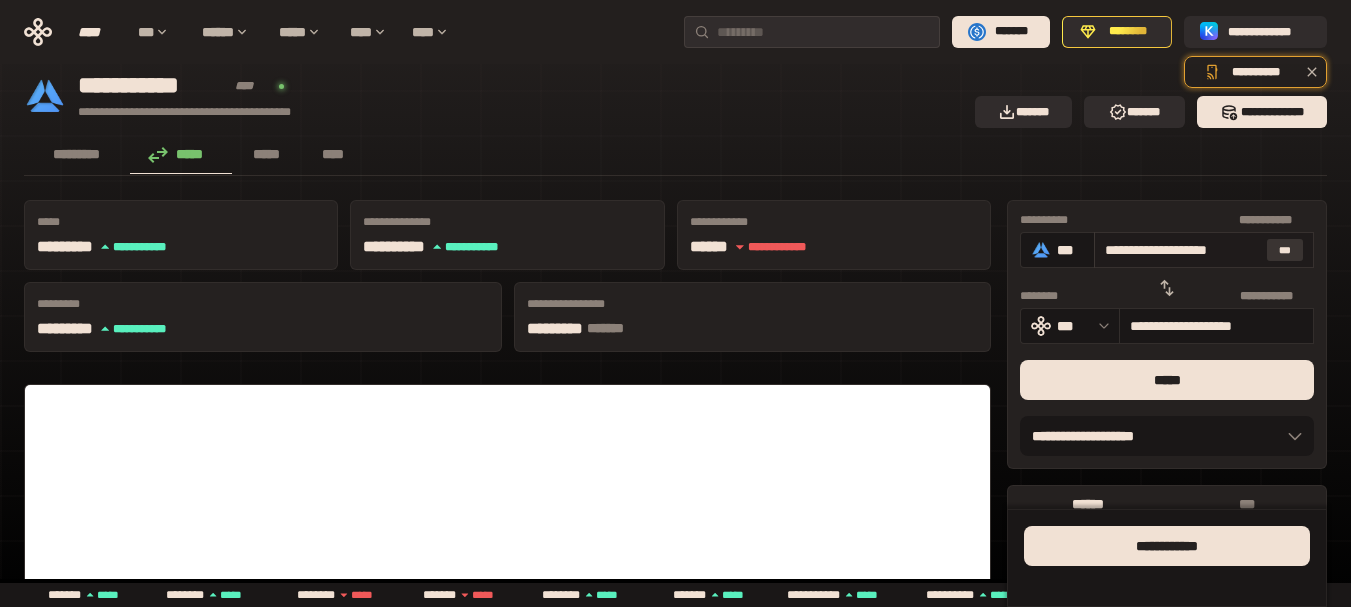 click on "***" at bounding box center (1285, 250) 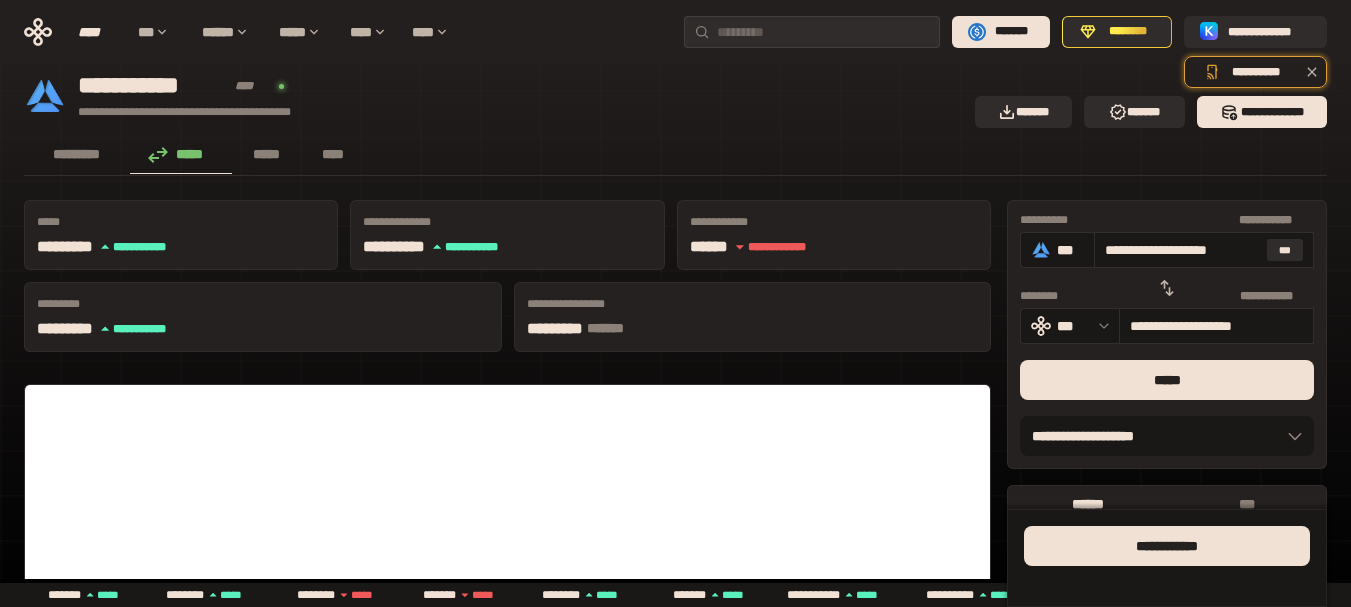 scroll, scrollTop: 0, scrollLeft: 0, axis: both 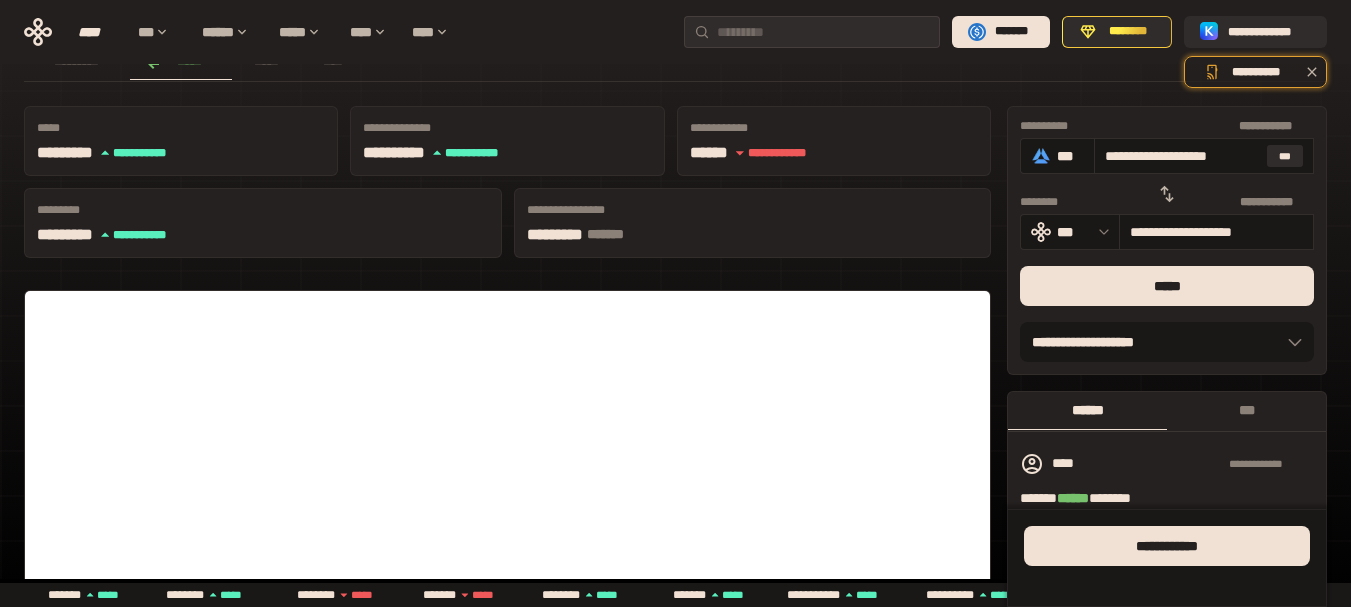 drag, startPoint x: 999, startPoint y: 384, endPoint x: 1006, endPoint y: 426, distance: 42.579338 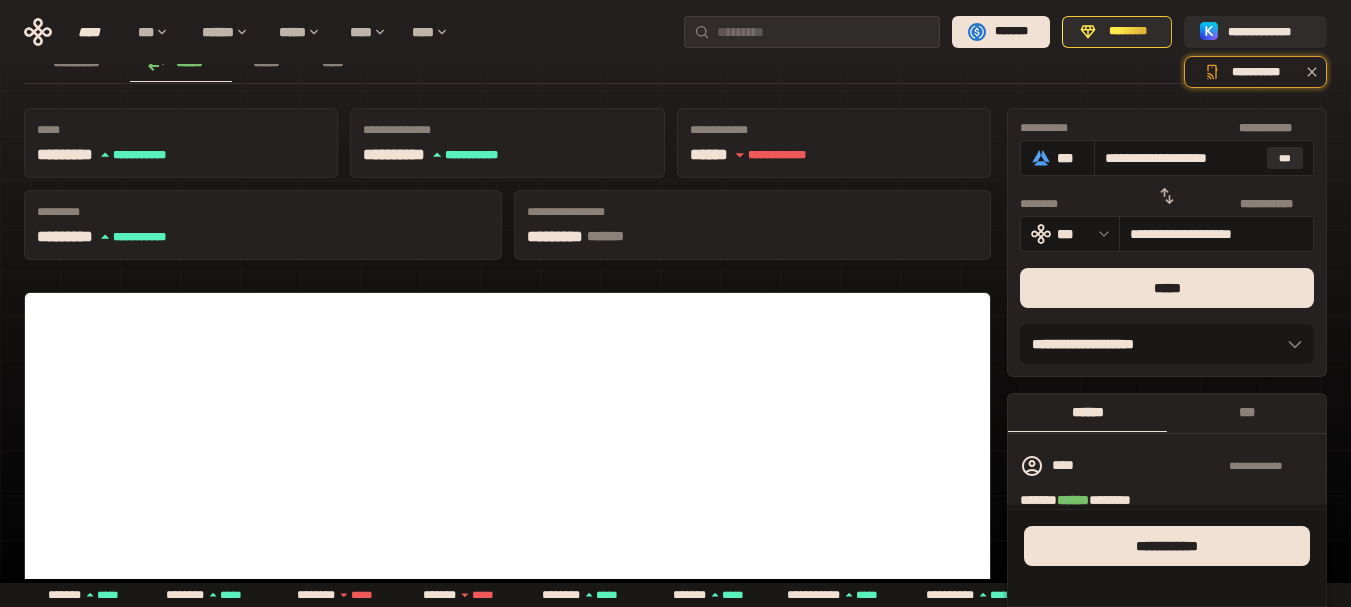 scroll, scrollTop: 0, scrollLeft: 0, axis: both 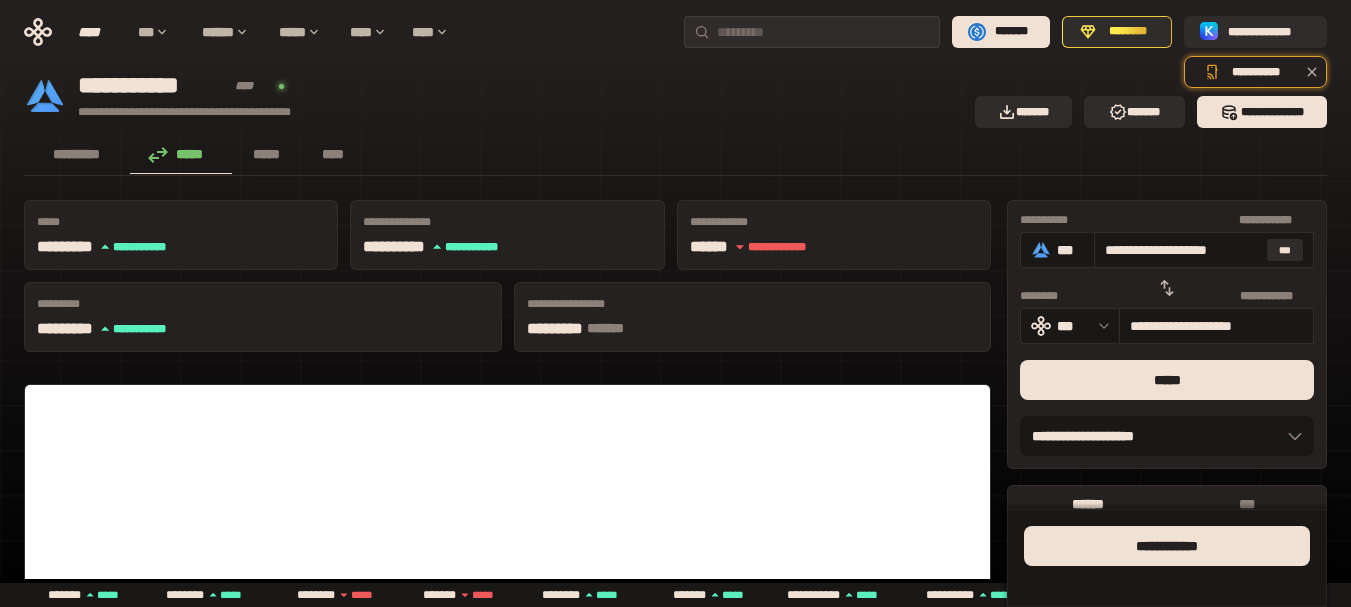 drag, startPoint x: 1006, startPoint y: 426, endPoint x: 1018, endPoint y: 246, distance: 180.39955 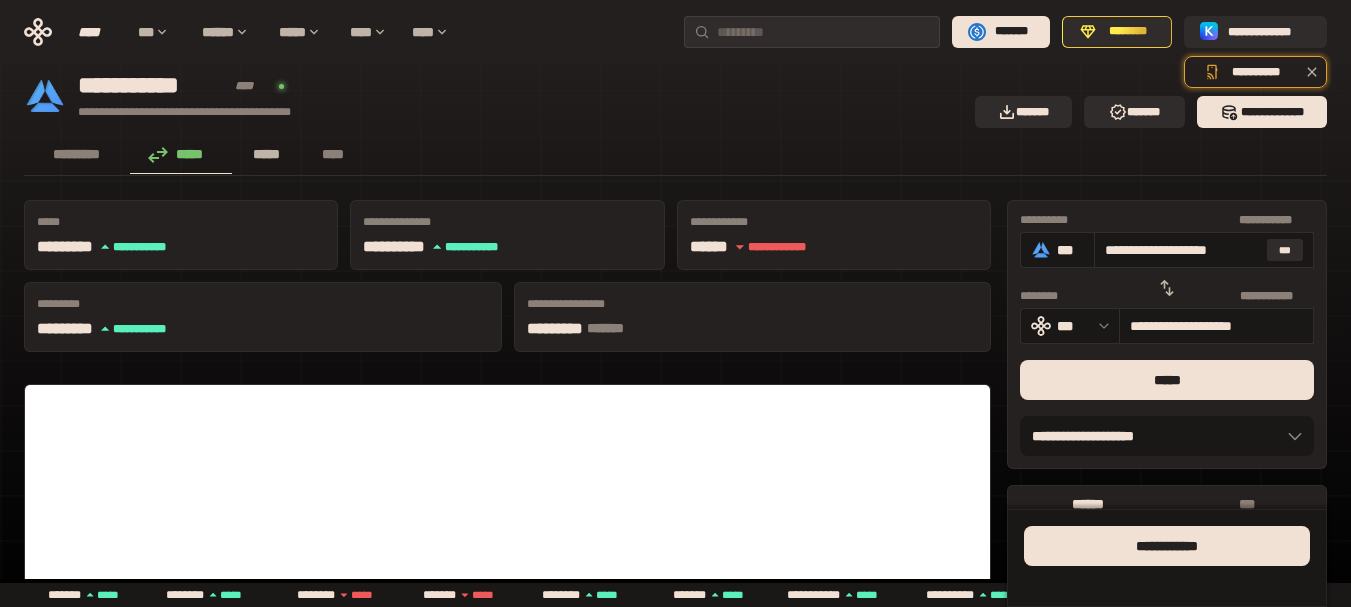 click on "*****" at bounding box center [267, 154] 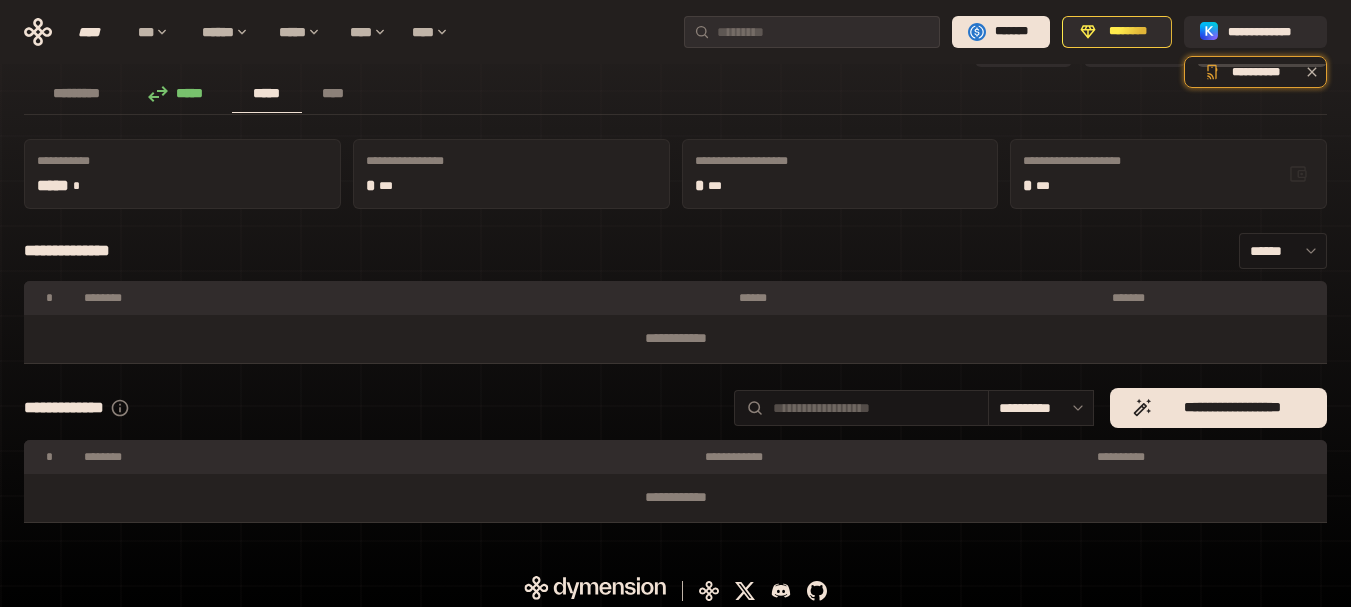 scroll, scrollTop: 57, scrollLeft: 0, axis: vertical 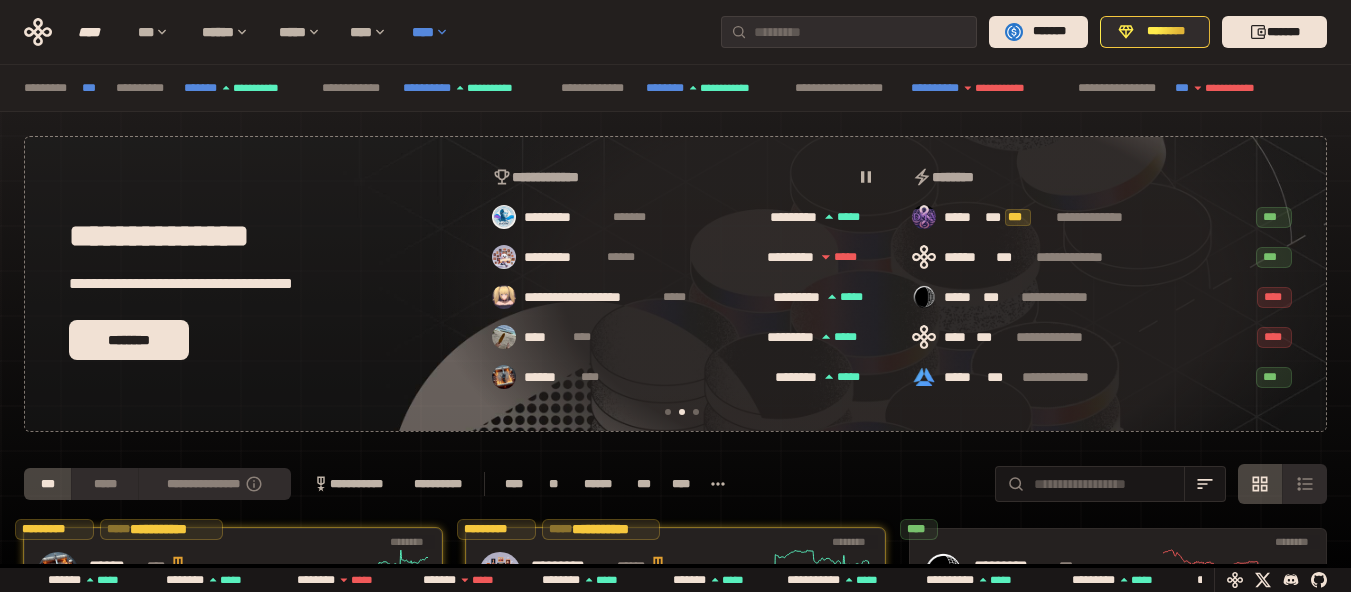 click 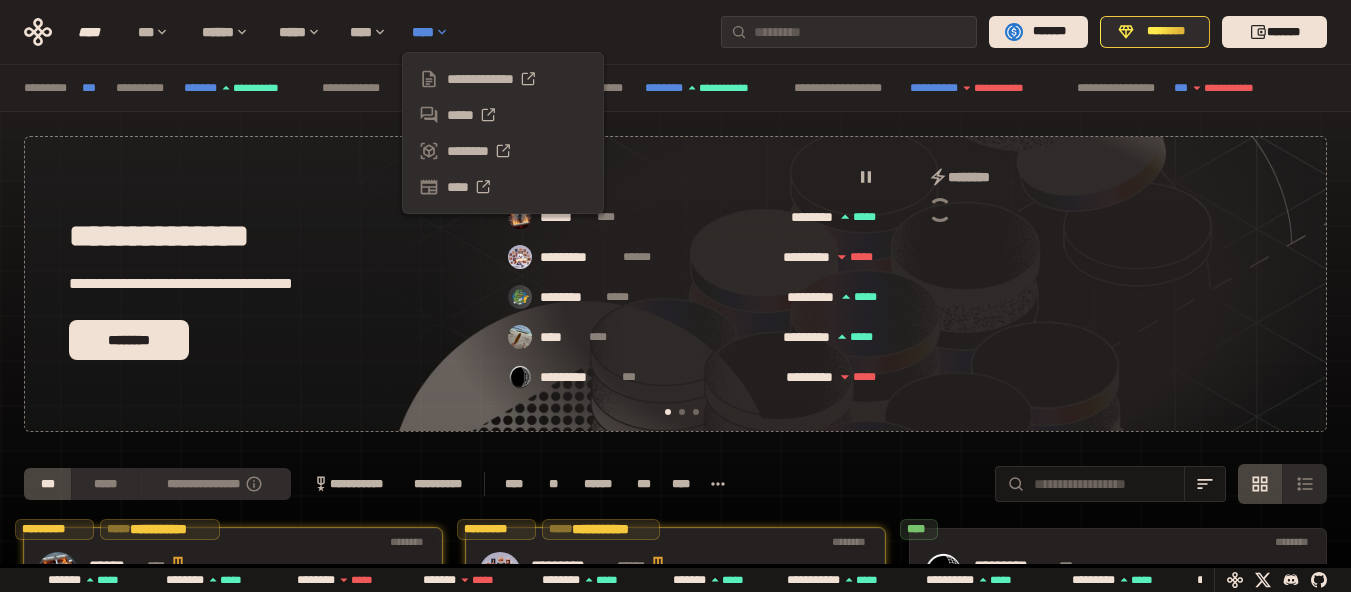 scroll, scrollTop: 0, scrollLeft: 16, axis: horizontal 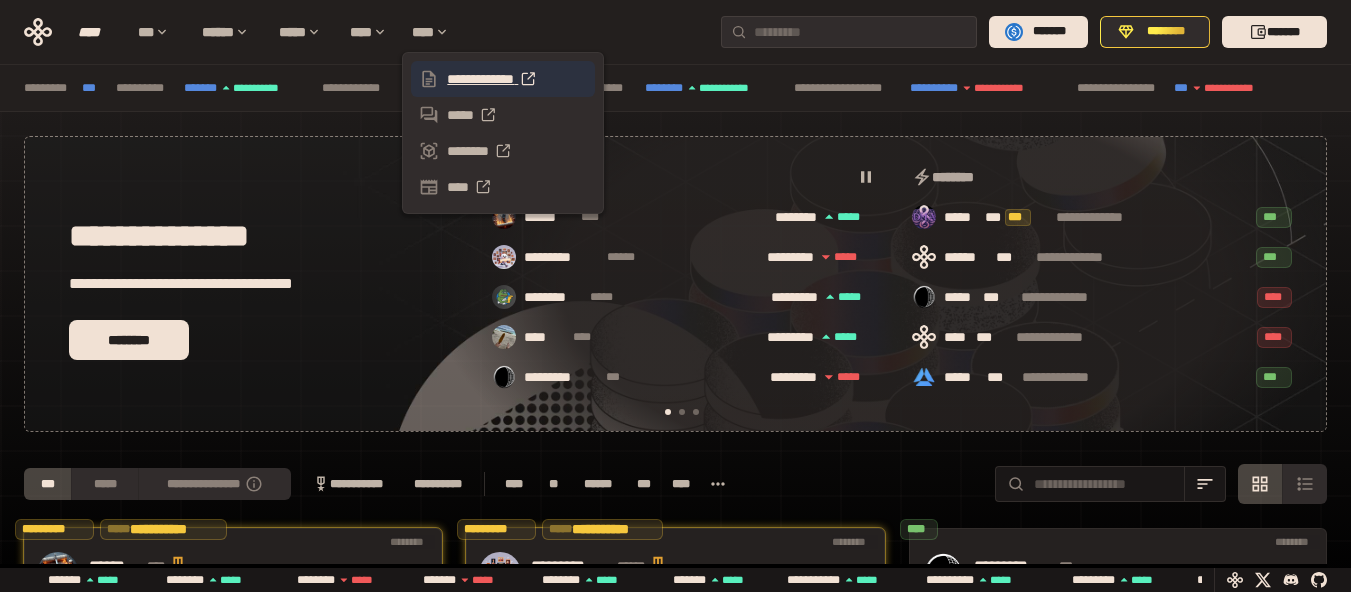 click on "**********" at bounding box center [503, 79] 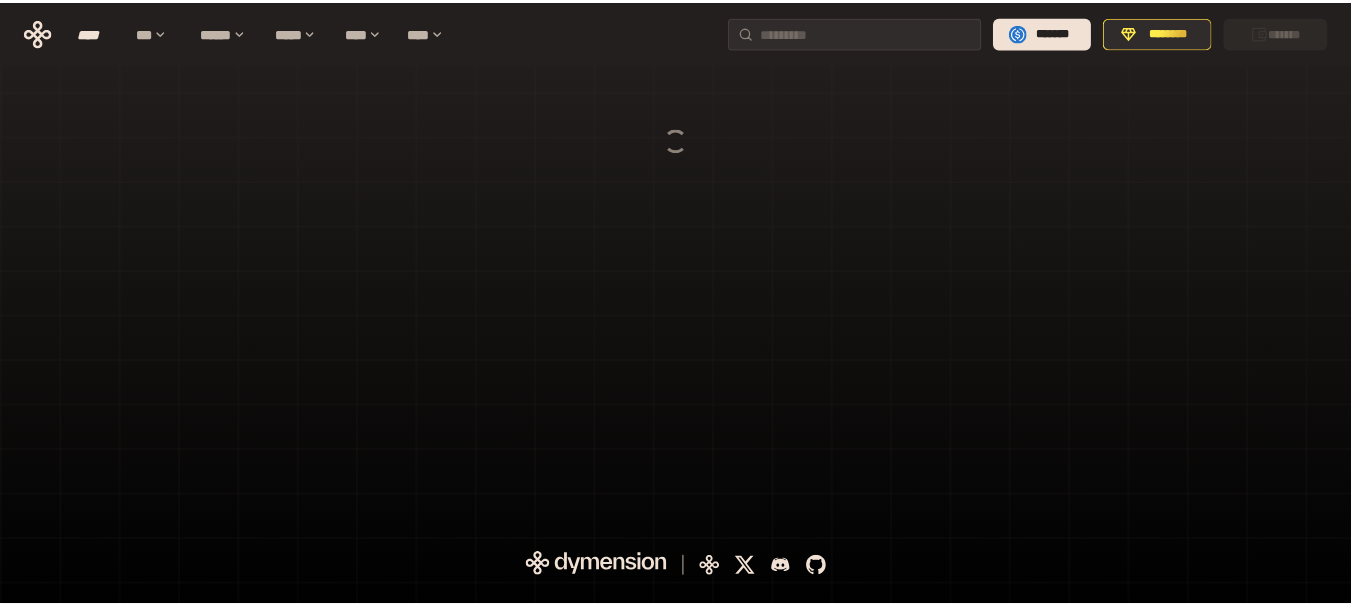 scroll, scrollTop: 0, scrollLeft: 0, axis: both 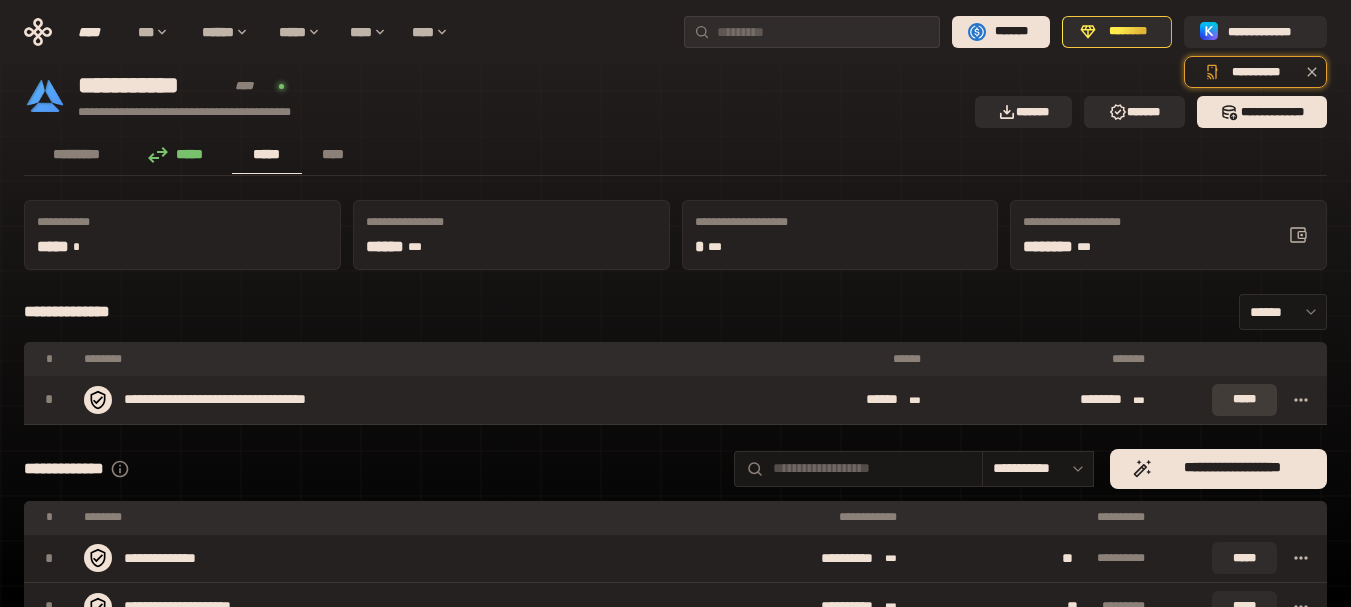 click on "*****" at bounding box center (1244, 400) 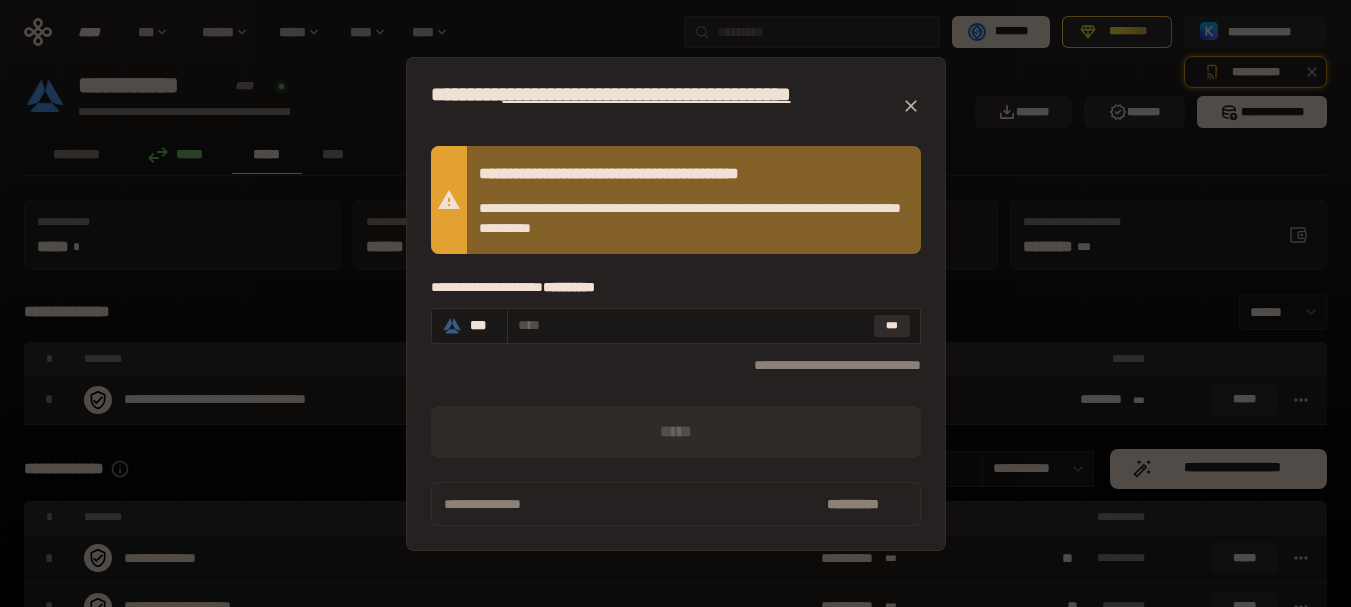 click 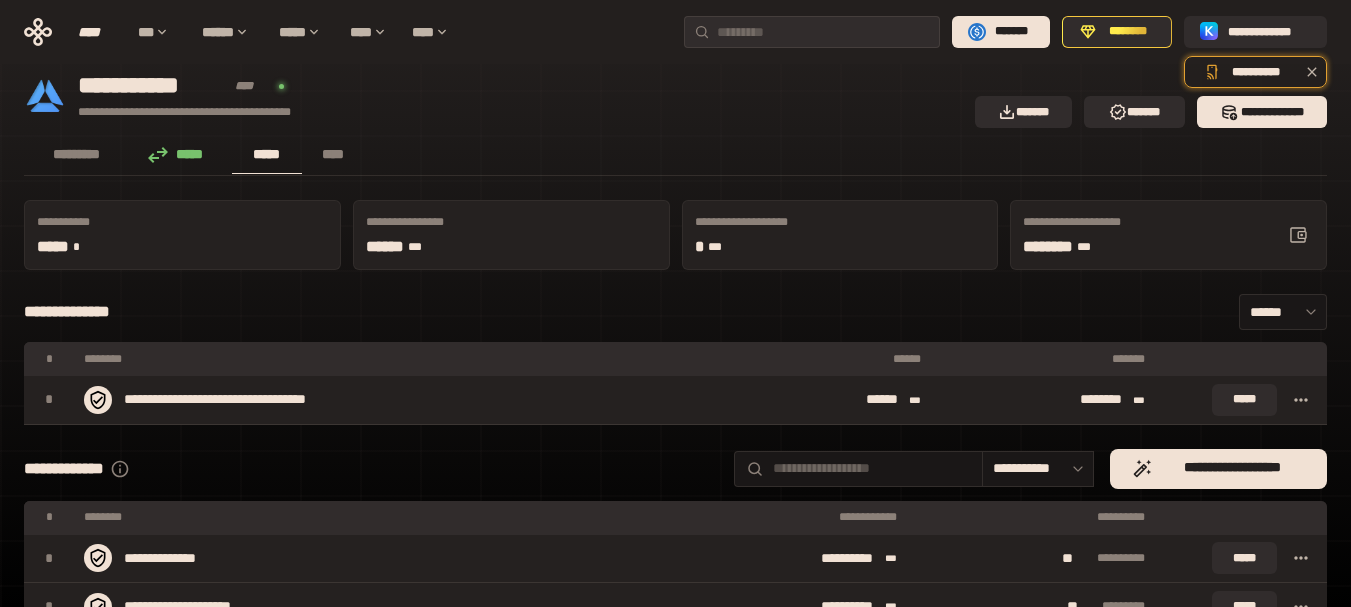 click on "*****" at bounding box center [181, 154] 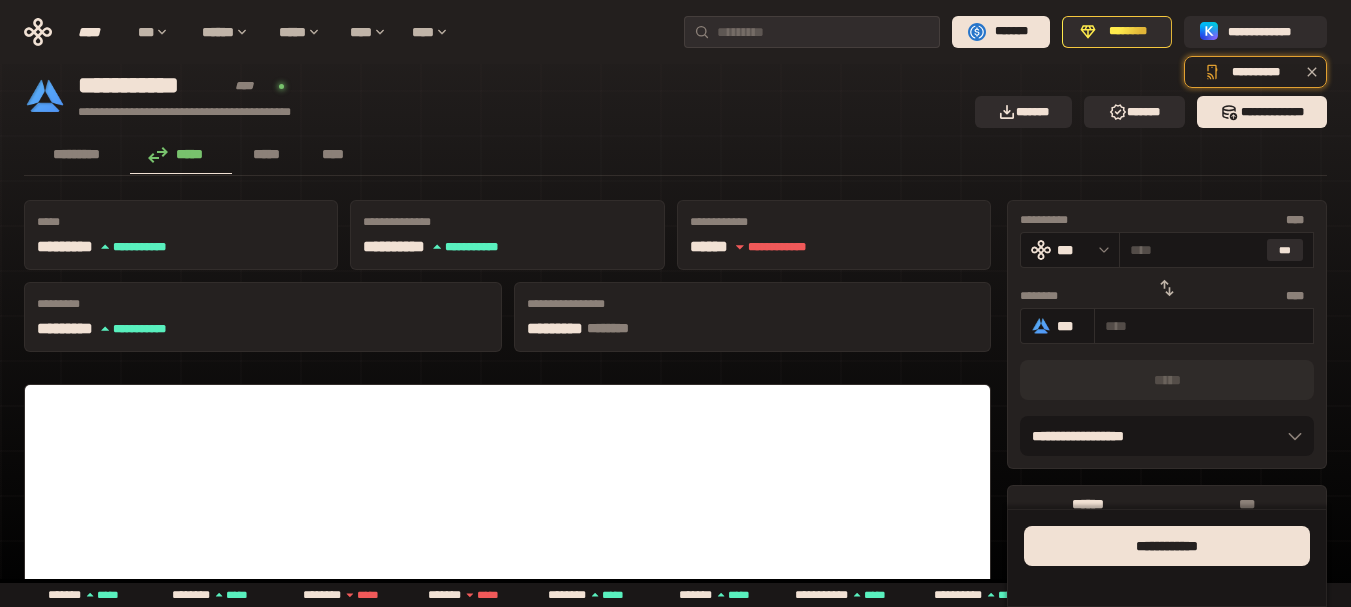 click 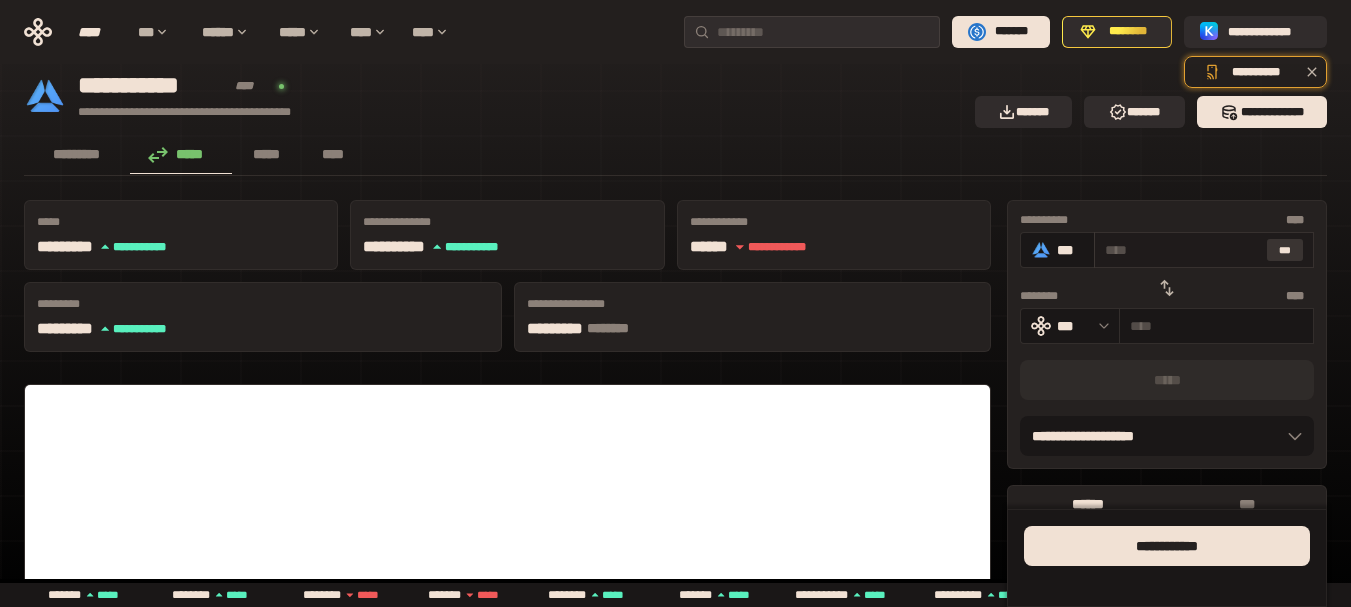 click on "***" at bounding box center (1285, 250) 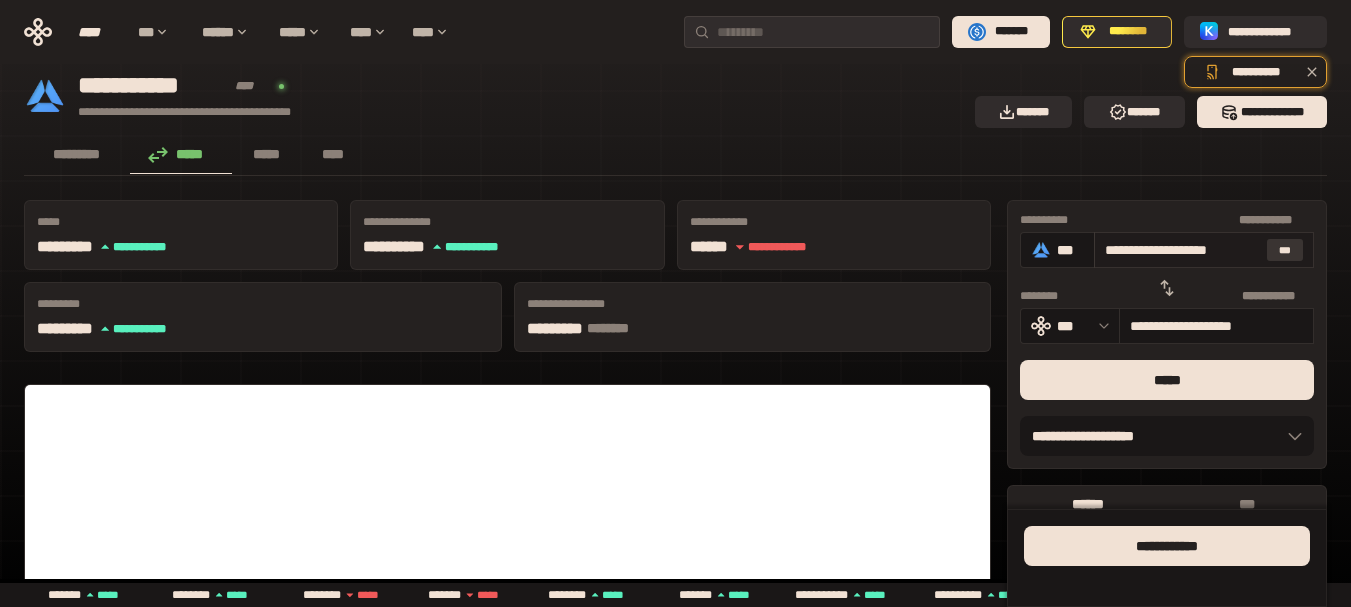 type on "**********" 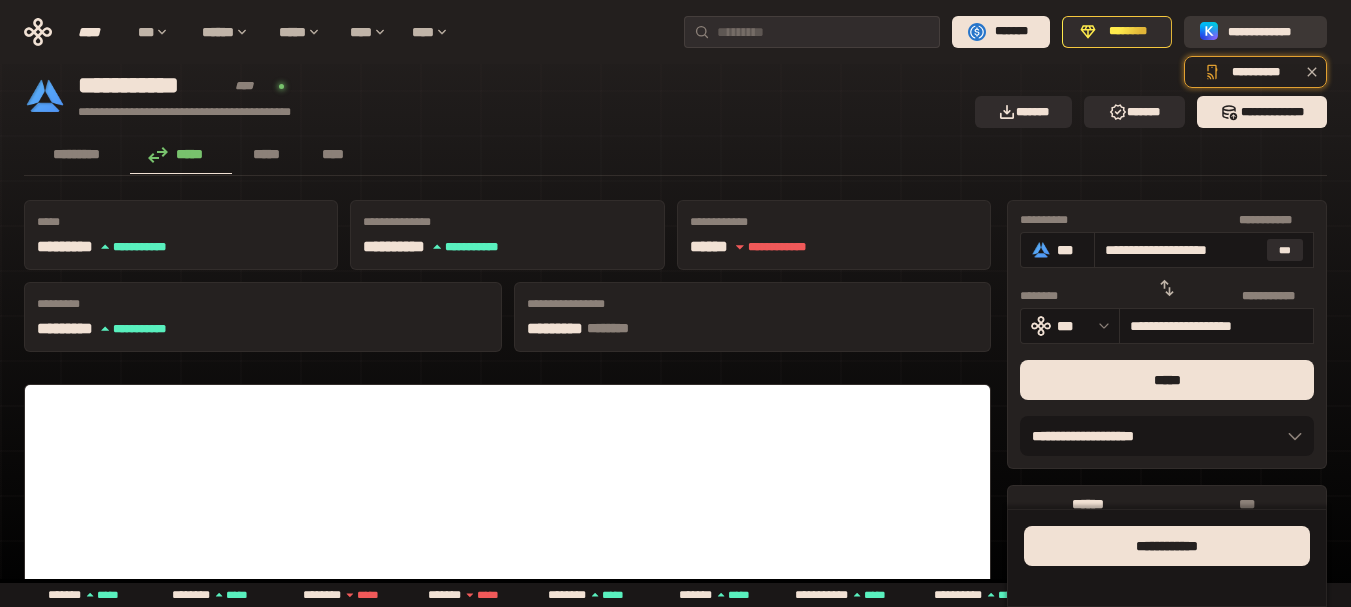 click on "**********" at bounding box center [1269, 32] 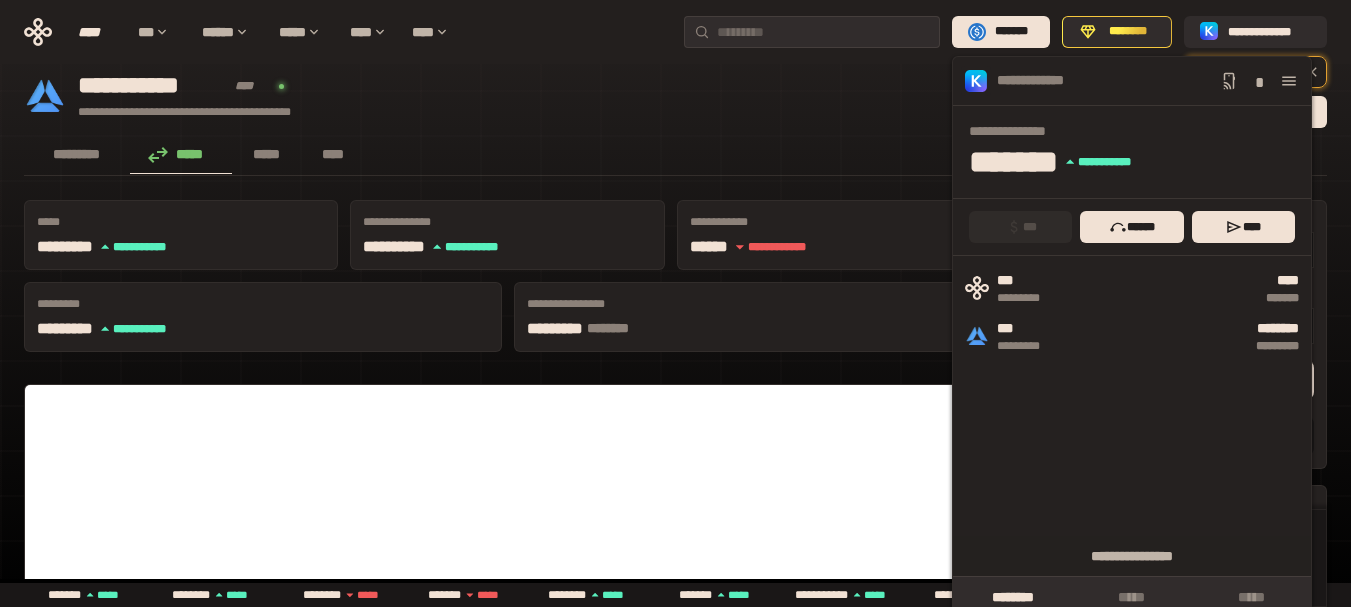 click on "********* ***** ***** ****" at bounding box center (675, 156) 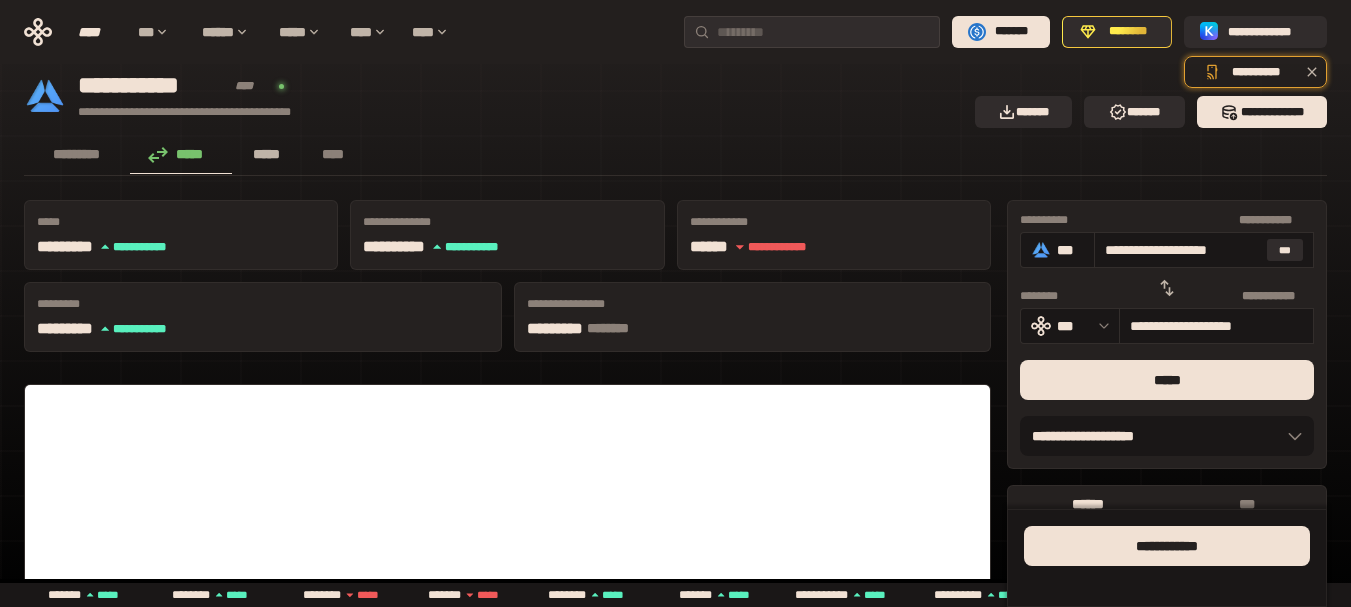 click on "*****" at bounding box center (267, 154) 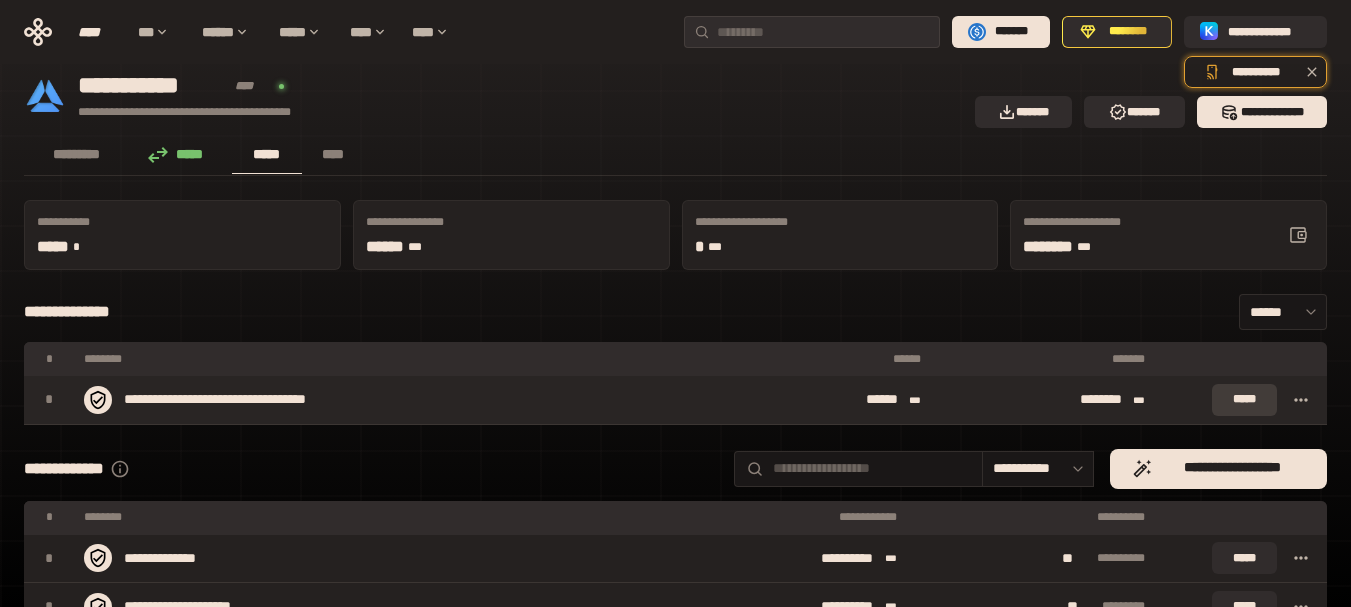 click on "*****" at bounding box center [1244, 400] 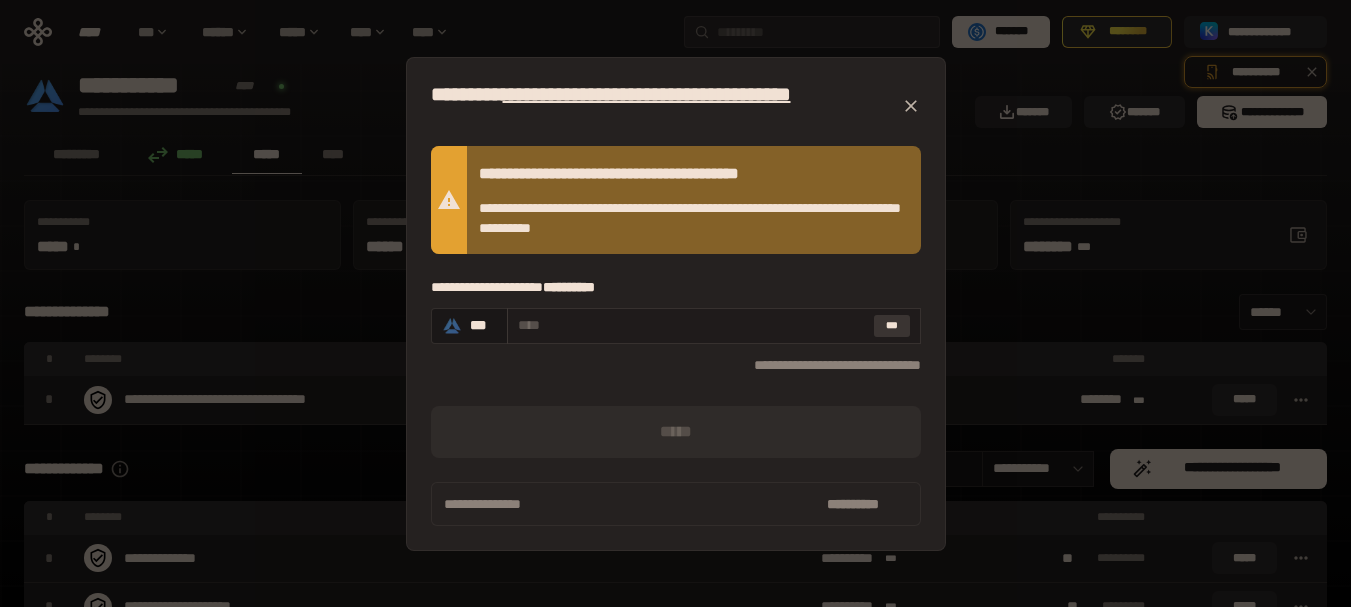 click on "***" at bounding box center [892, 326] 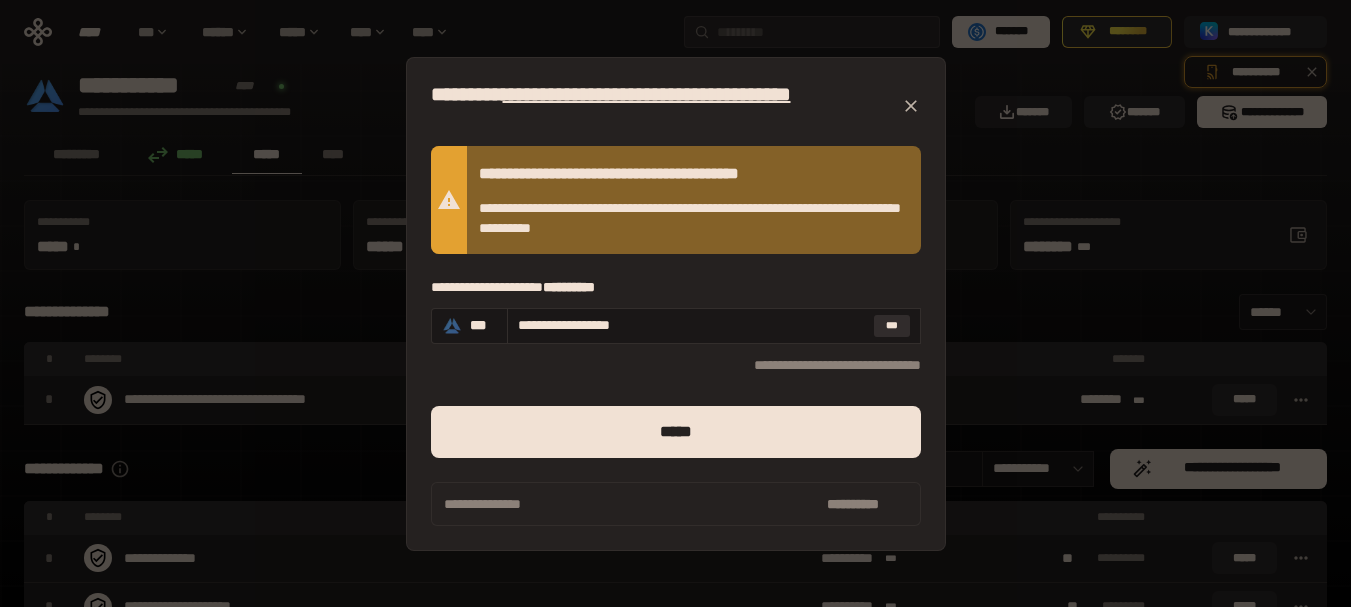 click 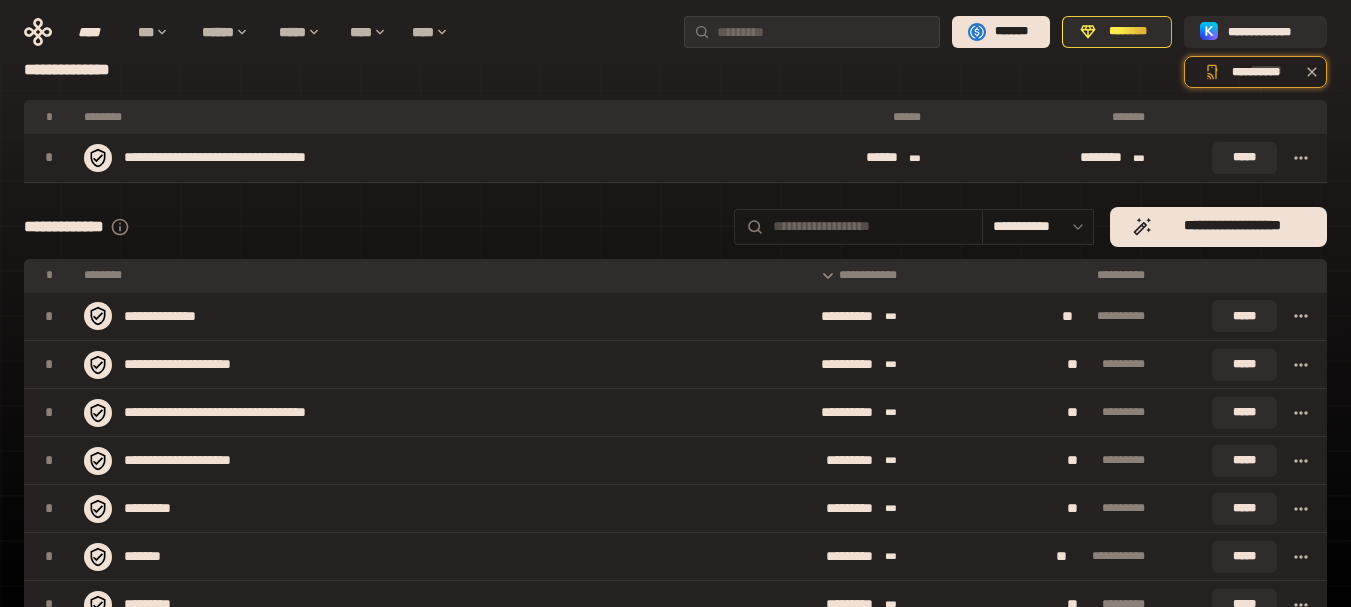 drag, startPoint x: 677, startPoint y: 453, endPoint x: 685, endPoint y: 505, distance: 52.611786 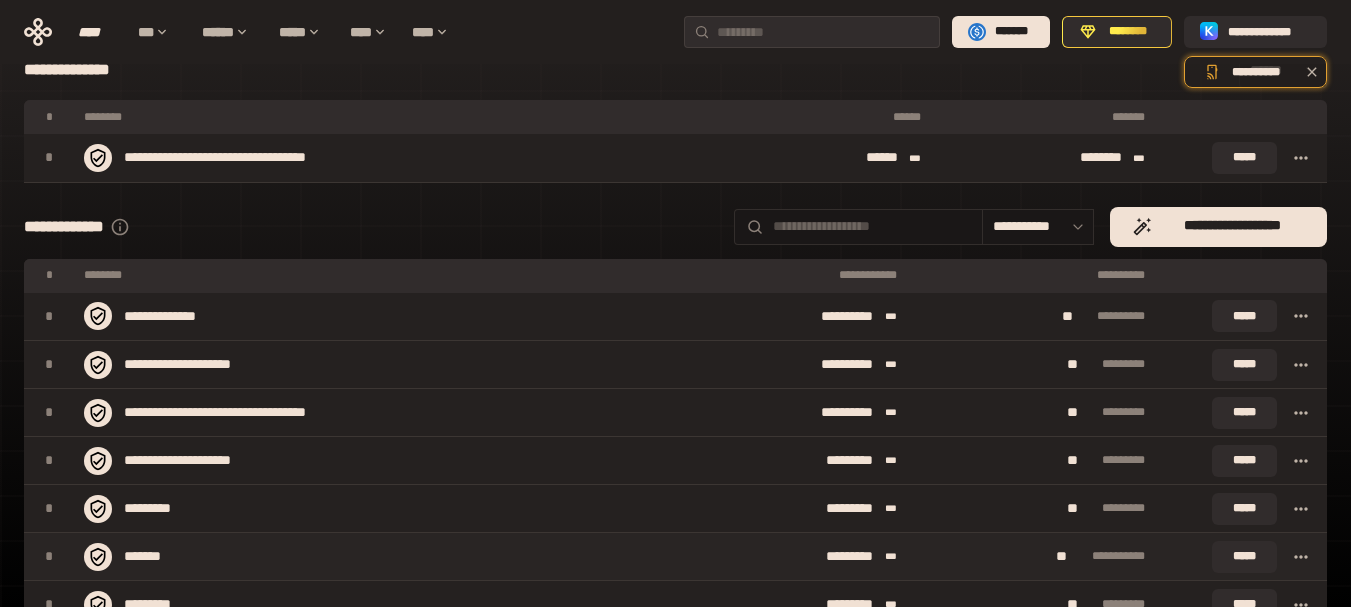 scroll, scrollTop: 269, scrollLeft: 0, axis: vertical 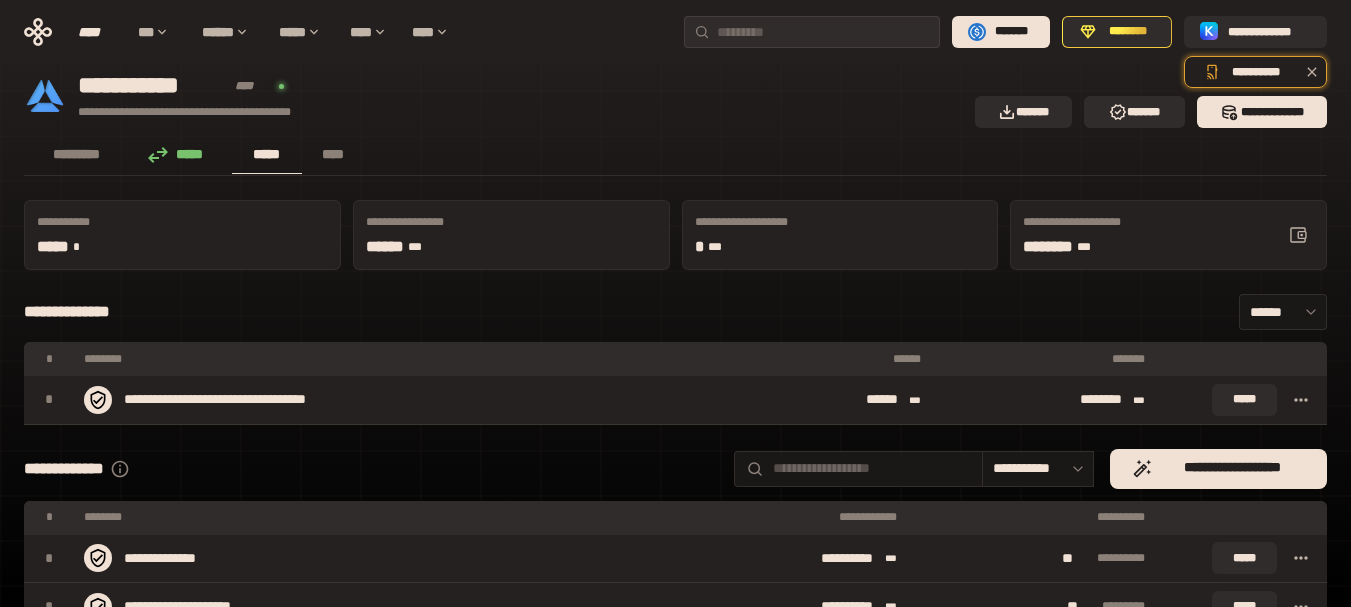 drag, startPoint x: 648, startPoint y: 221, endPoint x: 654, endPoint y: 129, distance: 92.19544 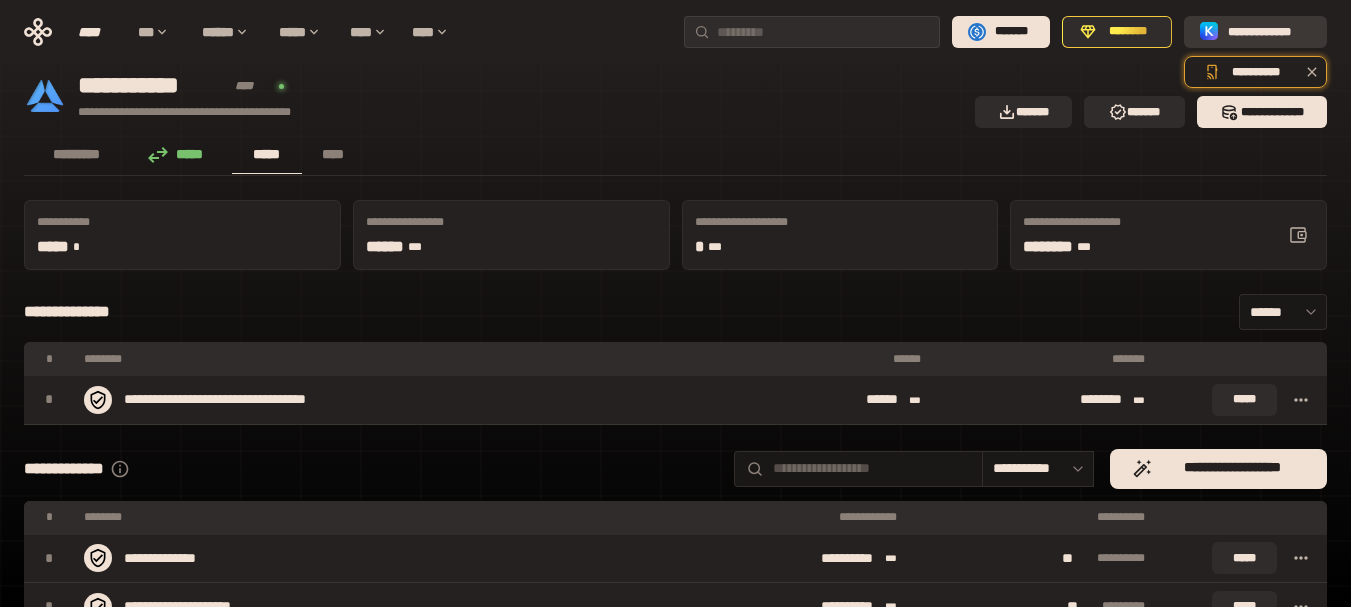 click on "**********" at bounding box center [1269, 32] 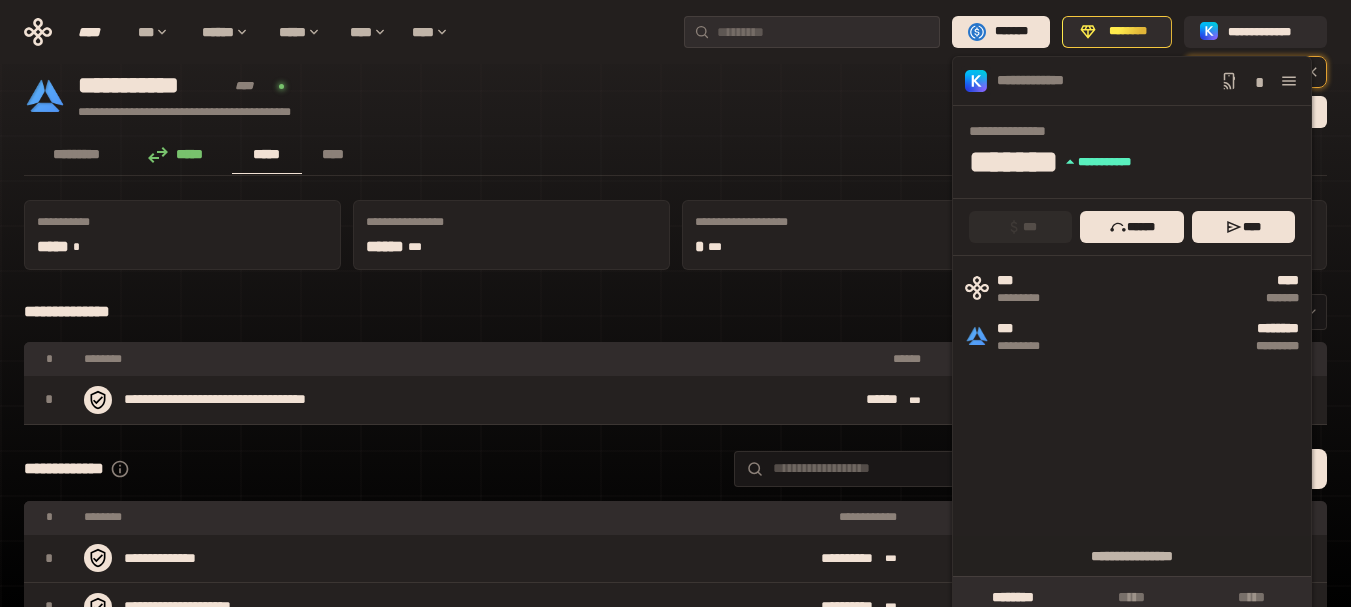 click on "**********" at bounding box center [493, 96] 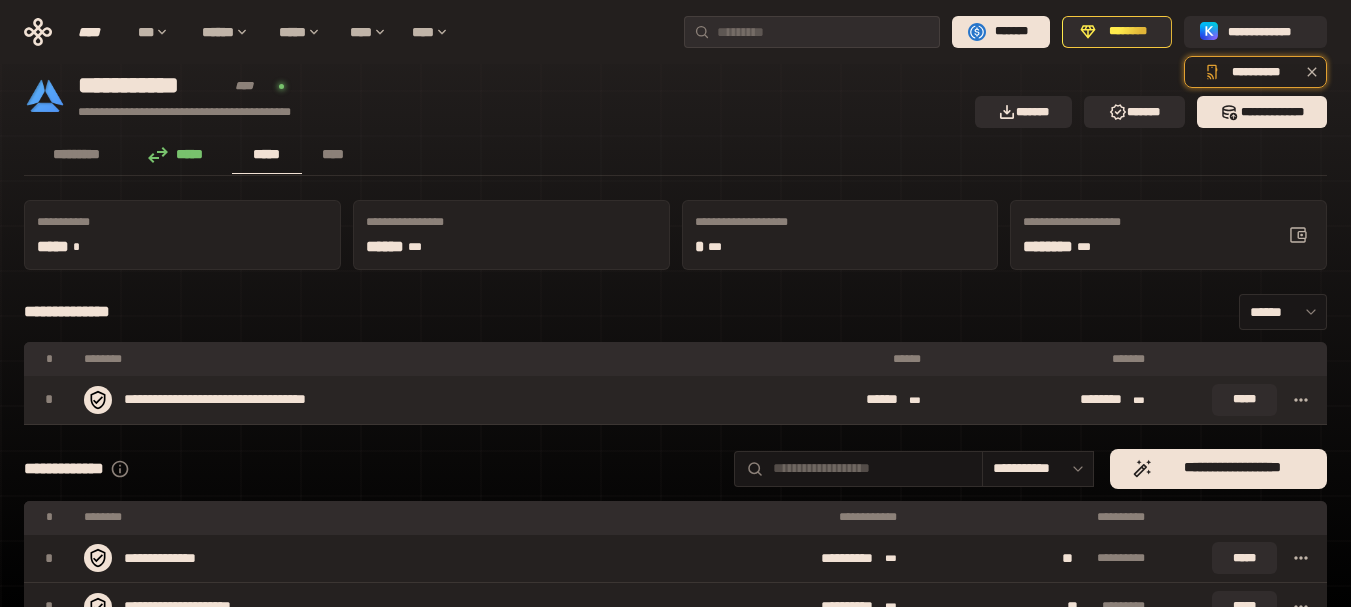 click 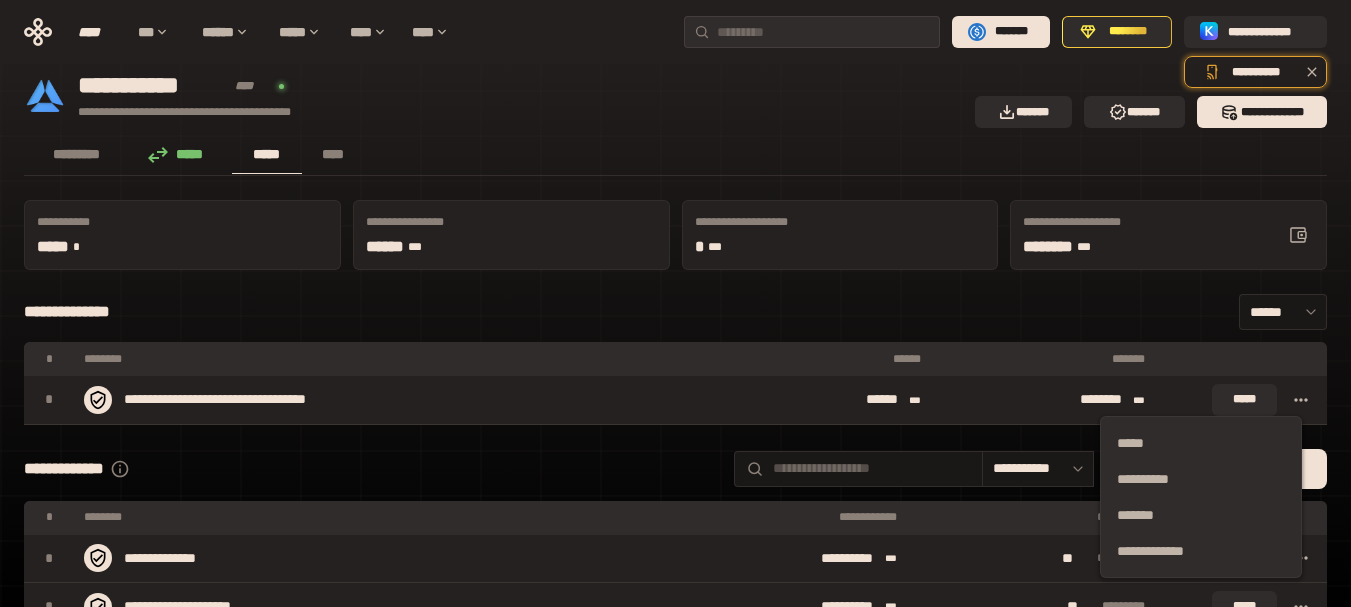 click on "**********" at bounding box center [675, 312] 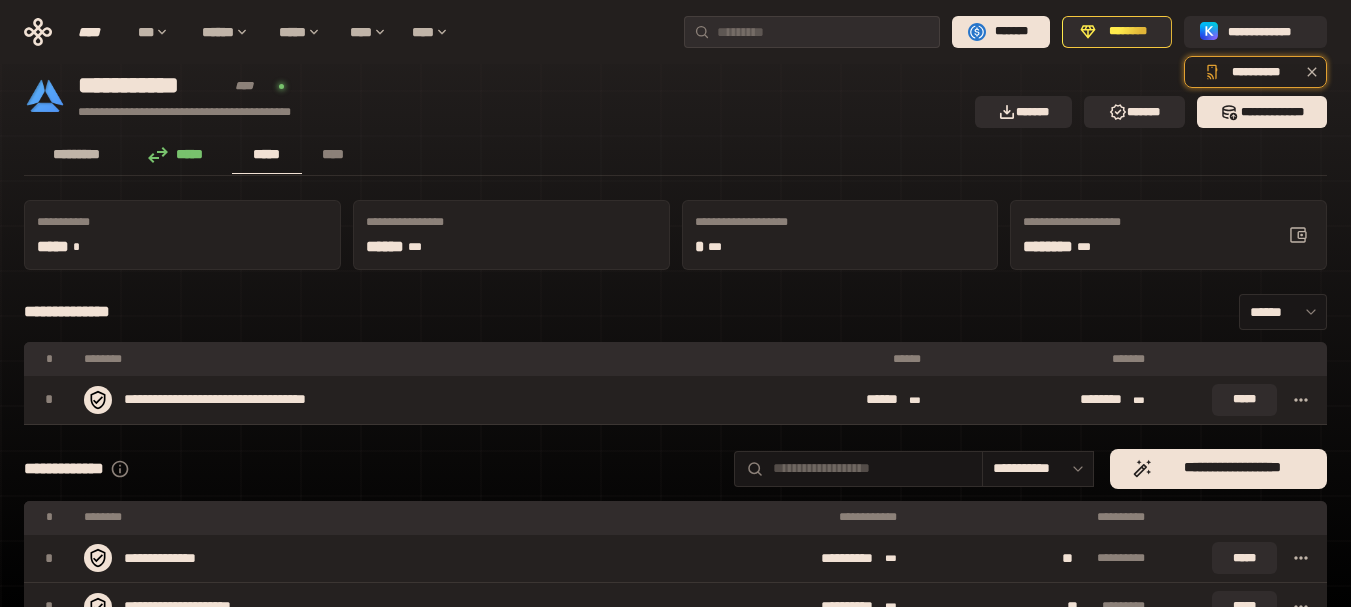 click on "*********" at bounding box center [77, 154] 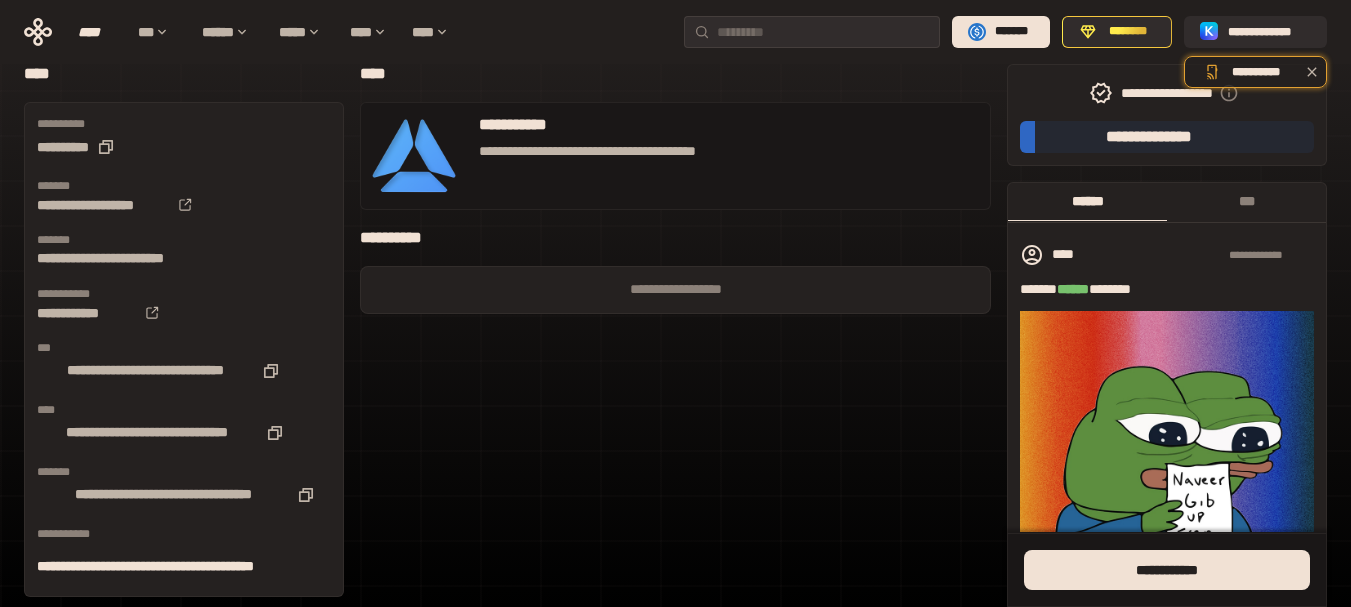 drag, startPoint x: 848, startPoint y: 96, endPoint x: 845, endPoint y: 168, distance: 72.06247 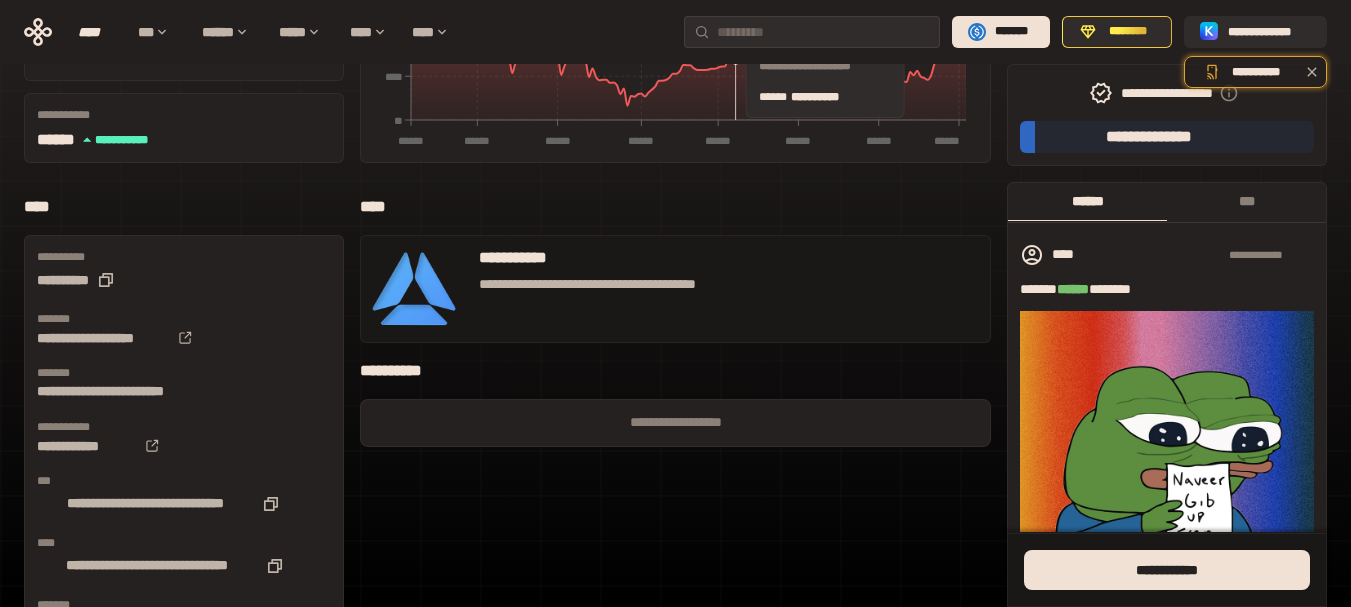 scroll, scrollTop: 121, scrollLeft: 0, axis: vertical 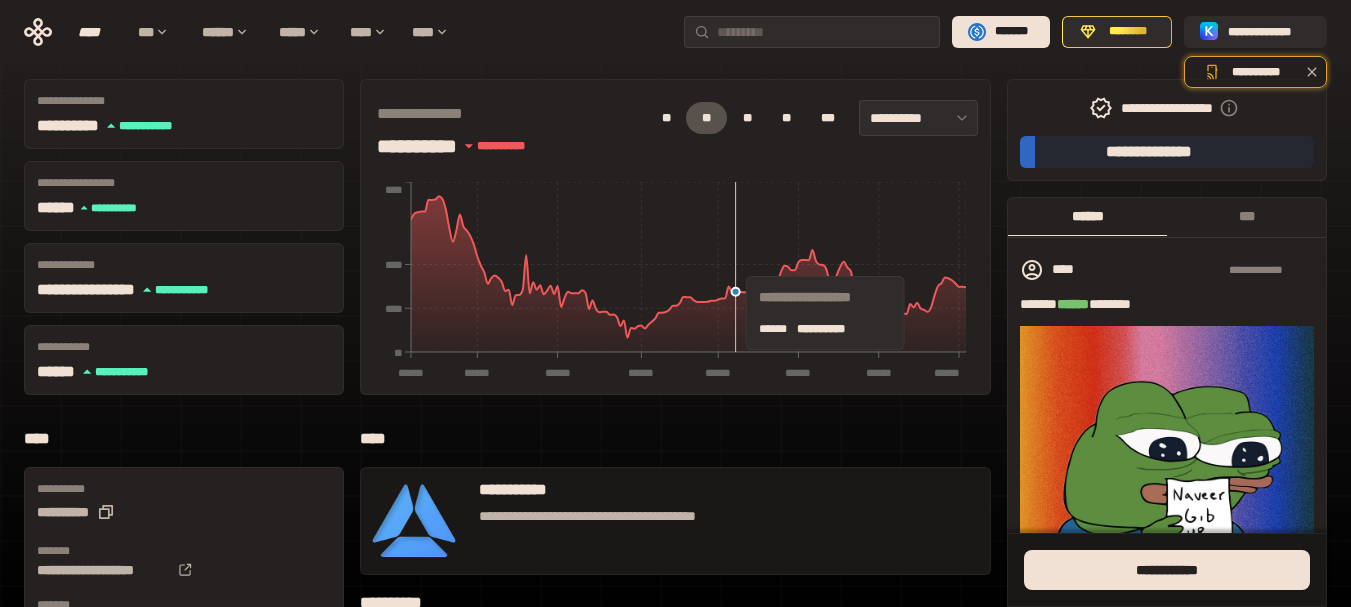 drag, startPoint x: 717, startPoint y: 368, endPoint x: 737, endPoint y: 216, distance: 153.31015 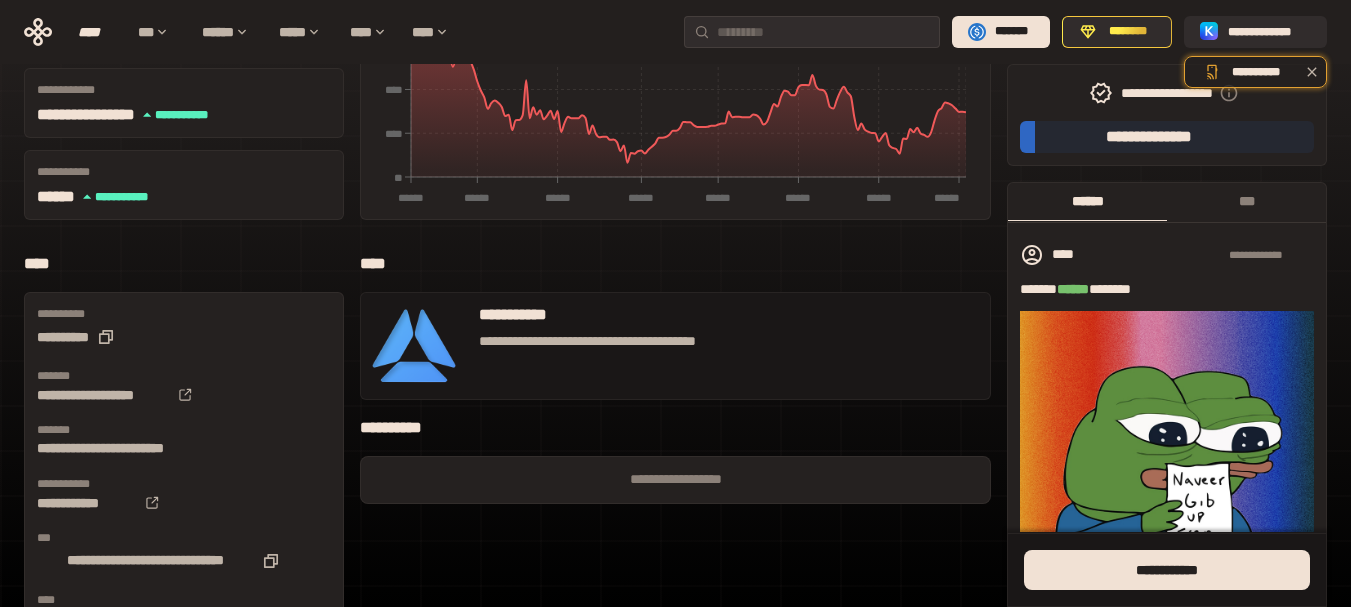 scroll, scrollTop: 300, scrollLeft: 0, axis: vertical 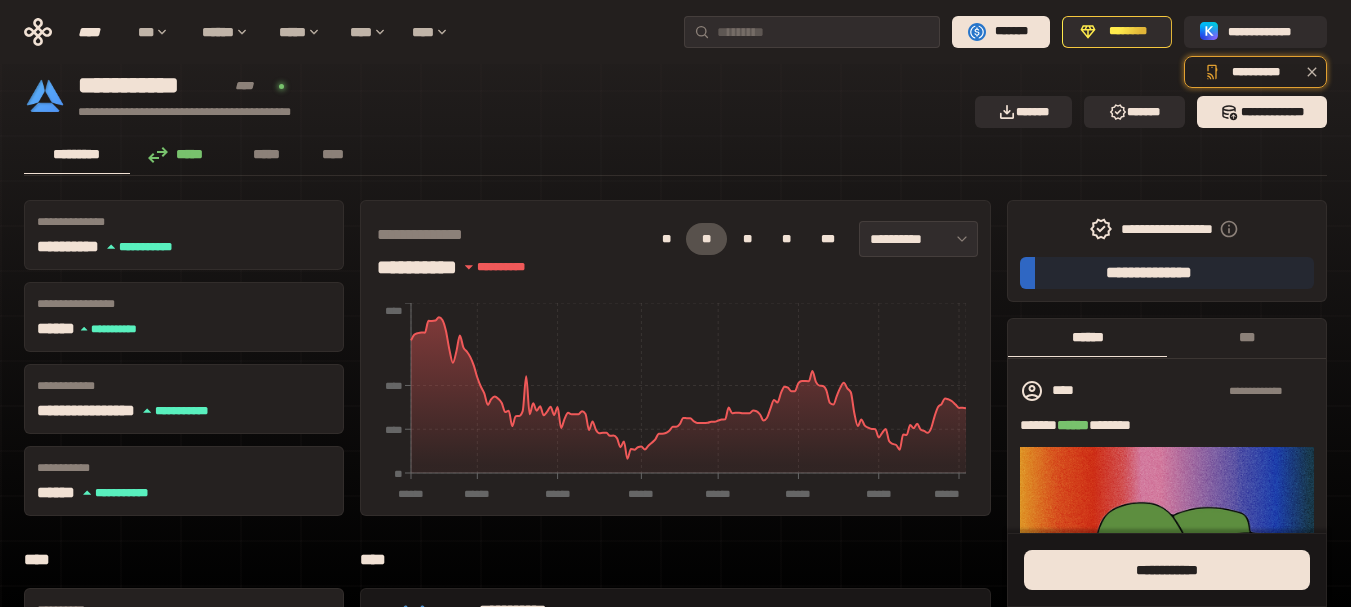 drag, startPoint x: 986, startPoint y: 423, endPoint x: 1006, endPoint y: 315, distance: 109.83624 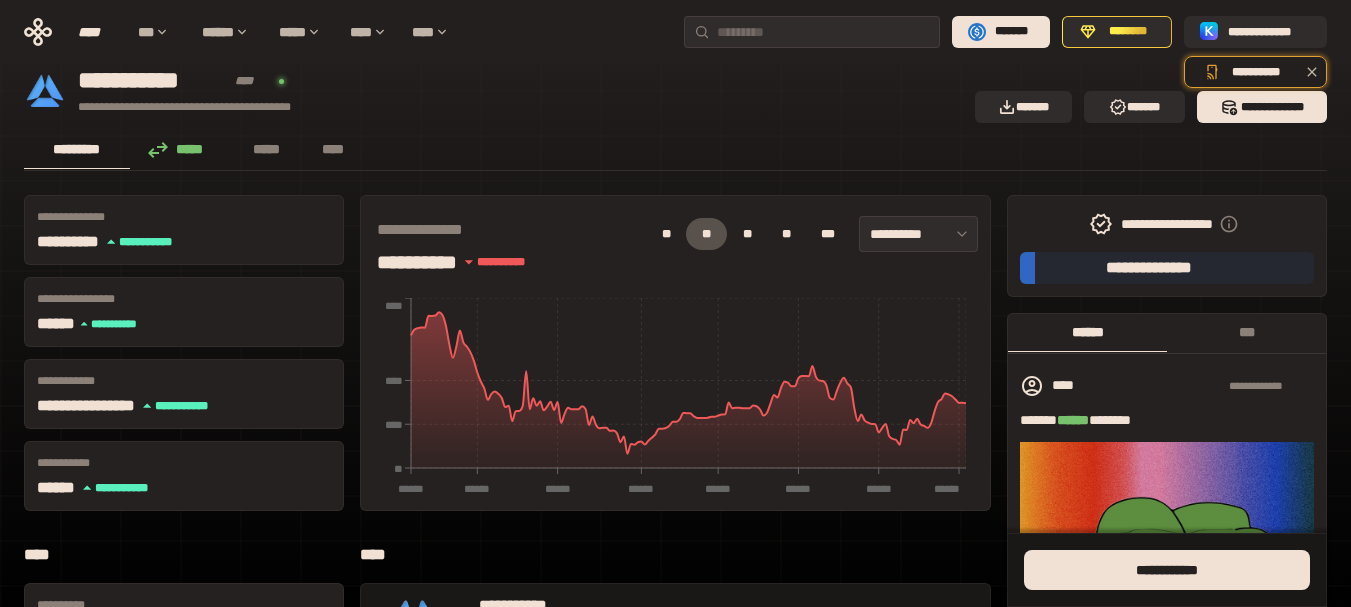 scroll, scrollTop: 0, scrollLeft: 0, axis: both 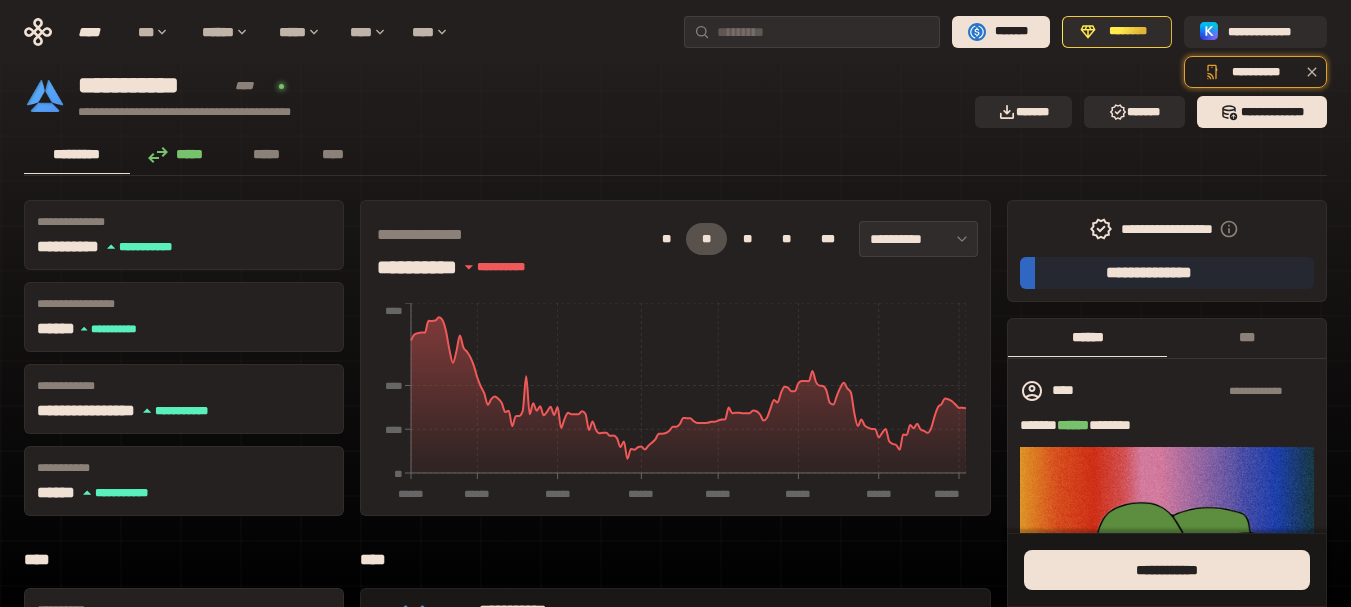 drag, startPoint x: 997, startPoint y: 306, endPoint x: 994, endPoint y: 227, distance: 79.05694 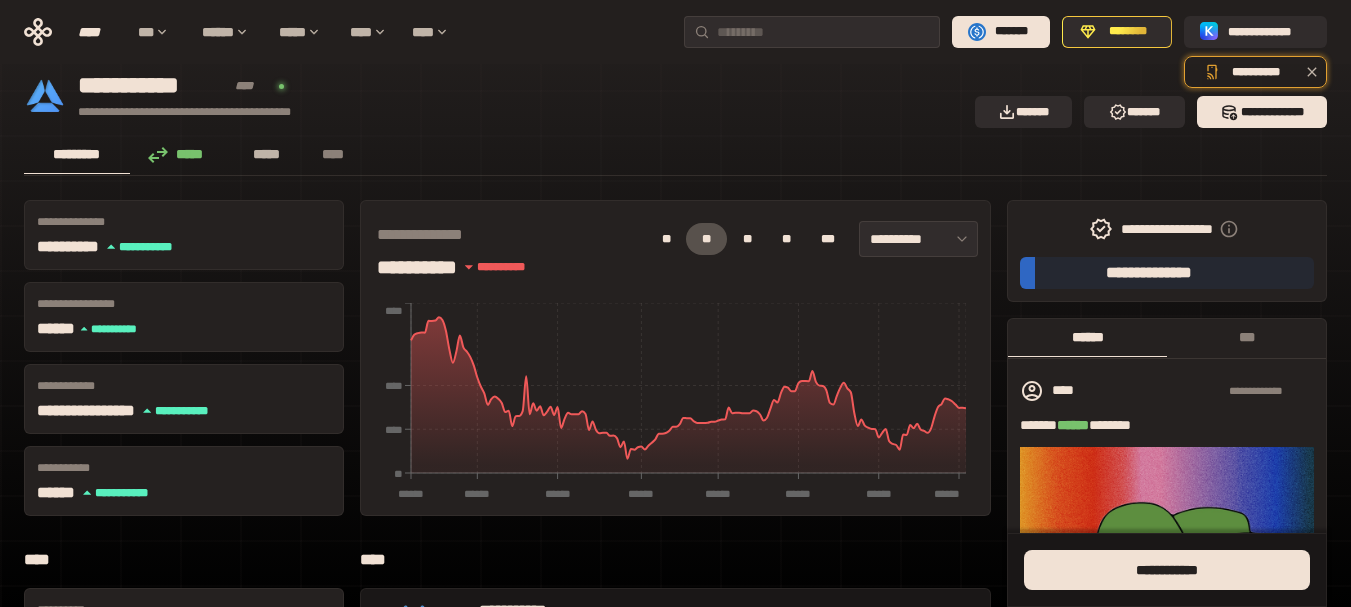 click on "*****" at bounding box center (267, 154) 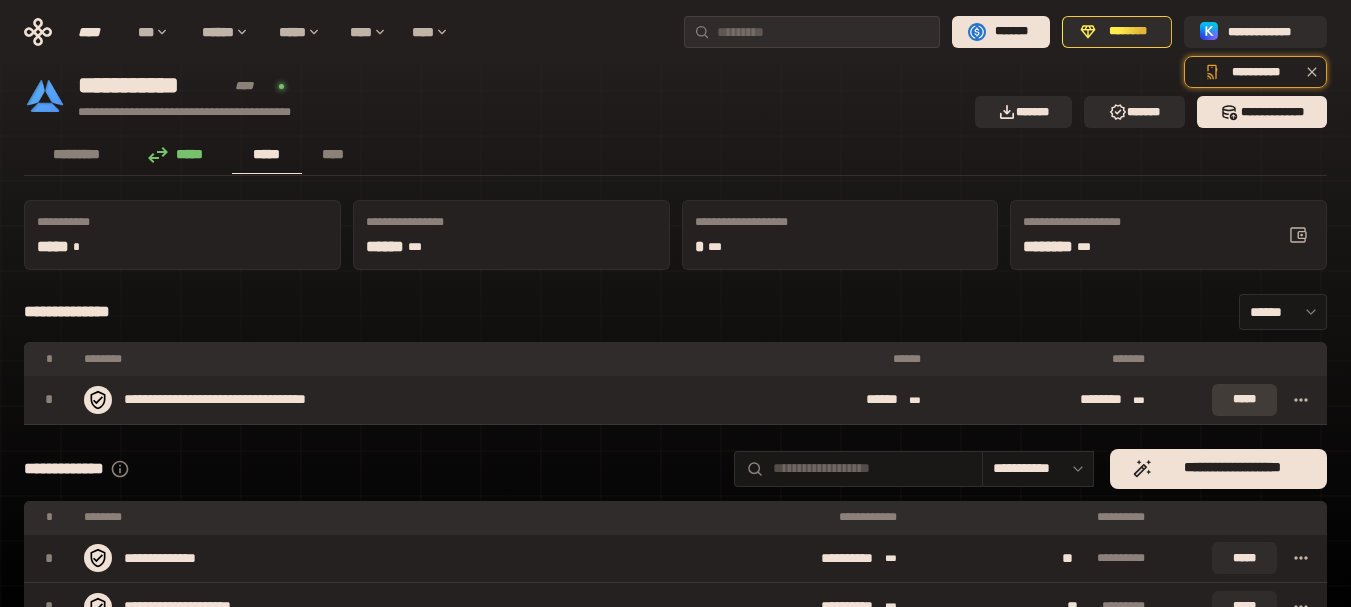 click on "*****" at bounding box center (1244, 400) 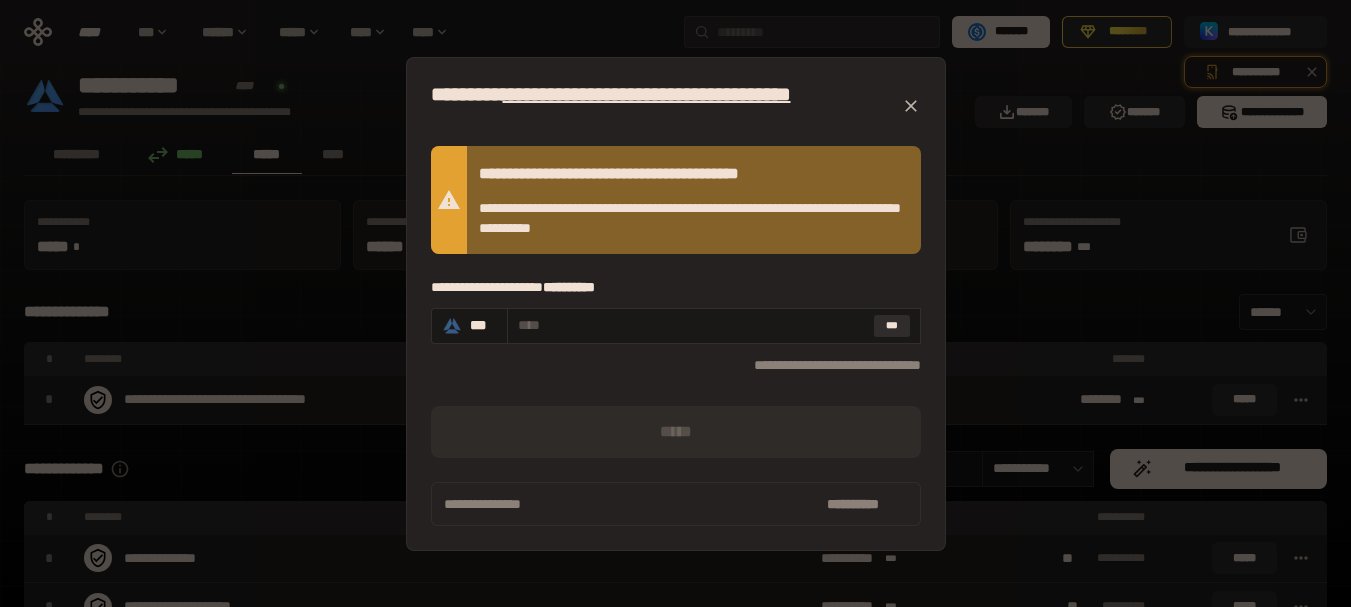 click 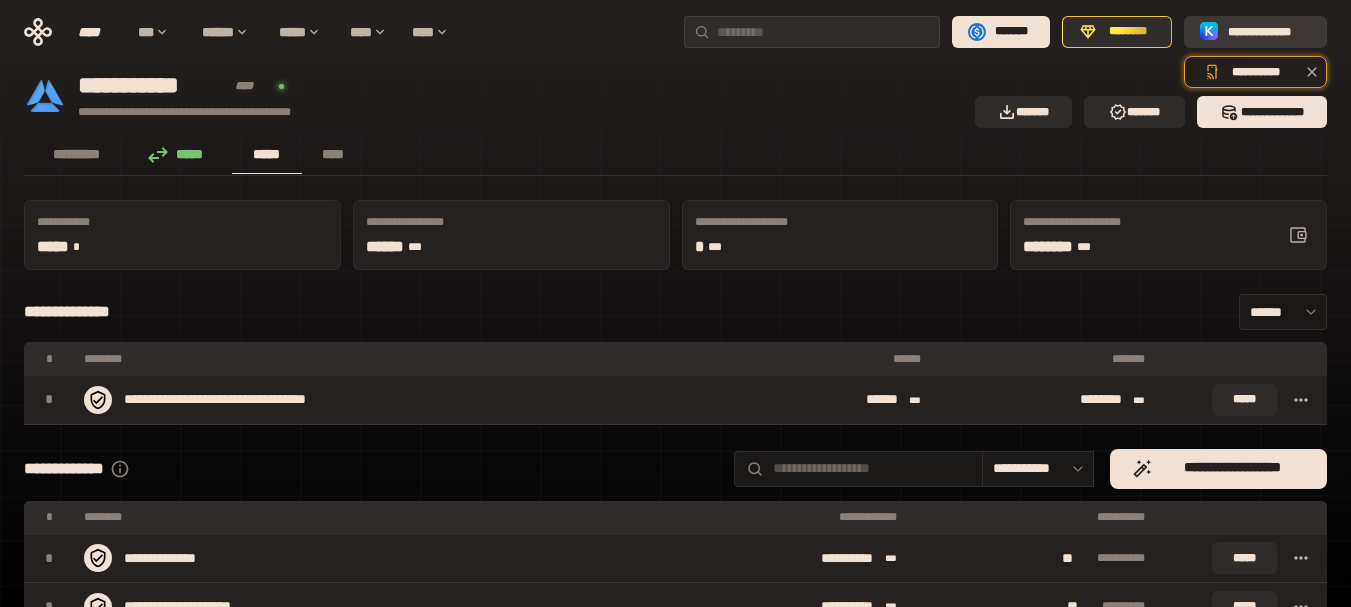 click on "**********" at bounding box center [1255, 32] 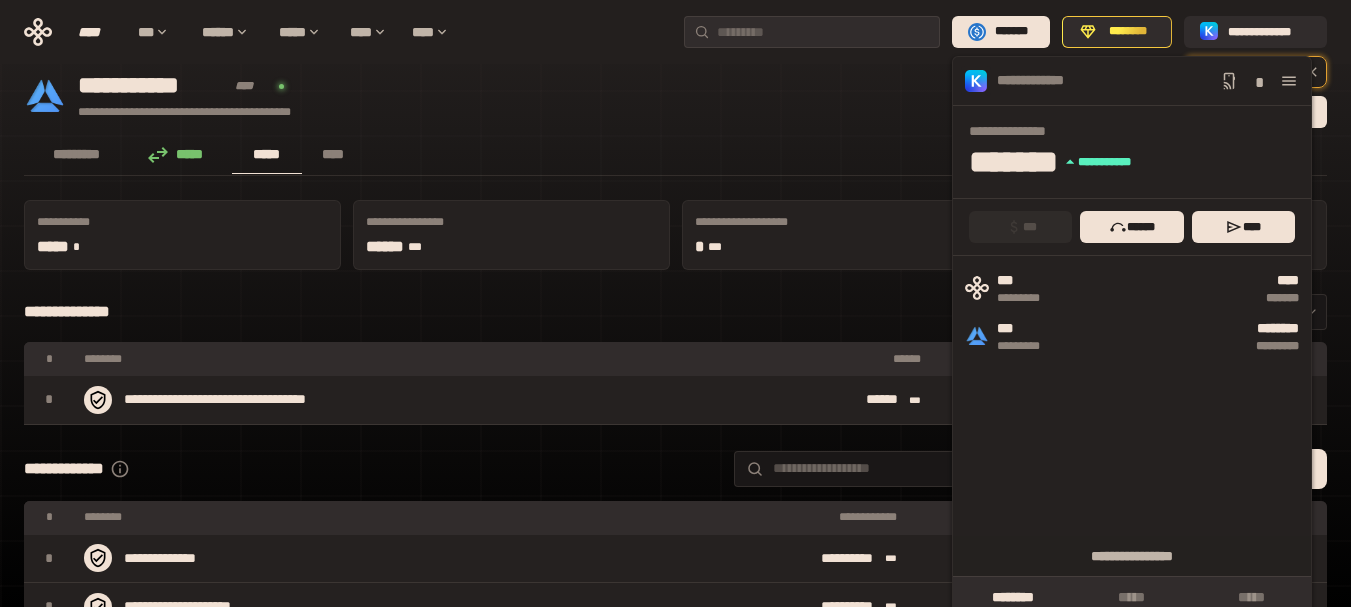 click on "**********" at bounding box center (493, 96) 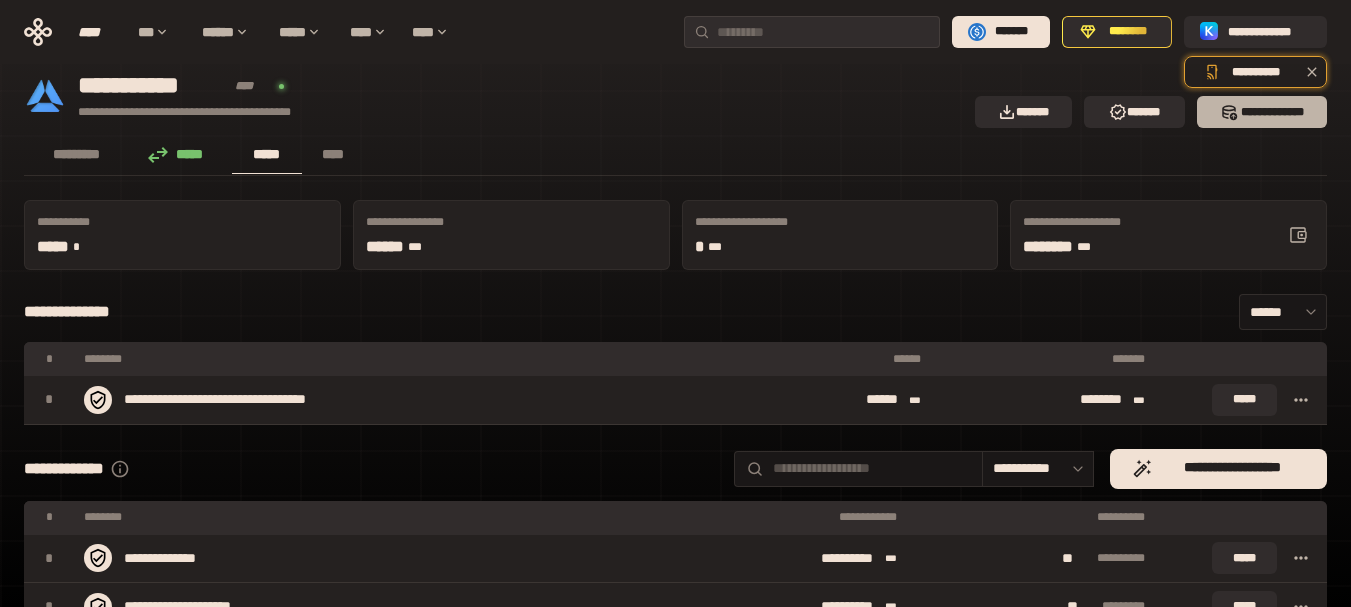 click on "*** *********" at bounding box center [1262, 112] 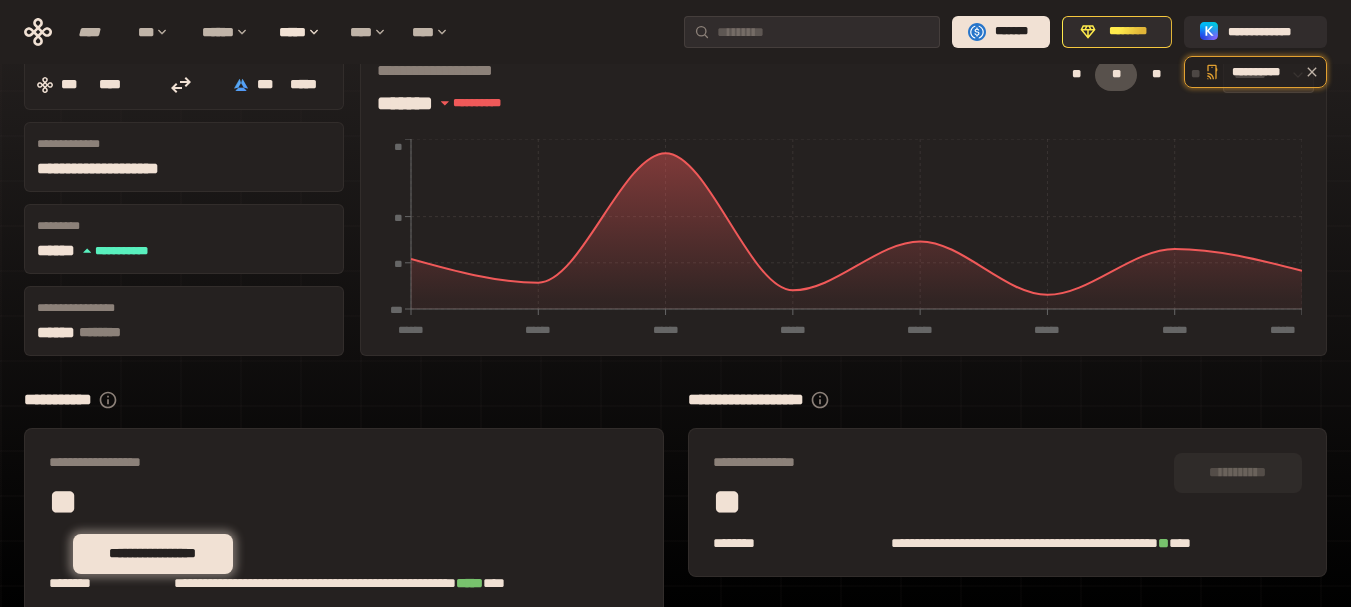 scroll, scrollTop: 200, scrollLeft: 0, axis: vertical 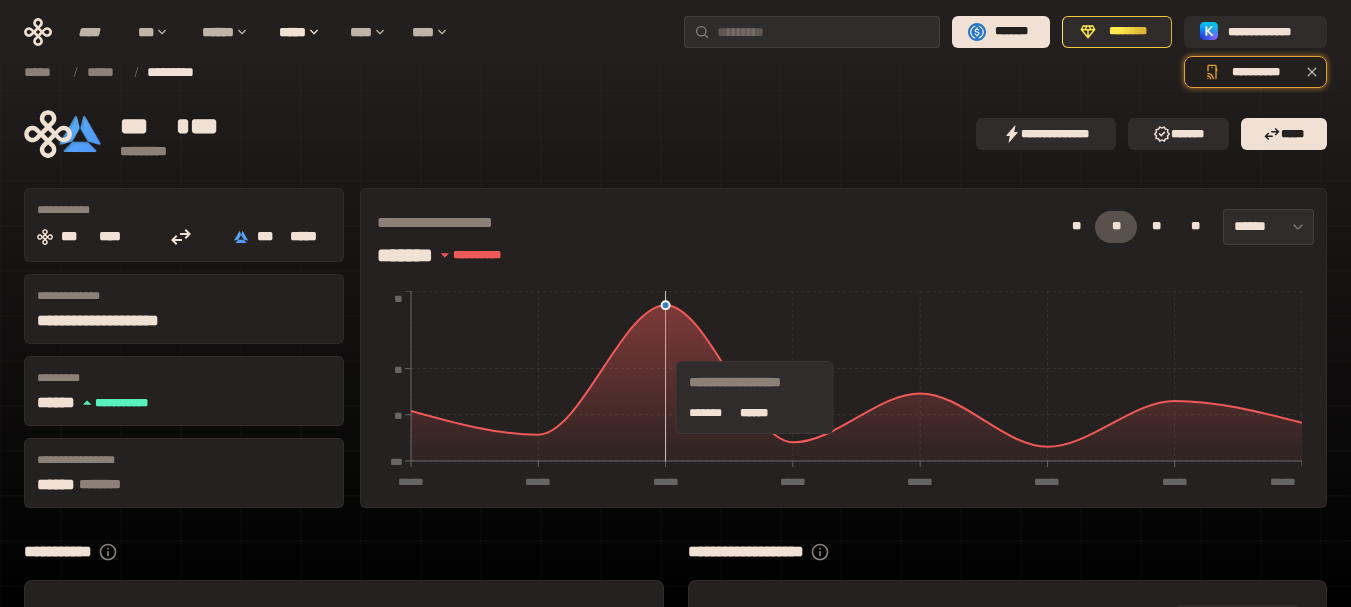 drag, startPoint x: 671, startPoint y: 542, endPoint x: 690, endPoint y: 349, distance: 193.93298 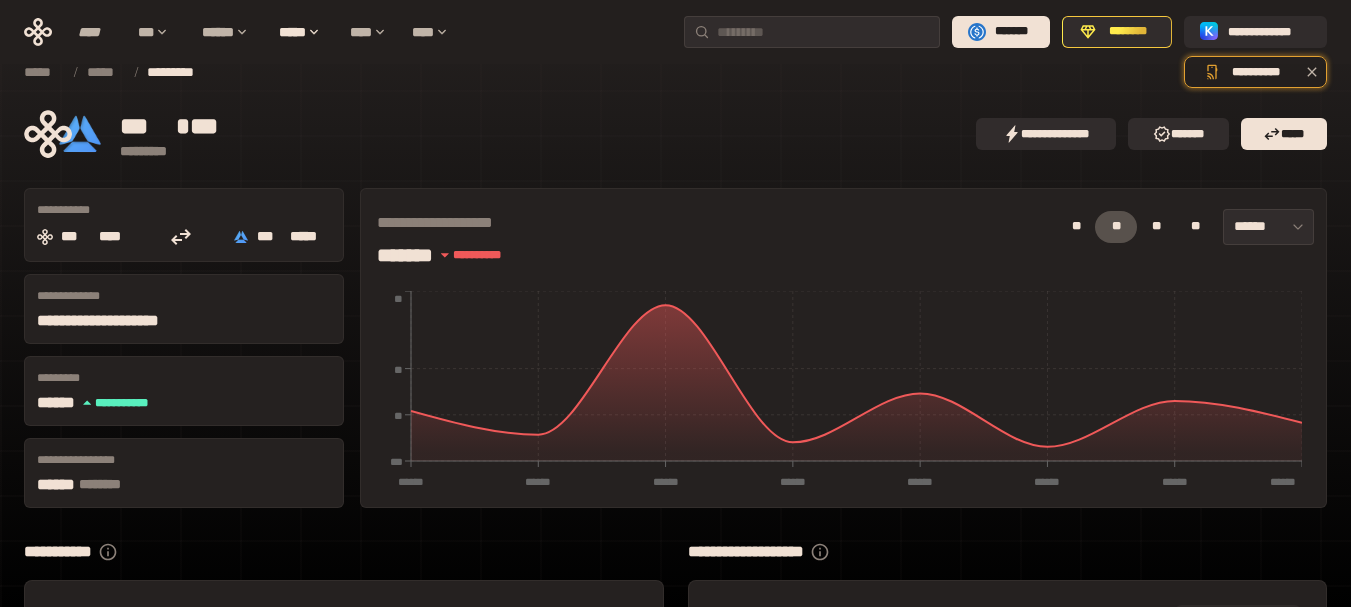 click on "*****" at bounding box center [43, 72] 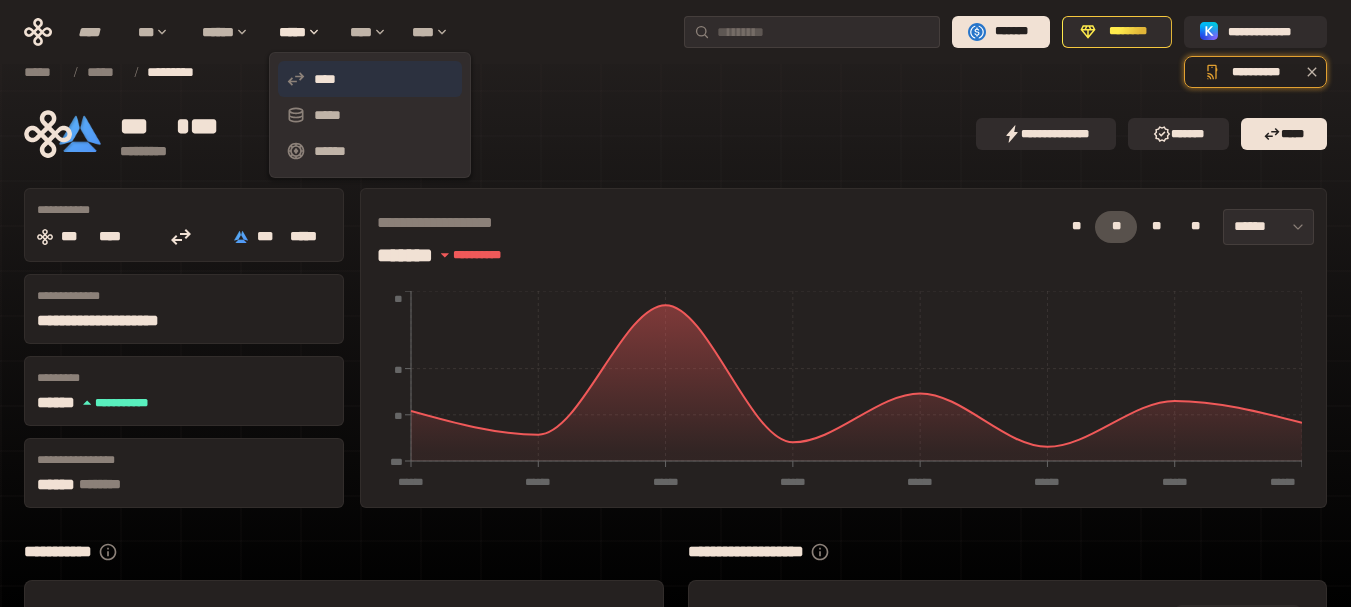 click on "****" at bounding box center (370, 79) 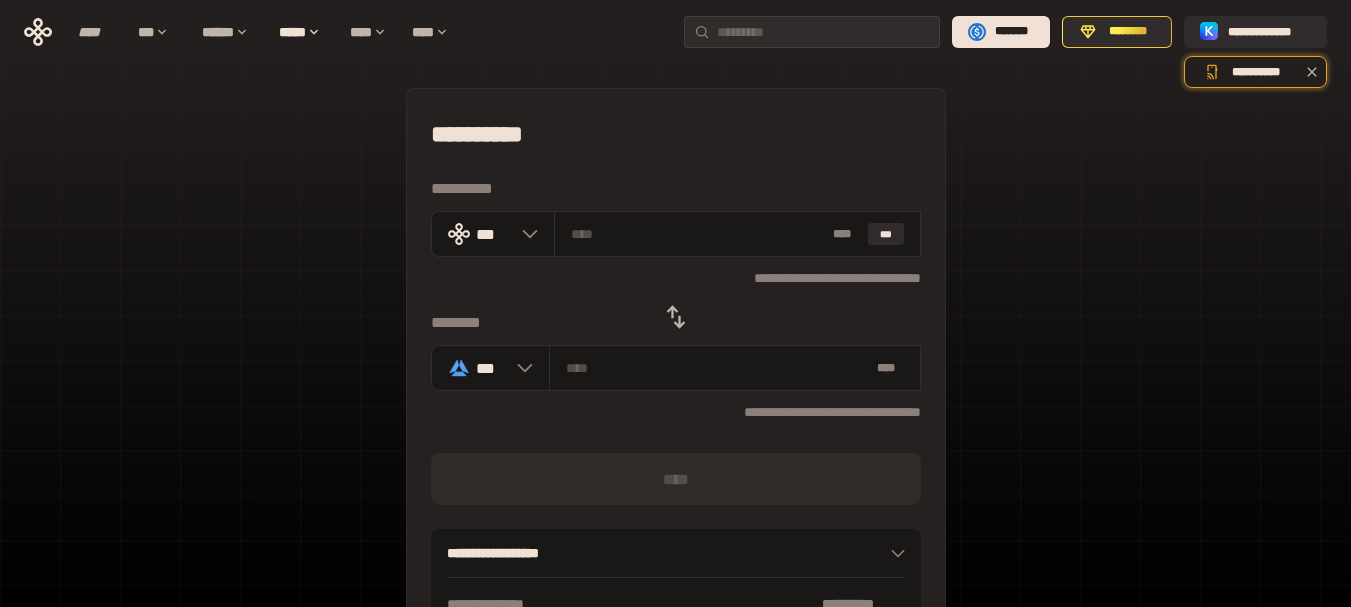 click 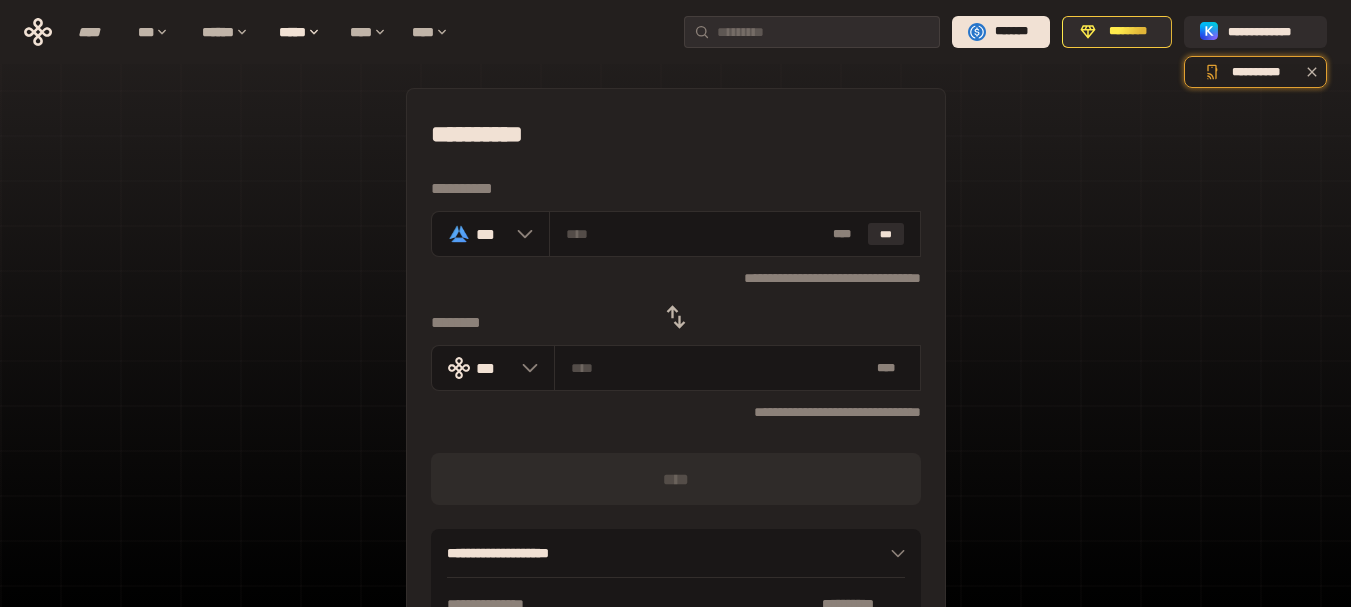 click 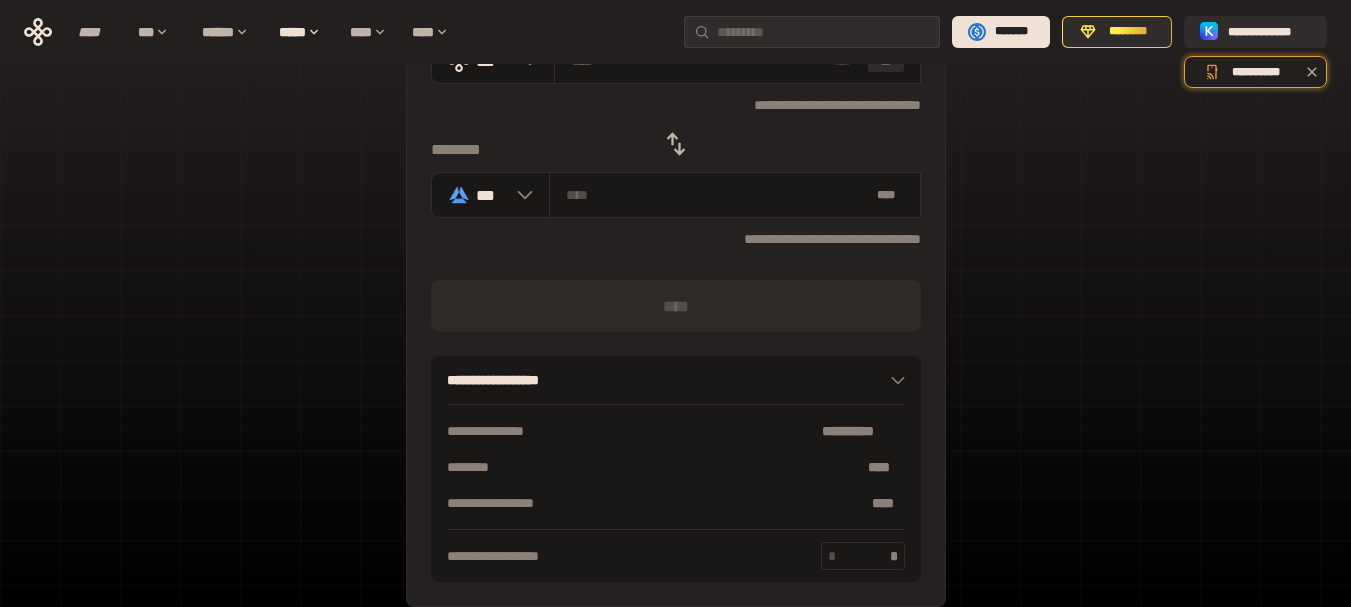 scroll, scrollTop: 265, scrollLeft: 0, axis: vertical 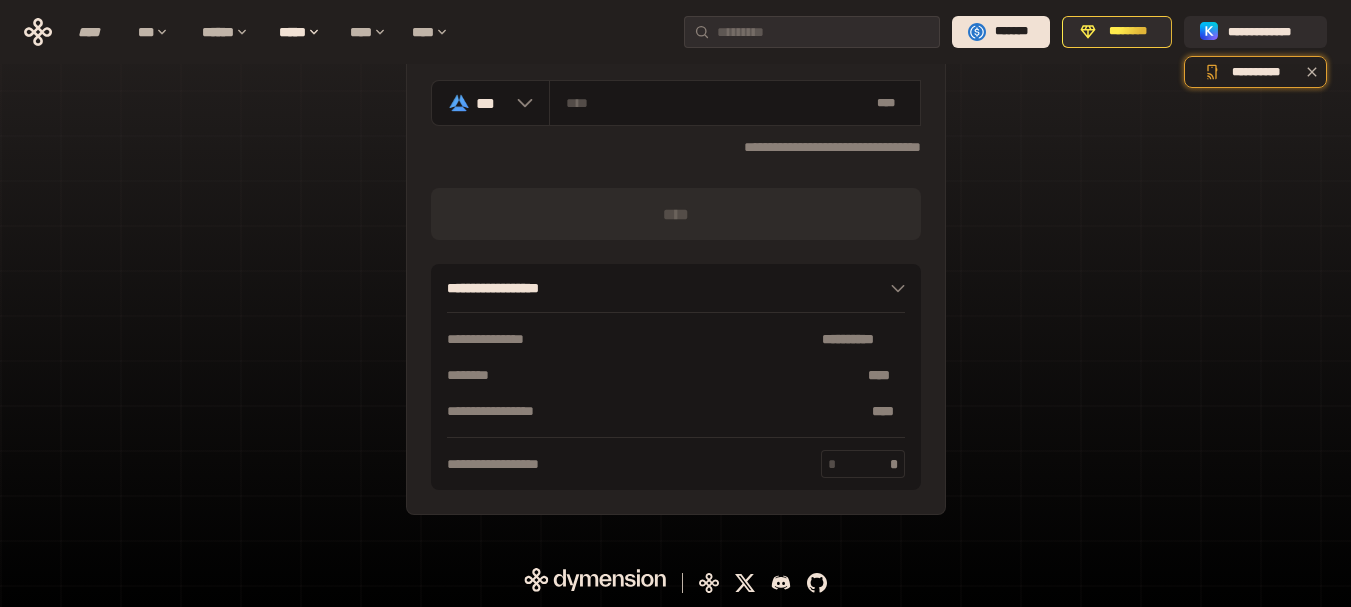 drag, startPoint x: 318, startPoint y: 207, endPoint x: 341, endPoint y: 309, distance: 104.56099 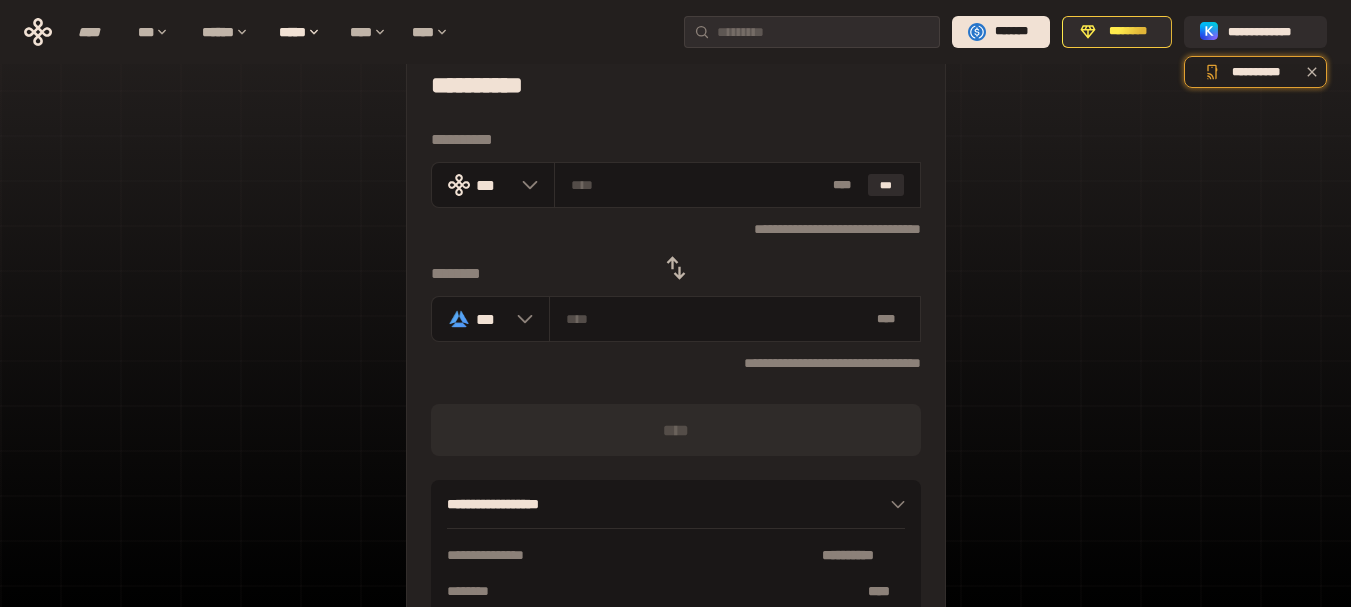 scroll, scrollTop: 0, scrollLeft: 0, axis: both 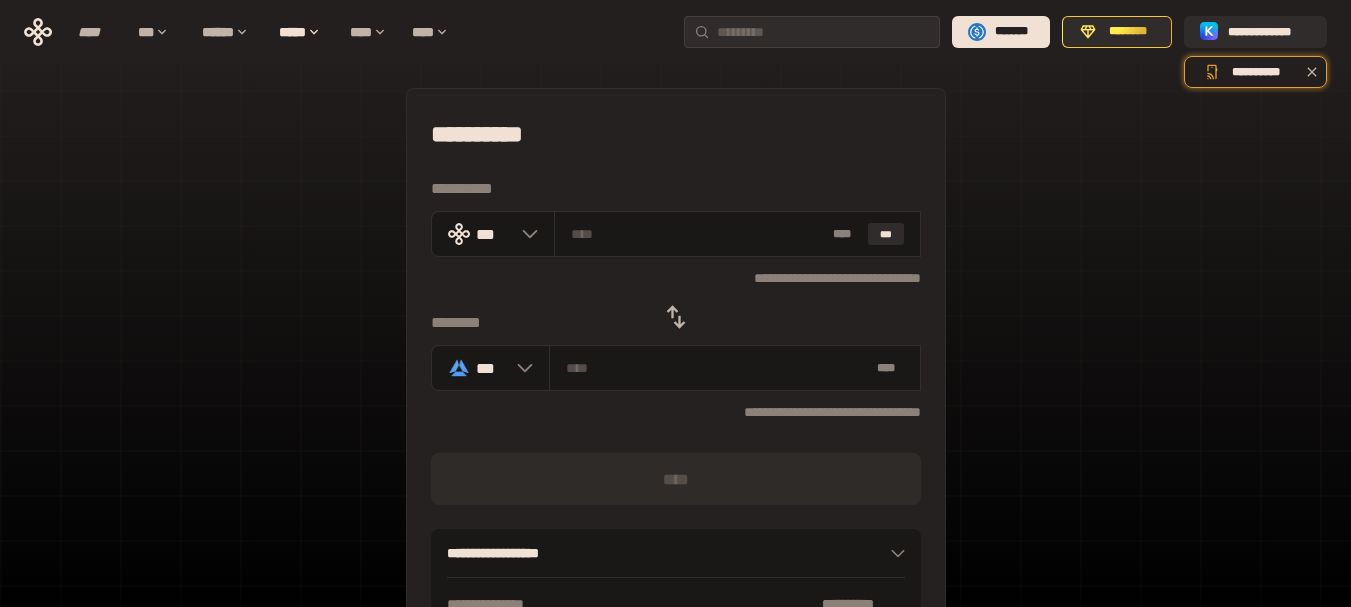 drag, startPoint x: 341, startPoint y: 306, endPoint x: 341, endPoint y: 184, distance: 122 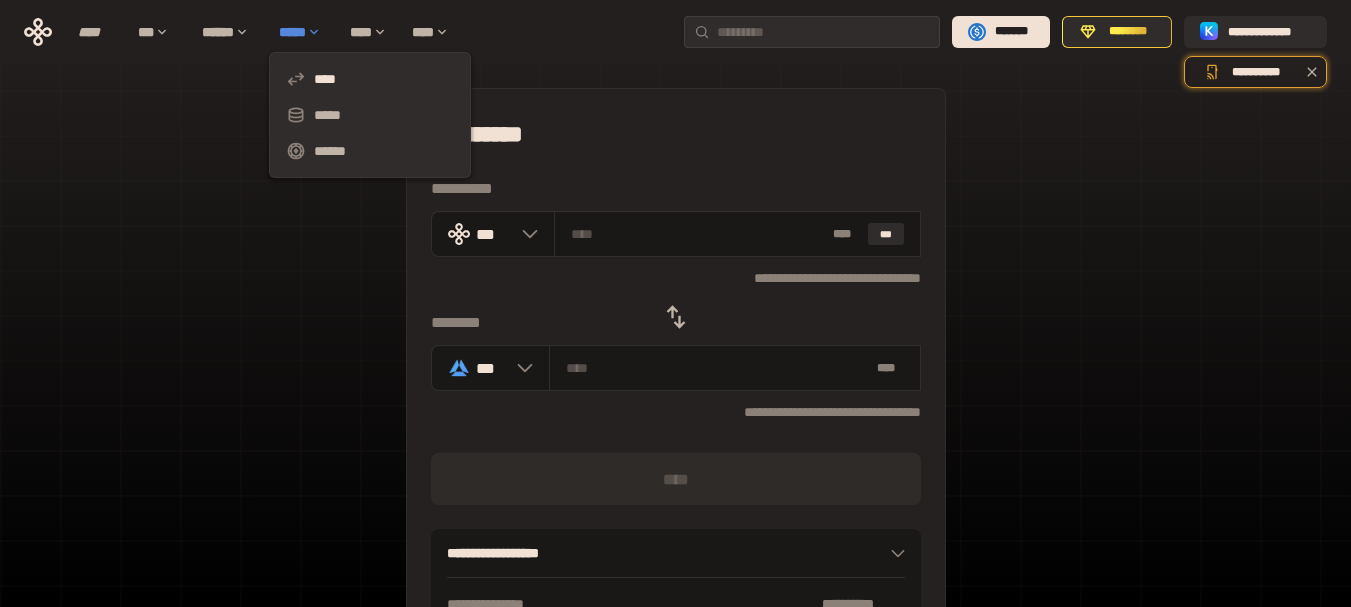 click on "*****" at bounding box center (304, 32) 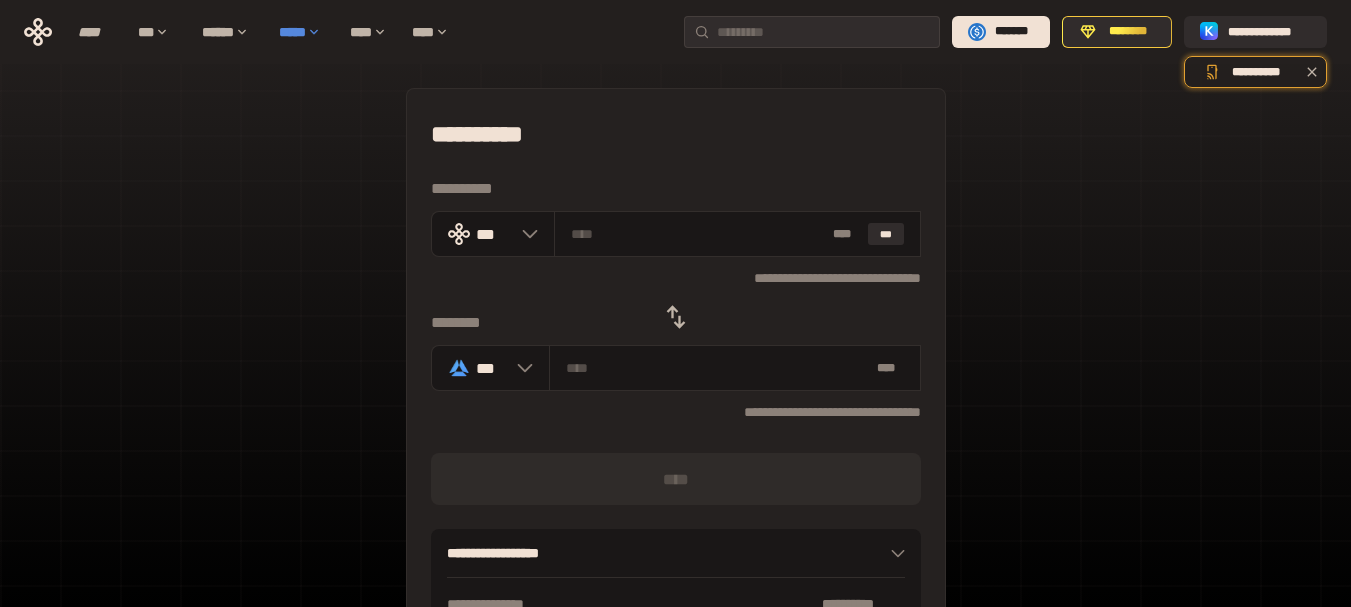 click on "*****" at bounding box center (304, 32) 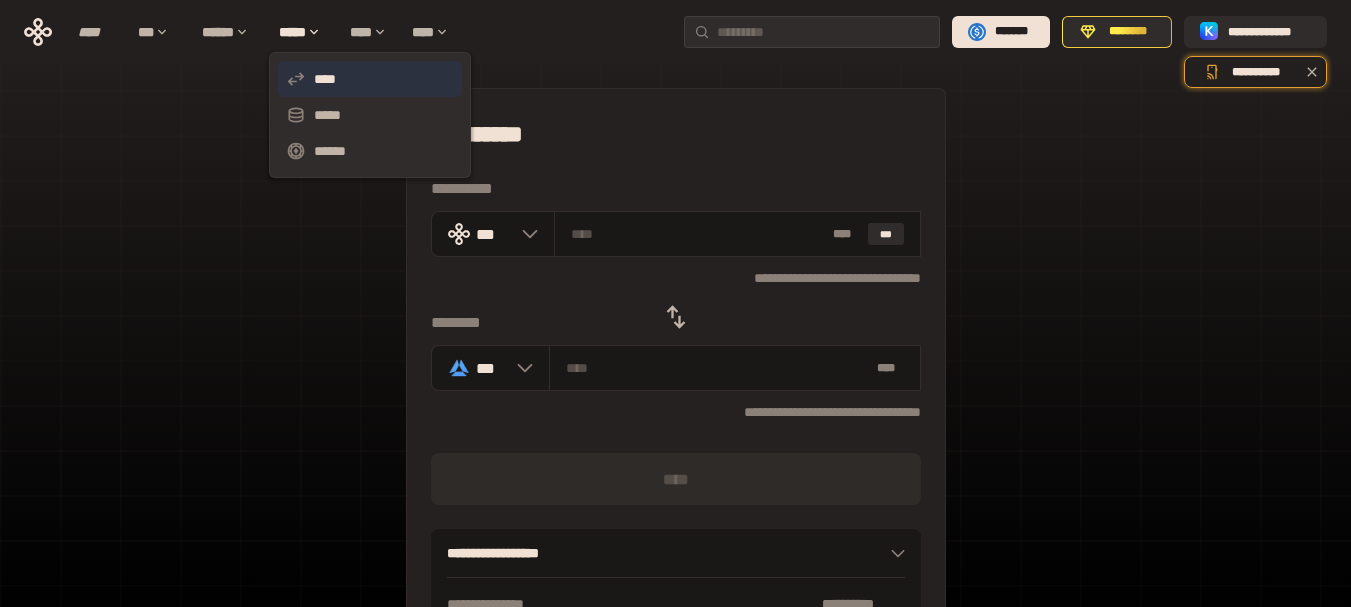 click on "****" at bounding box center [370, 79] 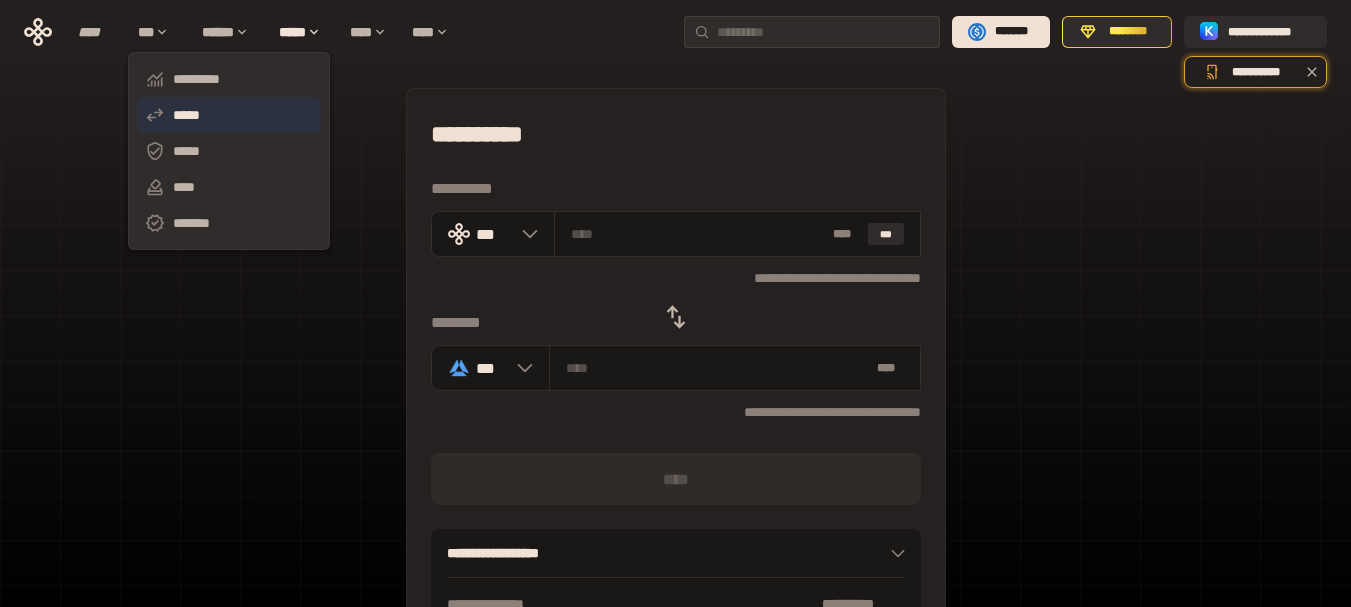 click on "*****" at bounding box center [229, 115] 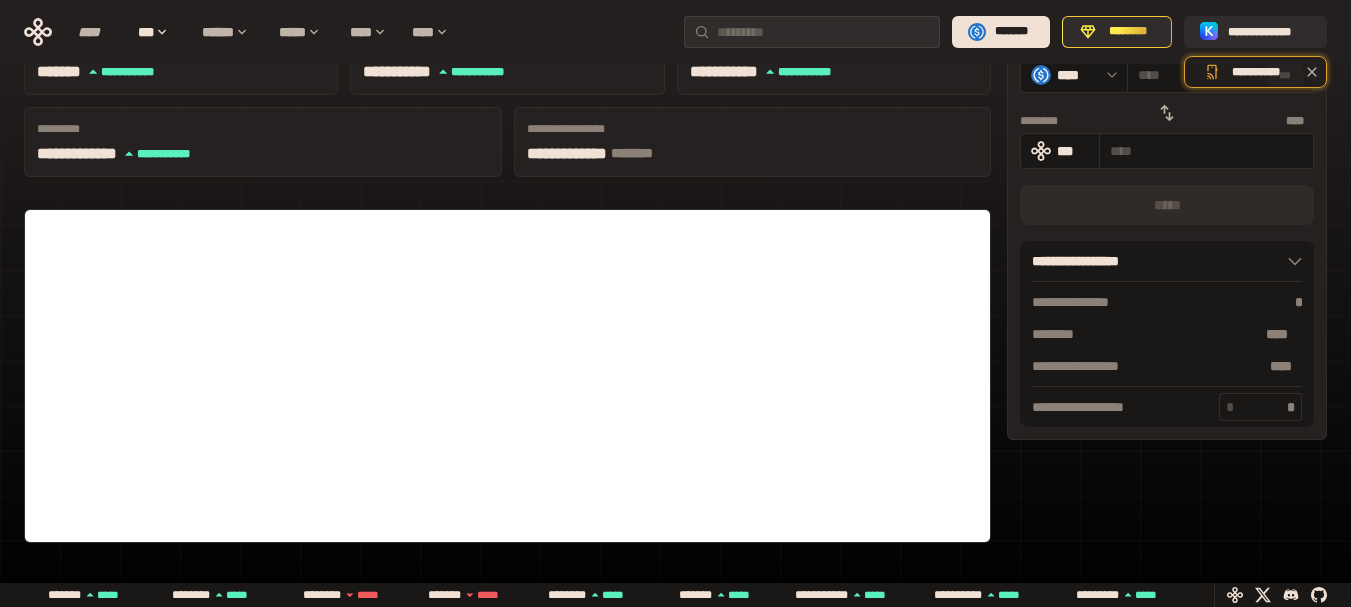 drag, startPoint x: 1009, startPoint y: 138, endPoint x: 1010, endPoint y: 198, distance: 60.00833 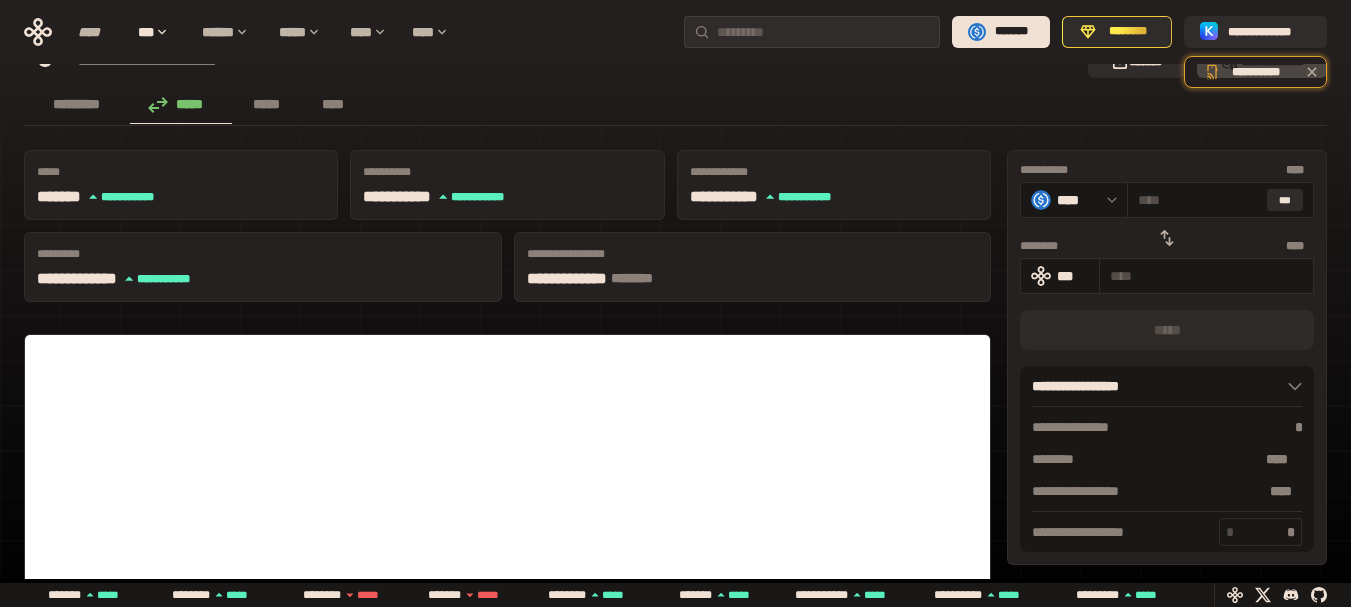 scroll, scrollTop: 0, scrollLeft: 0, axis: both 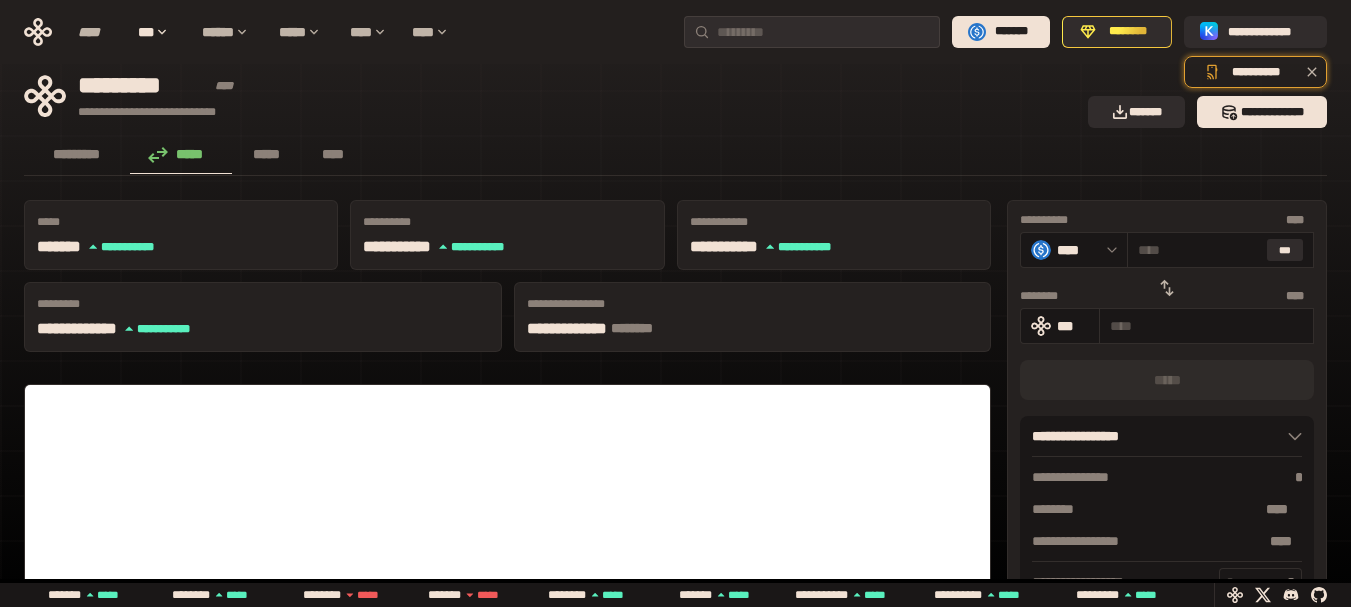 drag, startPoint x: 1009, startPoint y: 195, endPoint x: 1010, endPoint y: 113, distance: 82.006096 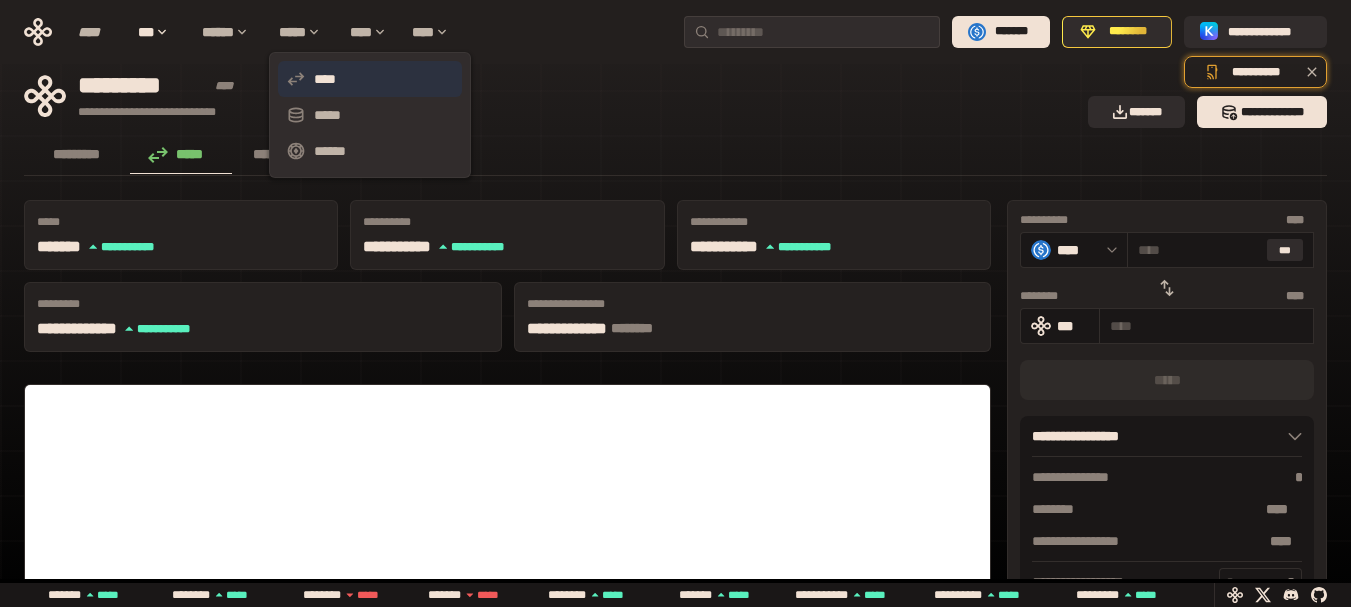 click on "****" at bounding box center (370, 79) 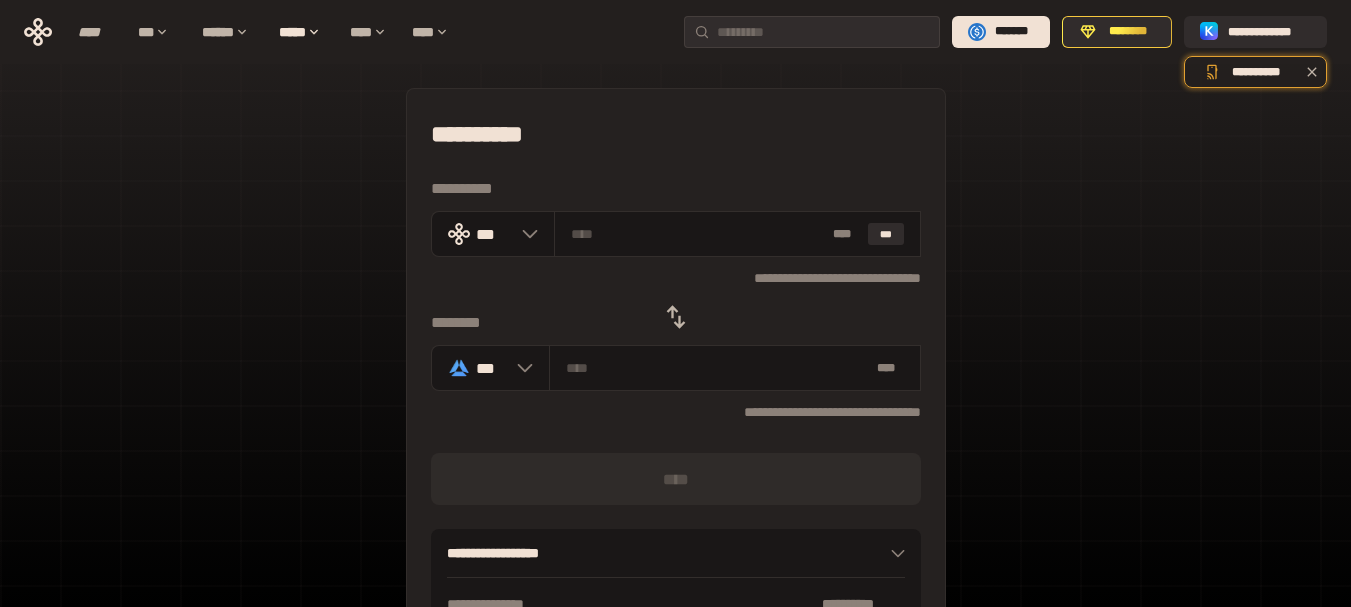 click 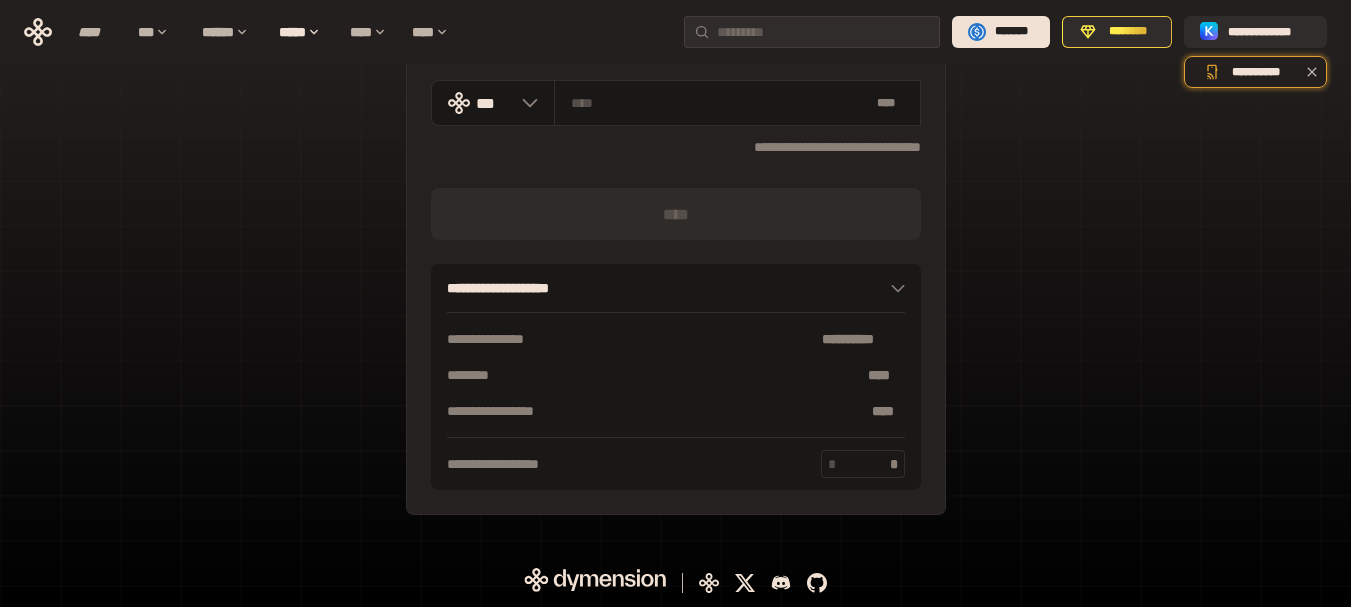 drag, startPoint x: 973, startPoint y: 272, endPoint x: 993, endPoint y: 365, distance: 95.12623 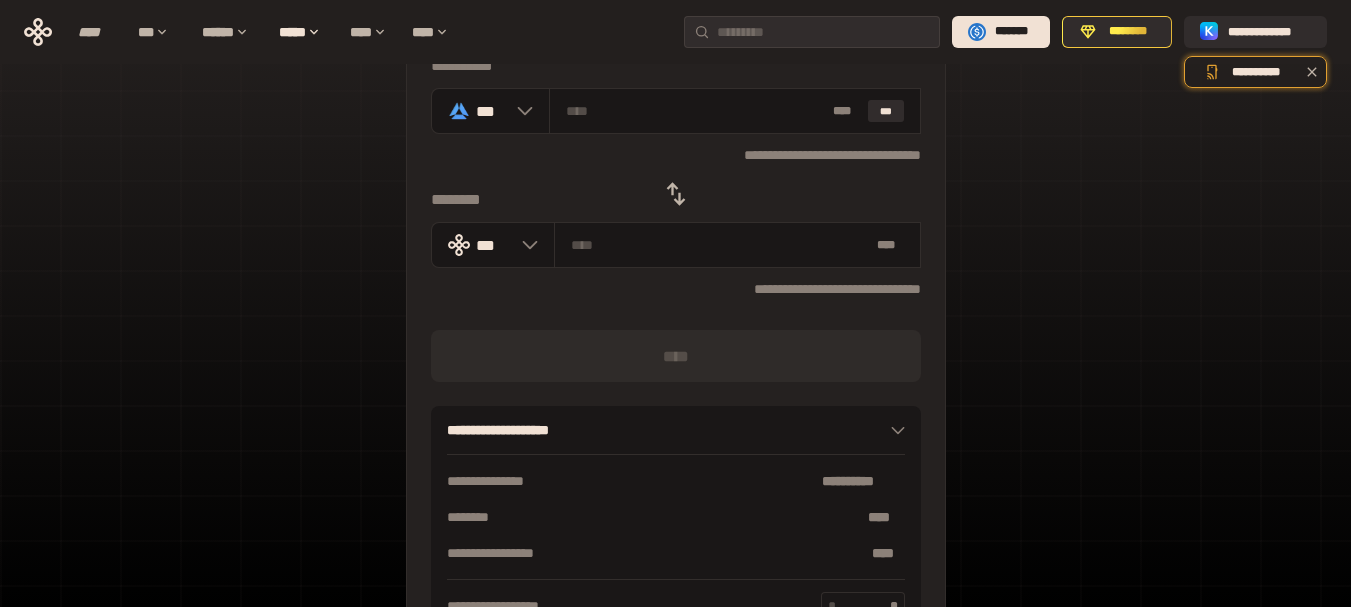 scroll, scrollTop: 0, scrollLeft: 0, axis: both 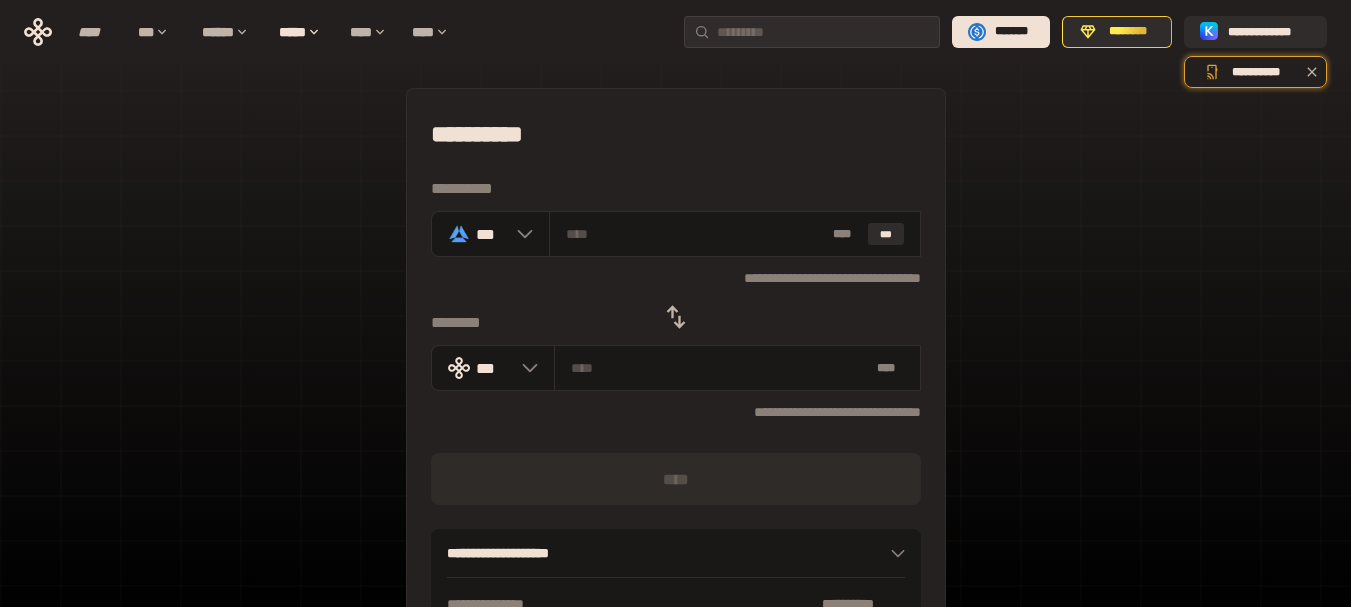 drag, startPoint x: 993, startPoint y: 365, endPoint x: 988, endPoint y: 225, distance: 140.08926 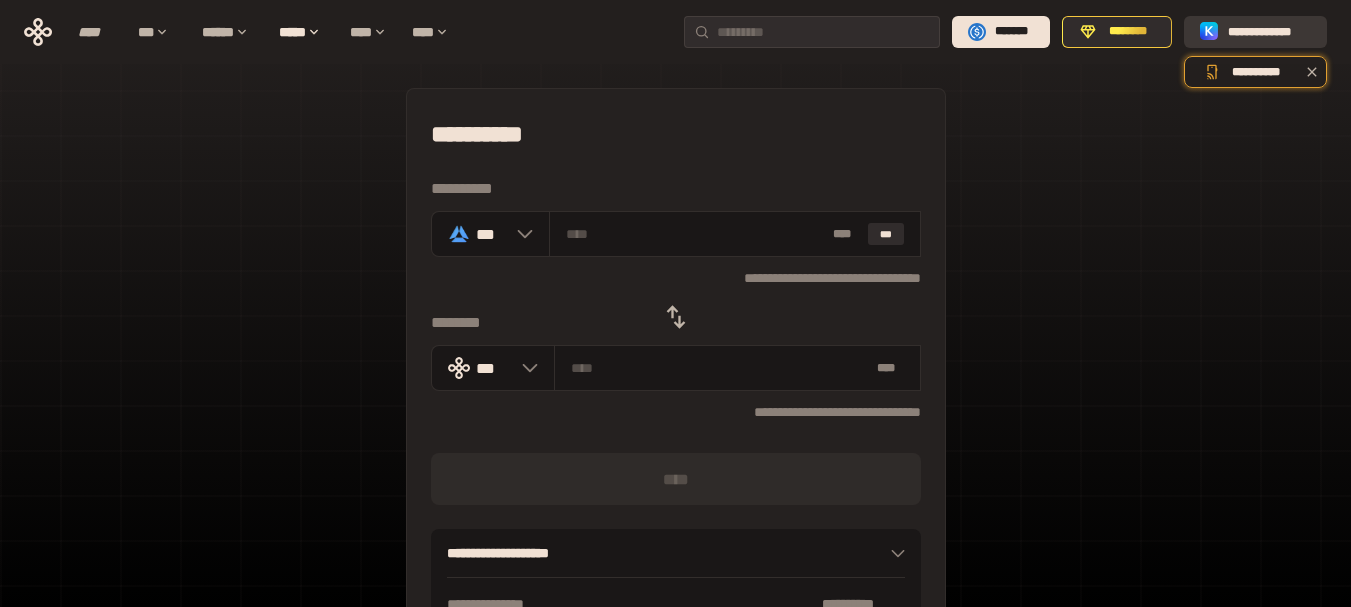 click on "**********" at bounding box center [1269, 32] 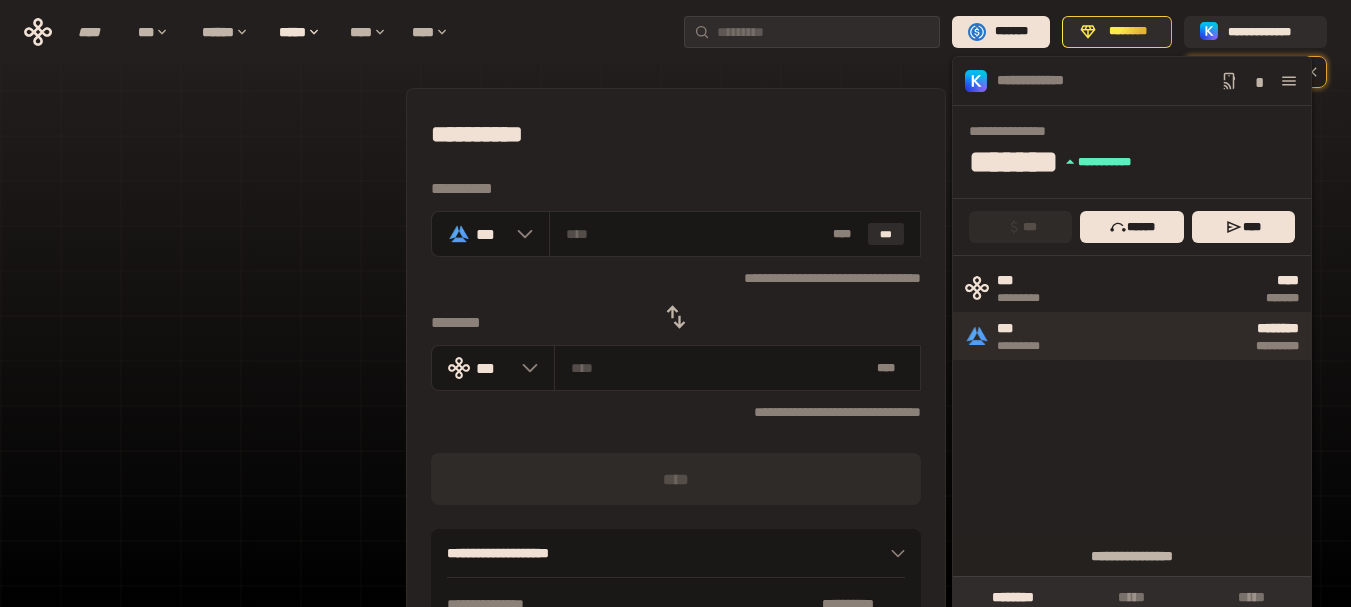 click on "*********" at bounding box center (1029, 346) 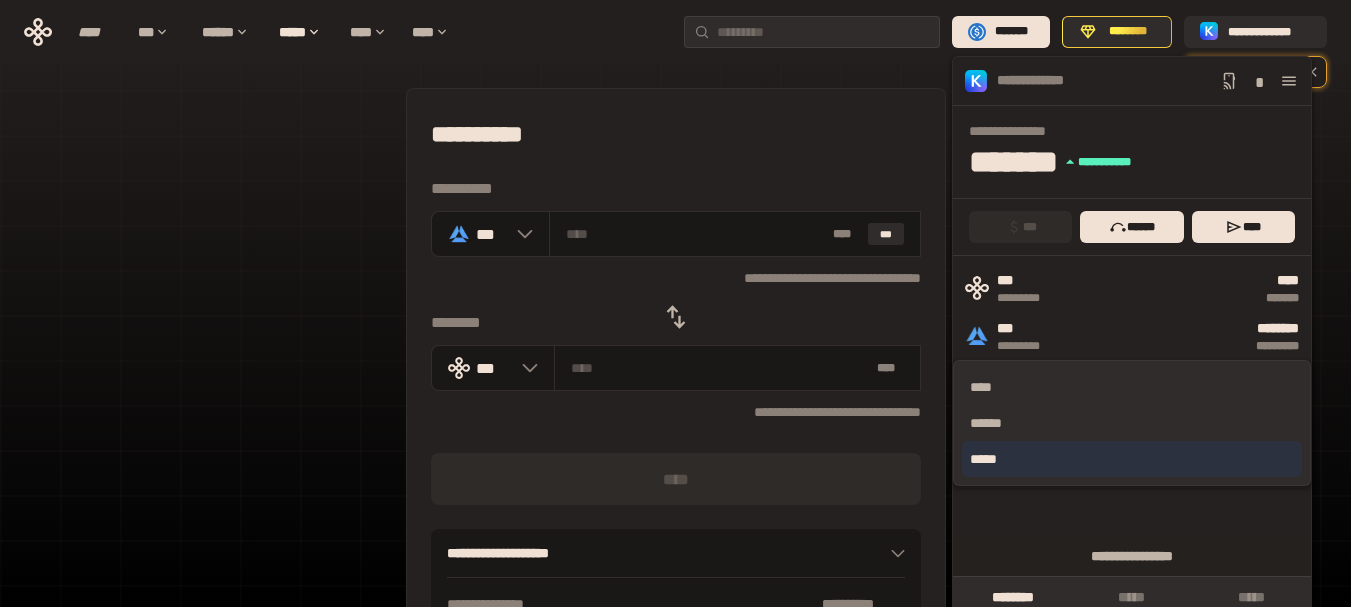 click on "*****" at bounding box center (1132, 459) 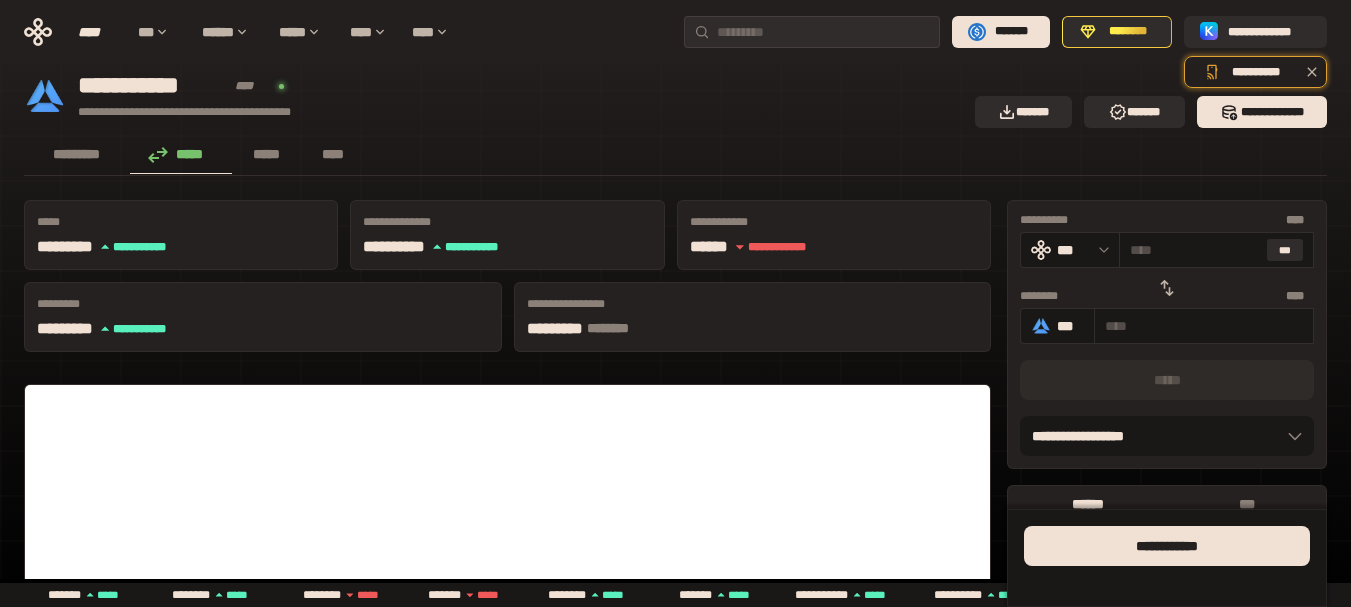 click on "[FIRST] [LAST] [PHONE] [EMAIL] [ADDRESS] [CITY] [STATE] [ZIP] [COUNTRY] [SSN] [DLN] [CC] [DOB] [AGE] [GENDER] [RACE] [ETHNICITY] [NATIONALITY] [RELIGION] [POLITICAL_AFFILIATION] [MARITAL_STATUS] [OCCUPATION] [EMPLOYER] [SALARY] [EDUCATION] [VOTER_REGISTRATION] [HEALTHCARE_PROVIDER] [INSURANCE_PROVIDER] [MEDICAL_RECORD_NUMBER] [PRESCRIPTION_NUMBER] [ALLERGIES] [BLOOD_TYPE] [GENETIC_INFORMATION] [FAMILY_HISTORY] [SOCIAL_SECURITY_NUMBER] [PASSPORT_NUMBER] [DRIVER_LICENSE_NUMBER] [CREDIT_CARD_NUMBER] [BANK_ACCOUNT_NUMBER] [ROUTING_NUMBER] [ACCOUNT_TYPE] [ACCOUNT_BALANCE] [TRANSACTION_HISTORY] [LOAN_NUMBER] [MORTGAGE_NUMBER] [VEHICLE_IDENTIFICATION_NUMBER] [LICENSE_PLATE_NUMBER] [HOME_ADDRESS] [WORK_ADDRESS] [EMAIL_ADDRESS] [PHONE_NUMBER] [DATE_OF_BIRTH] [SOCIAL_SECURITY_NUMBER] [PASSPORT_NUMBER] [DRIVER_LICENSE_NUMBER] [CREDIT_CARD_NUMBER] [BANK_ACCOUNT_NUMBER] [ROUTING_NUMBER] [ACCOUNT_TYPE] [ACCOUNT_BALANCE] [TRANSACTION_HISTORY] [LOAN_NUMBER] [MORTGAGE_NUMBER] [VEHICLE_IDENTIFICATION_NUMBER] [LICENSE_PLATE_NUMBER] [HOME_ADDRESS] [WORK_ADDRESS] [EMAIL_ADDRESS] [PHONE_NUMBER] [DATE_OF_BIRTH] [SOCIAL_SECURITY_NUMBER] [PASSPORT_NUMBER] [DRIVER_LICENSE_NUMBER] [CREDIT_CARD_NUMBER] [BANK_ACCOUNT_NUMBER] [ROUTING_NUMBER] [ACCOUNT_TYPE] [ACCOUNT_BALANCE] [TRANSACTION_HISTORY] [LOAN_NUMBER] [MORTGAGE_NUMBER] [VEHICLE_IDENTIFICATION_NUMBER] [LICENSE_PLATE_NUMBER] [HOME_ADDRESS] [WORK_ADDRESS] [EMAIL_ADDRESS] [PHONE_NUMBER] [DATE_OF_BIRTH] [SOCIAL_SECURITY_NUMBER] [PASSPORT_NUMBER] [DRIVER_LICENSE_NUMBER] [CREDIT_CARD_NUMBER] [BANK_ACCOUNT_NUMBER] [ROUTING_NUMBER] [ACCOUNT_TYPE] [ACCOUNT_BALANCE] [TRANSACTION_HISTORY] [LOAN_NUMBER] [MORTGAGE_NUMBER] [VEHICLE_IDENTIFICATION_NUMBER] [LICENSE_PLATE_NUMBER] [HOME_ADDRESS] [WORK_ADDRESS] [EMAIL_ADDRESS] [PHONE_NUMBER] [DATE_OF_BIRTH] [SOCIAL_SECURITY_NUMBER] [PASSPORT_NUMBER] [DRIVER_LICENSE_NUMBER] [CREDIT_CARD_NUMBER] [BANK_ACCOUNT_NUMBER] [ROUTING_NUMBER] [ACCOUNT_TYPE] [ACCOUNT_BALANCE] [TRANSACTION_HISTORY] [LOAN_NUMBER] [MORTGAGE_NUMBER] [VEHICLE_IDENTIFICATION_NUMBER] [LICENSE_PLATE_NUMBER] [HOME_ADDRESS] [WORK_ADDRESS] [EMAIL_ADDRESS] [PHONE_NUMBER] [DATE_OF_BIRTH] [SOCIAL_SECURITY_NUMBER] [PASSPORT_NUMBER] [DRIVER_LICENSE_NUMBER] [CREDIT_CARD_NUMBER] [BANK_ACCOUNT_NUMBER] [ROUTING_NUMBER] [ACCOUNT_TYPE] [ACCOUNT_BALANCE] [TRANSACTION_HISTORY] [LOAN_NUMBER] [MORTGAGE_NUMBER] [VEHICLE_IDENTIFICATION_NUMBER] [LICENSE_PLATE_NUMBER] [HOME_ADDRESS] [WORK_ADDRESS] [EMAIL_ADDRESS] [PHONE_NUMBER] [DATE_OF_BIRTH]" at bounding box center [675, 918] 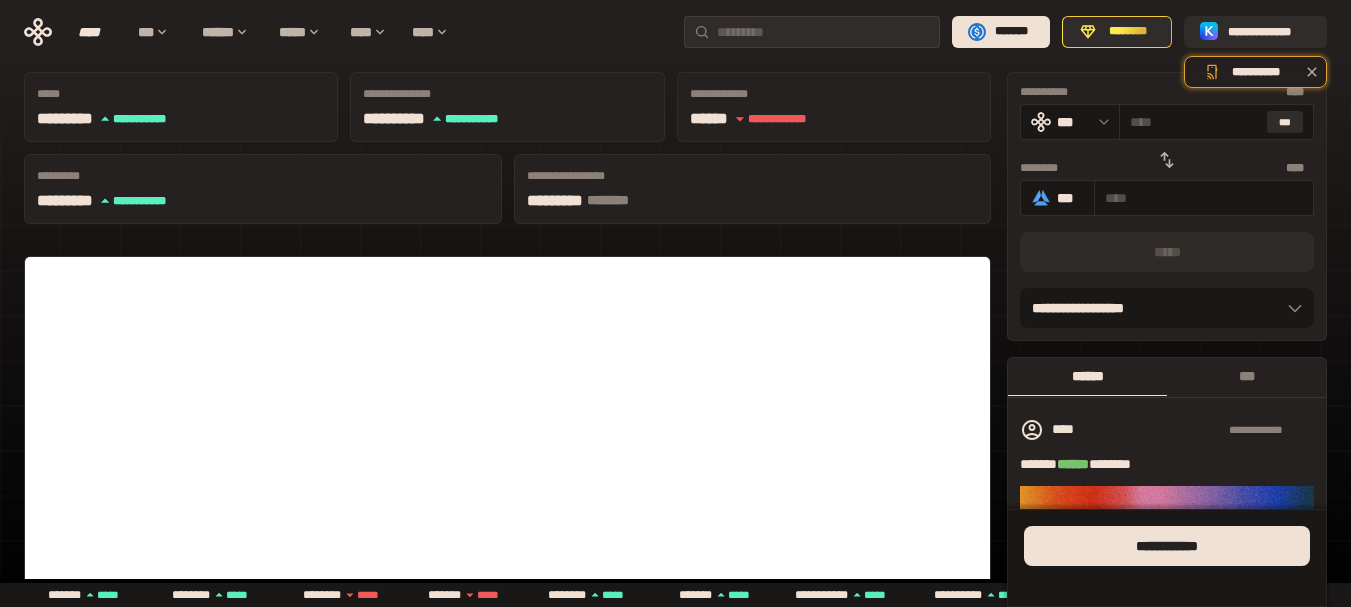 scroll, scrollTop: 0, scrollLeft: 0, axis: both 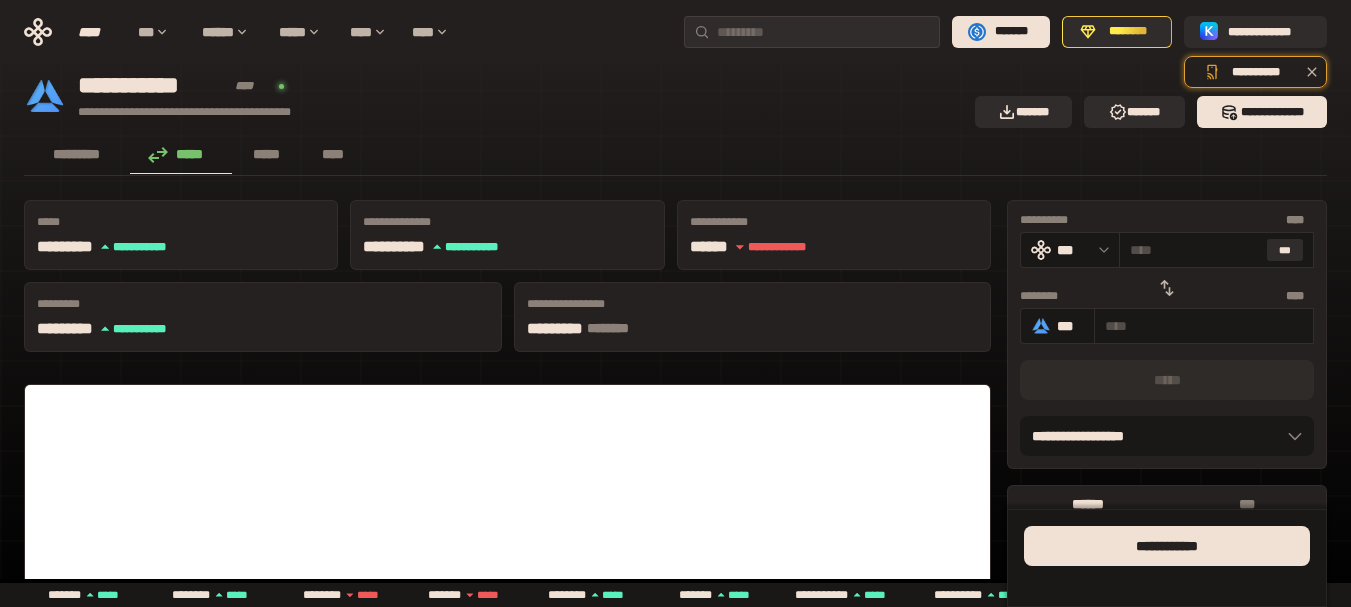 drag, startPoint x: 1006, startPoint y: 444, endPoint x: 991, endPoint y: 239, distance: 205.54805 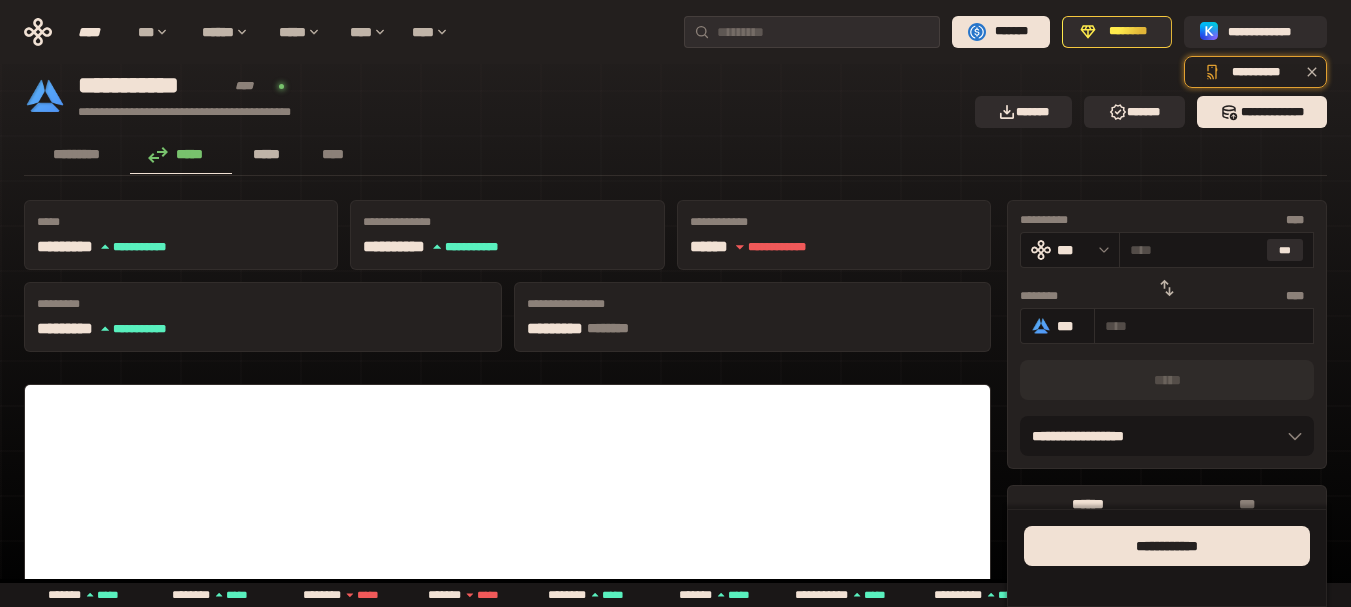 click on "*****" at bounding box center (267, 154) 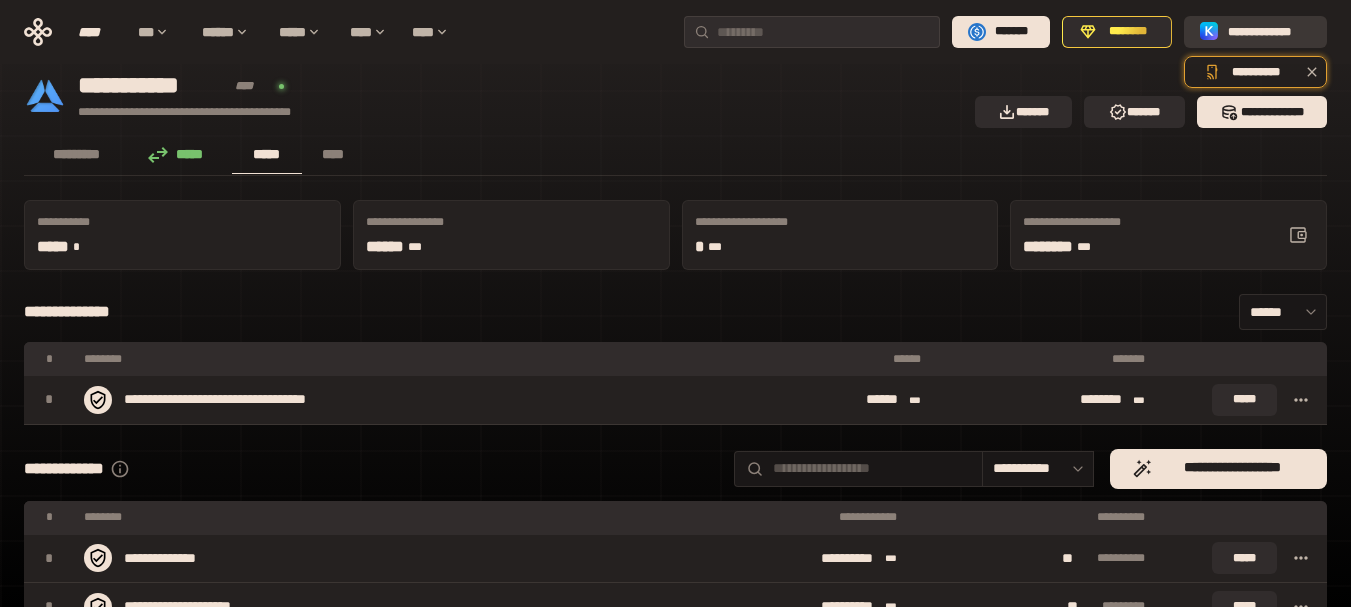 click on "**********" at bounding box center (1269, 32) 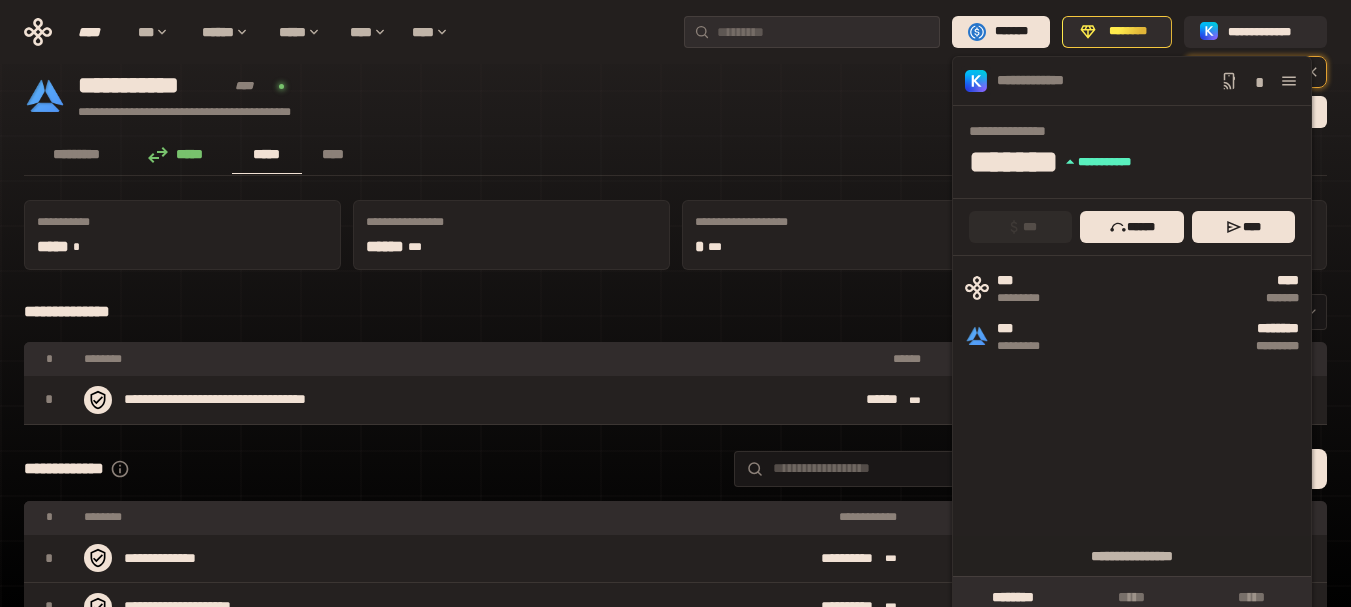 click on "**********" at bounding box center (493, 96) 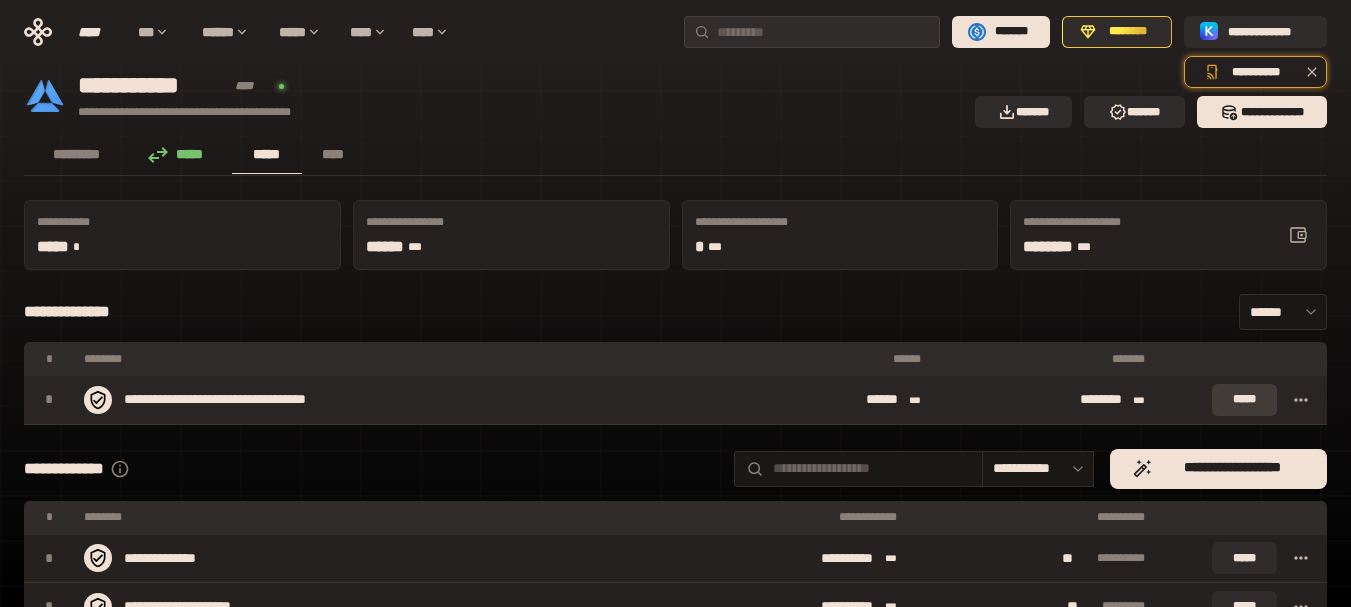 click on "*****" at bounding box center (1244, 400) 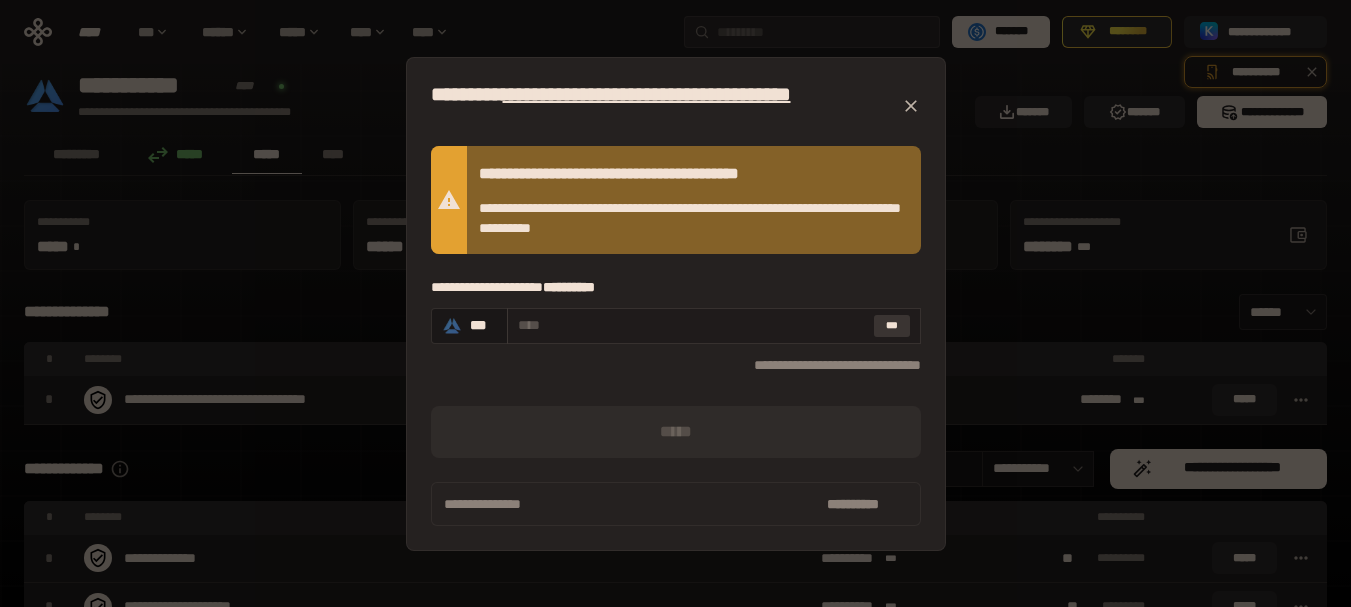click on "***" at bounding box center [892, 326] 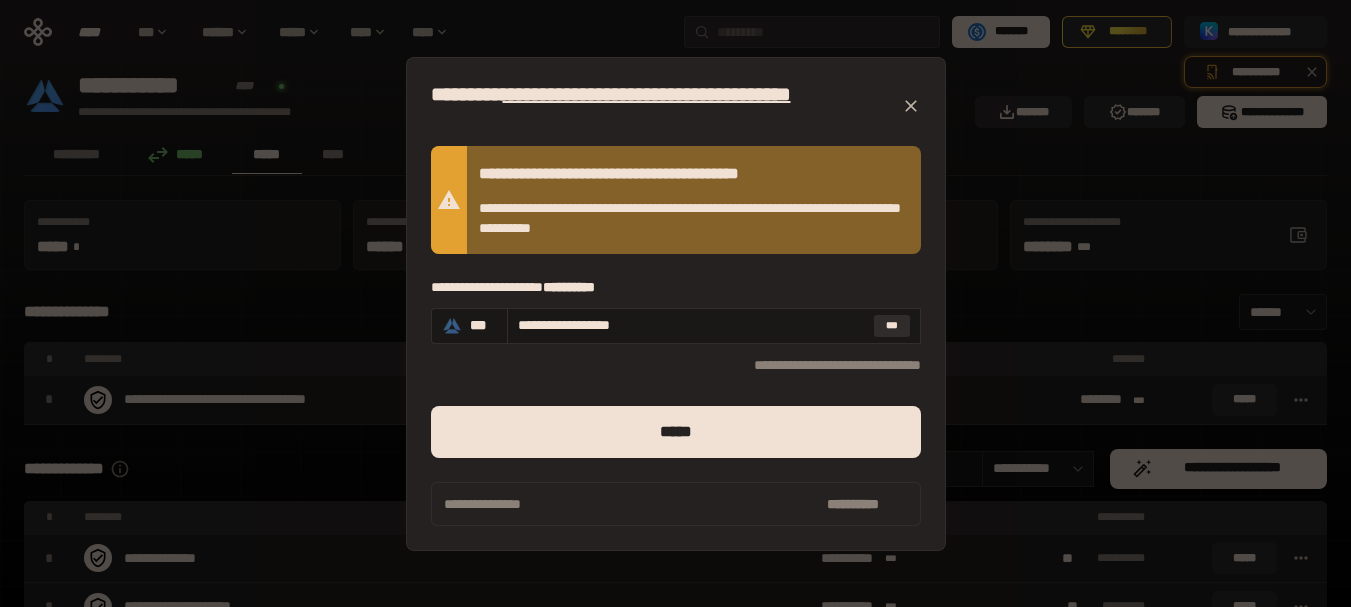 click 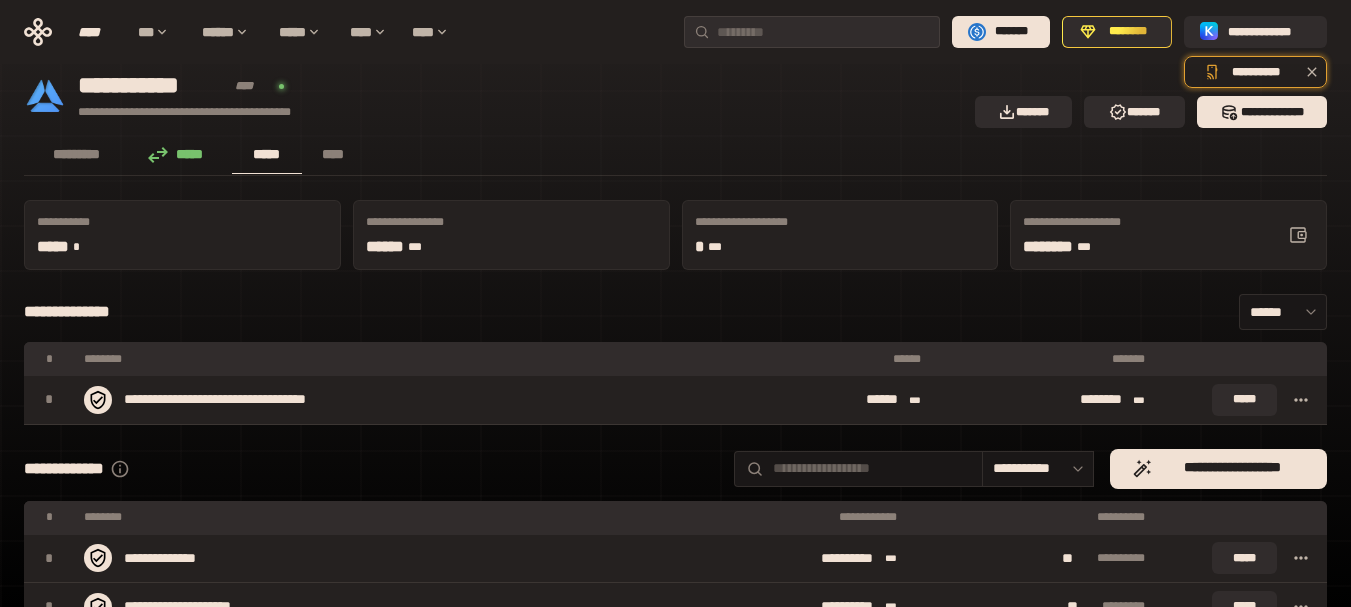 click on "********* ***** ***** ****" at bounding box center (675, 156) 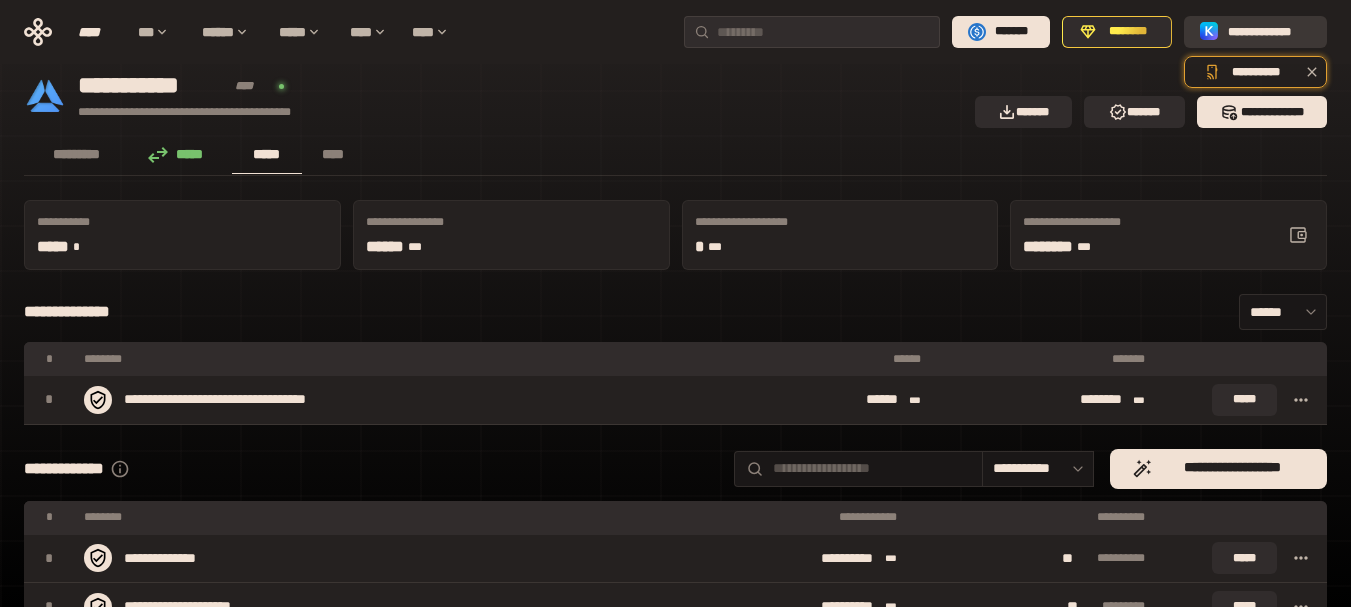 click on "**********" at bounding box center [1269, 32] 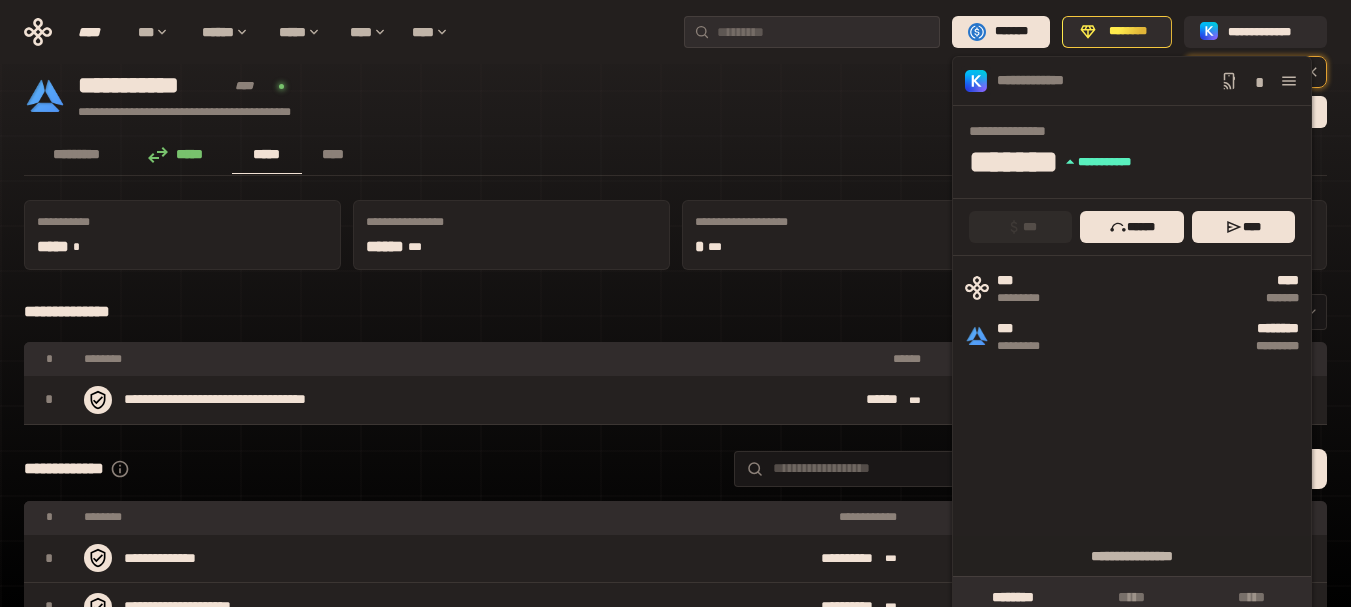 click on "**********" at bounding box center [493, 96] 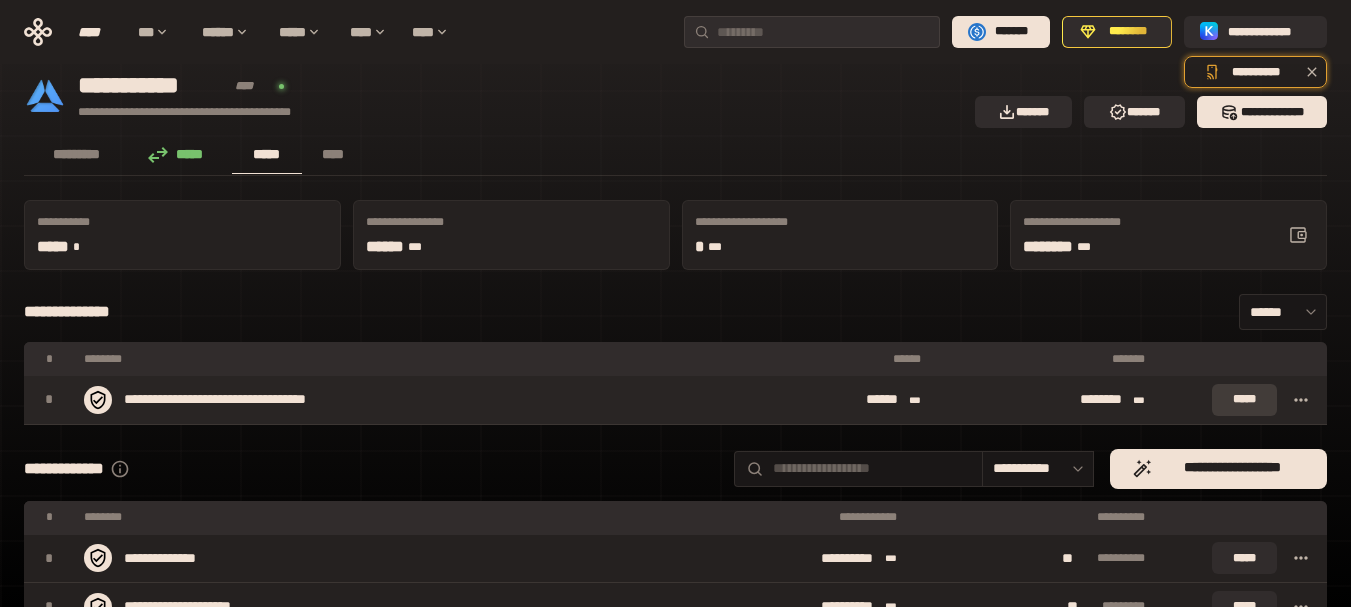click on "*****" at bounding box center (1244, 400) 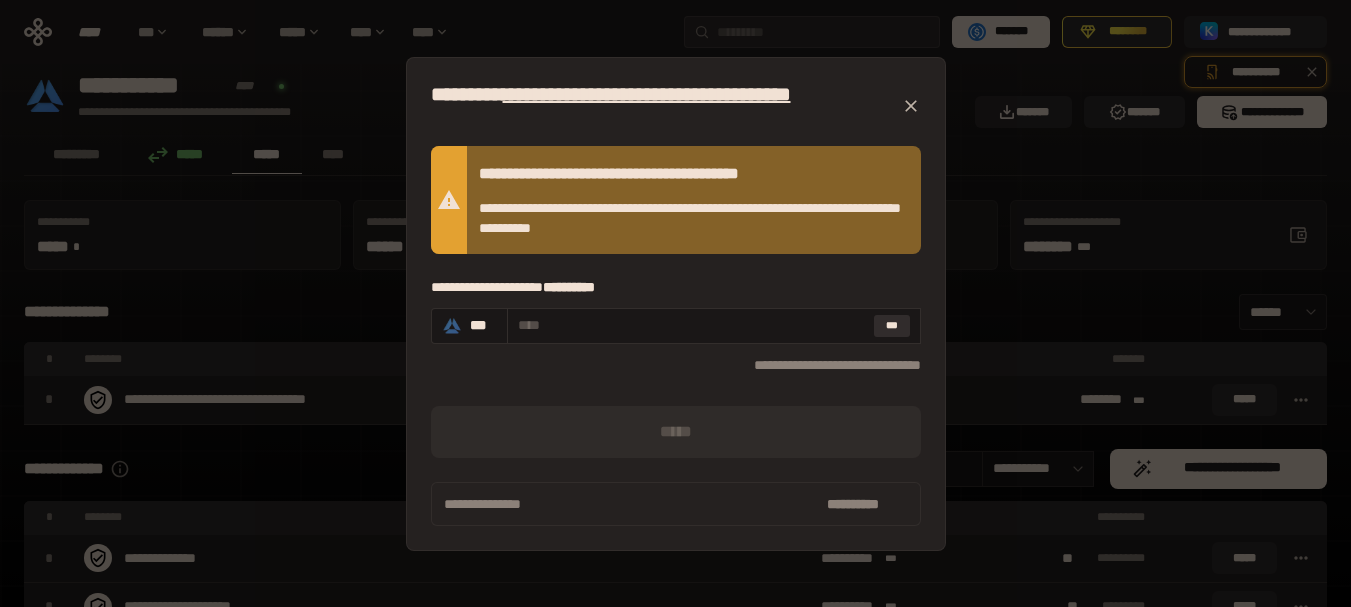click 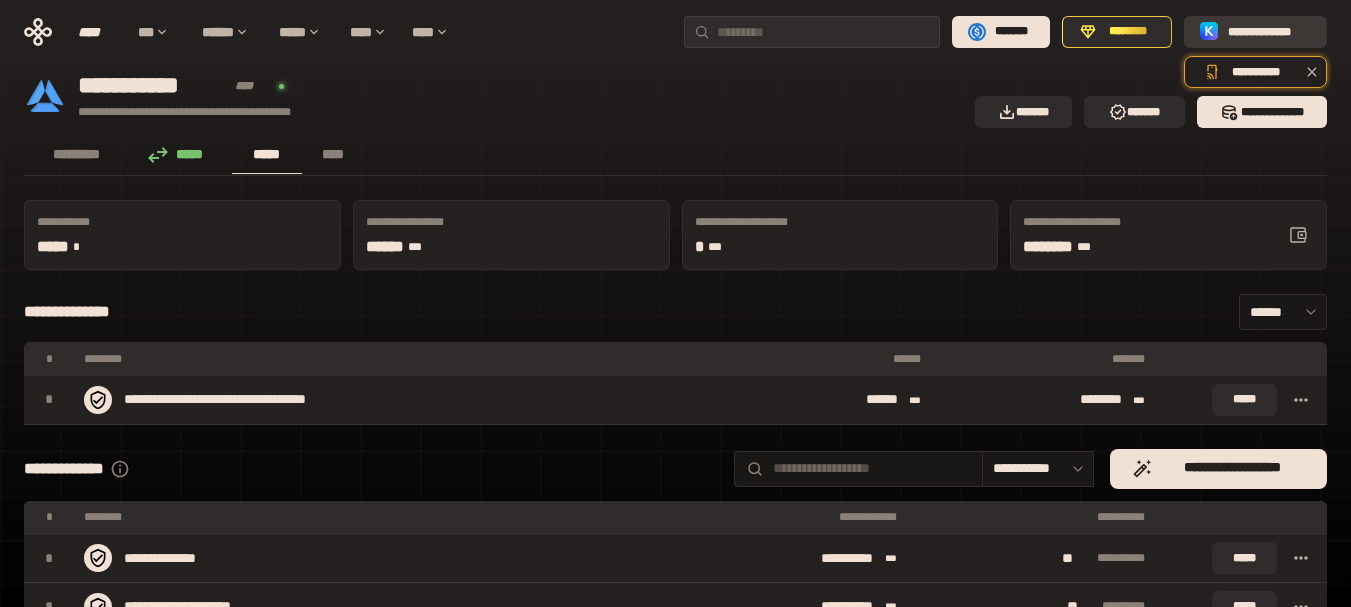 click on "**********" at bounding box center [1269, 32] 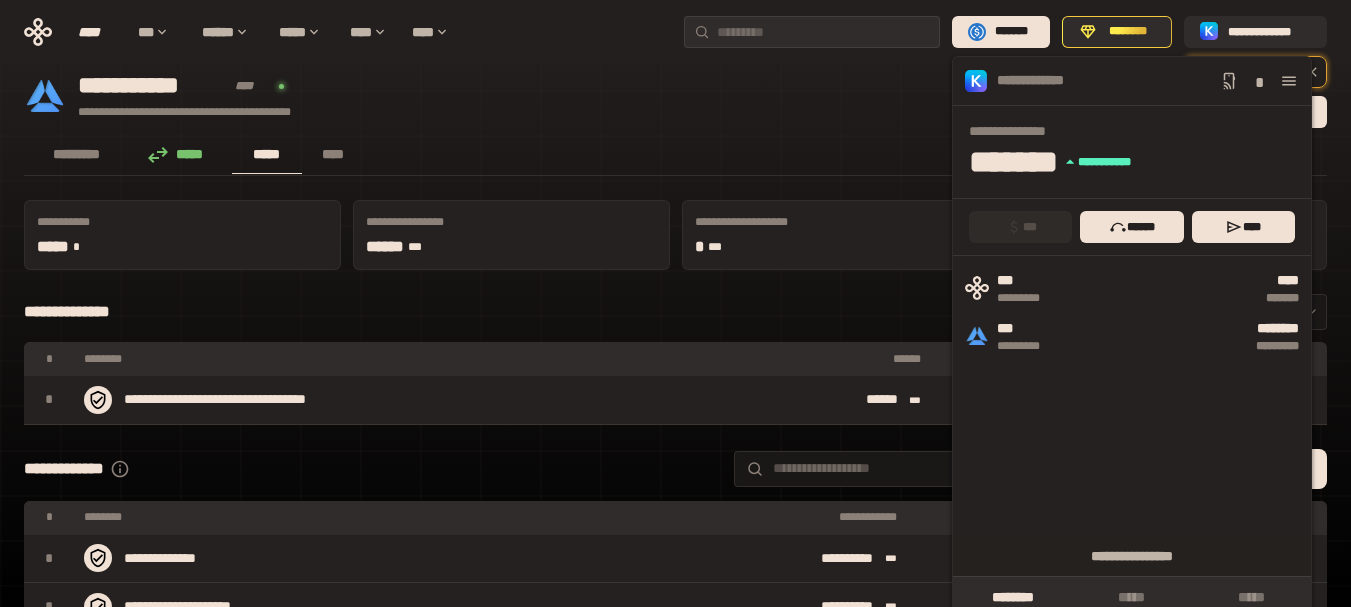 click on "**********" at bounding box center (493, 96) 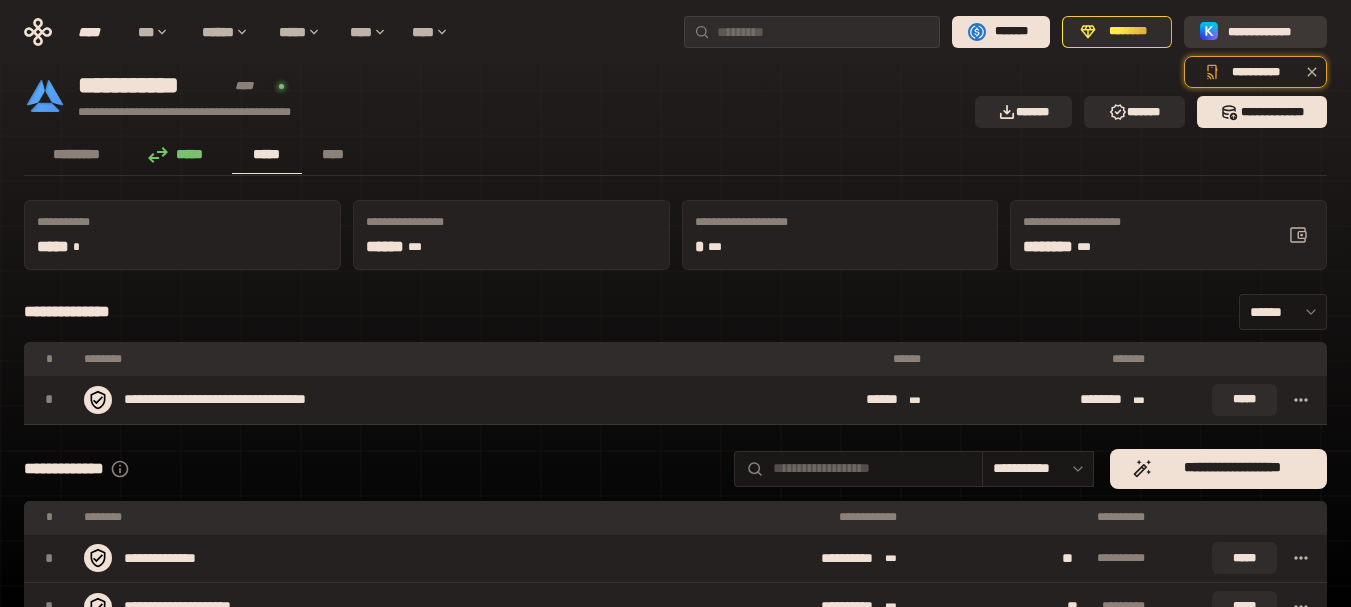 click on "**********" at bounding box center [1269, 32] 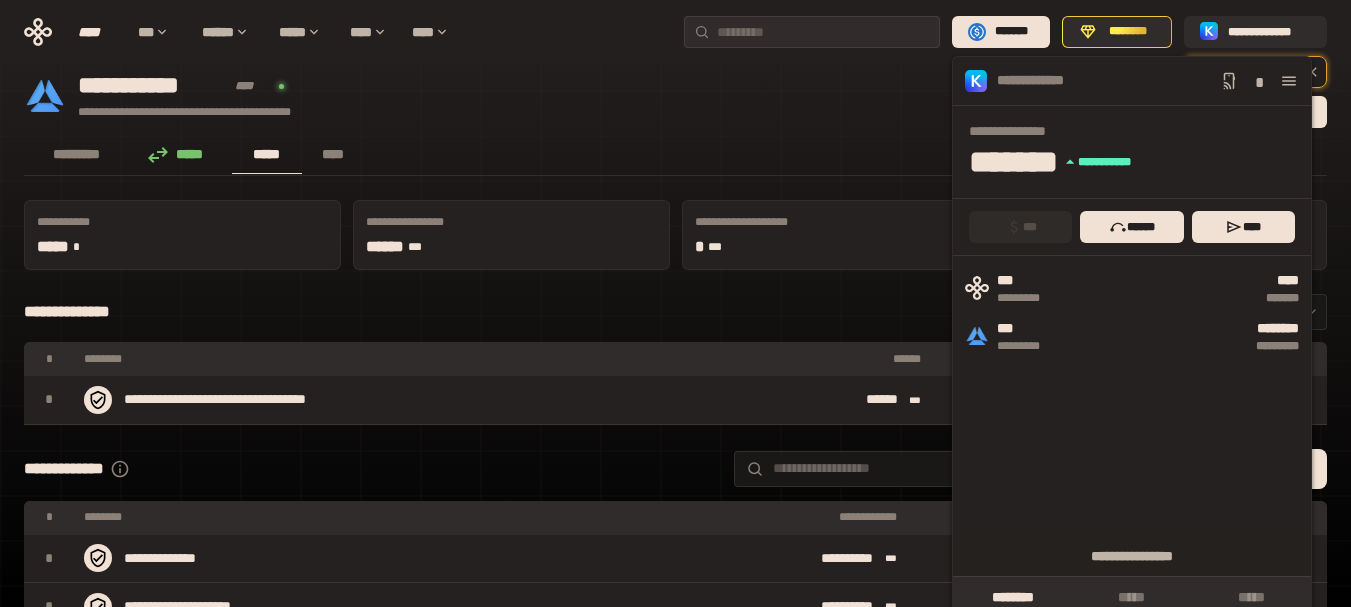 click 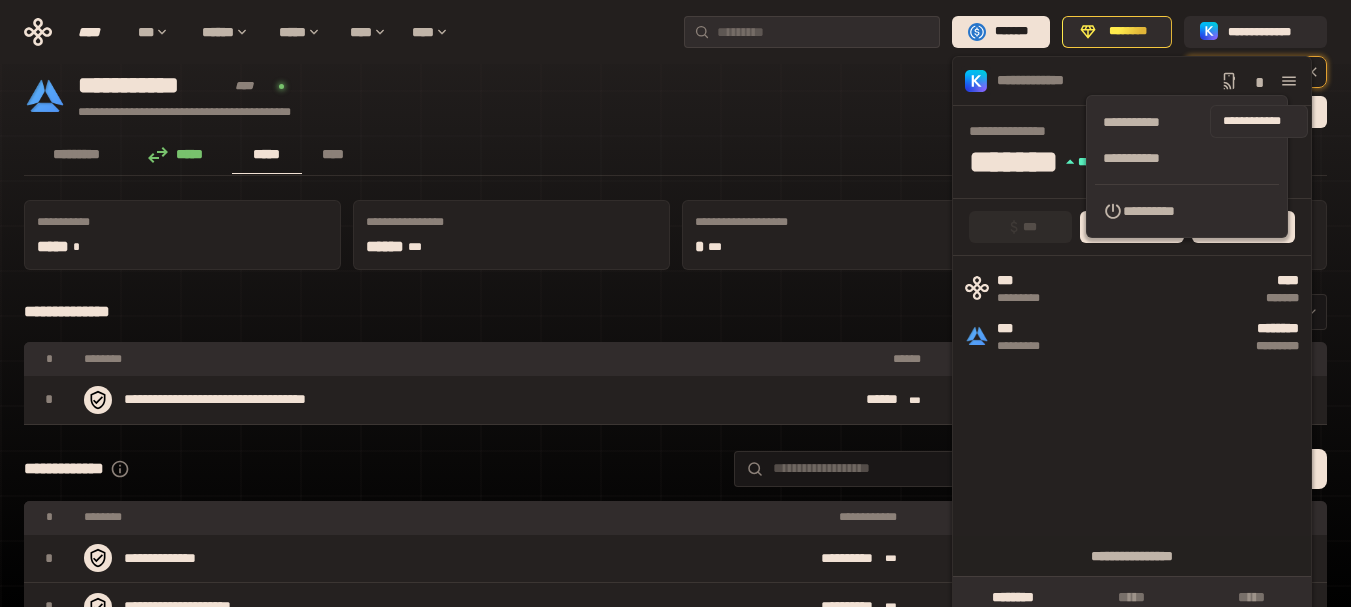 click on "*" at bounding box center [1259, 81] 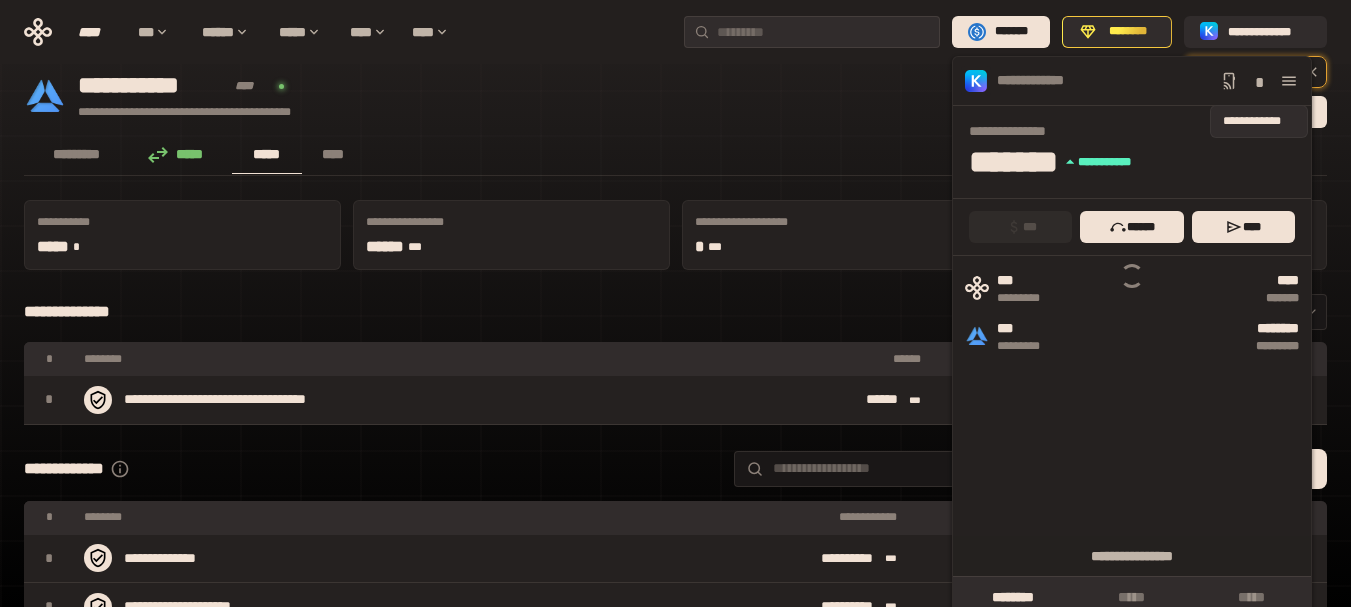 click on "*" at bounding box center (1259, 81) 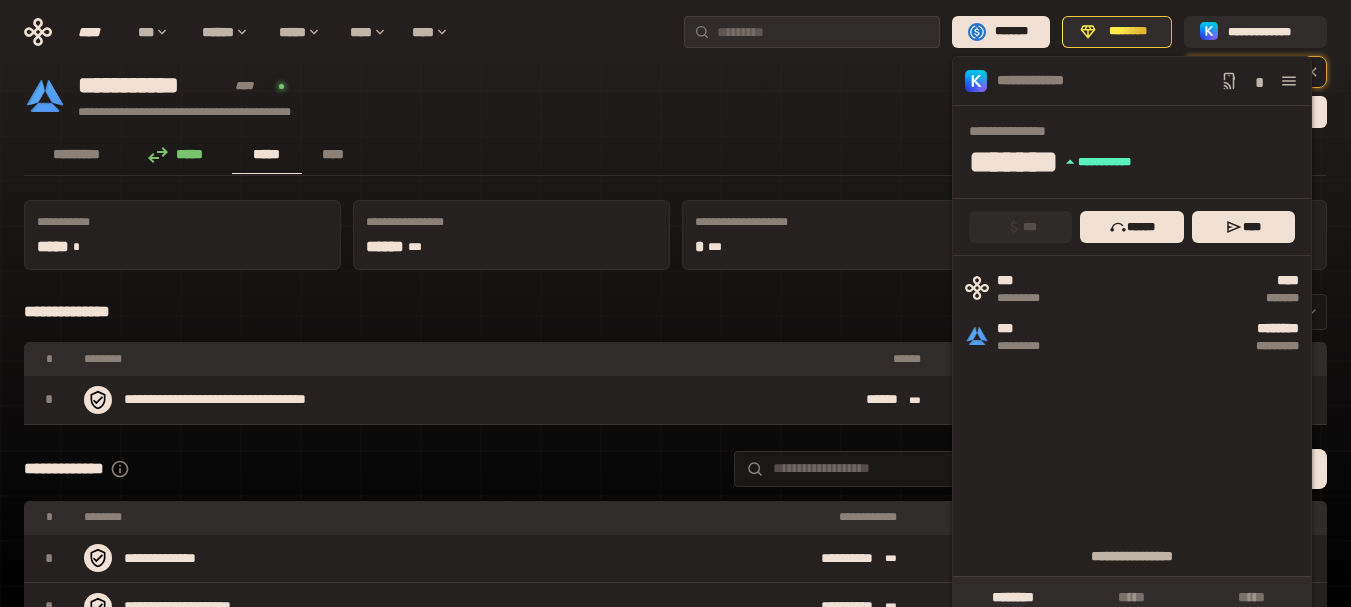 click 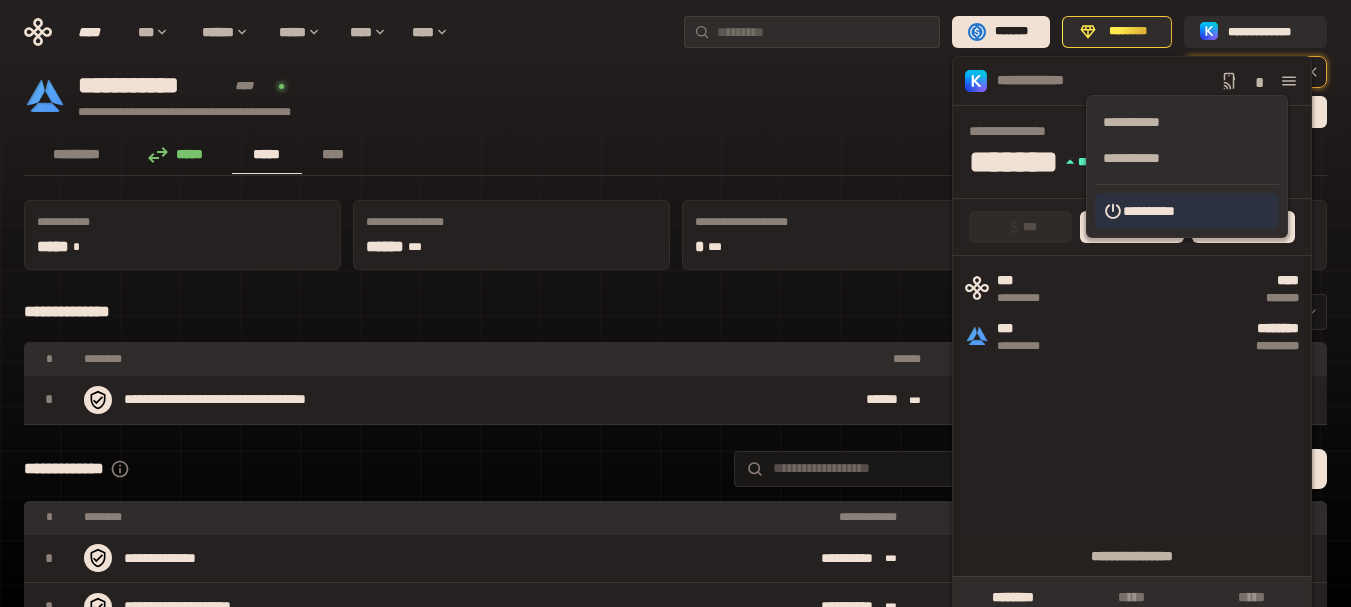 click on "**********" at bounding box center (1187, 211) 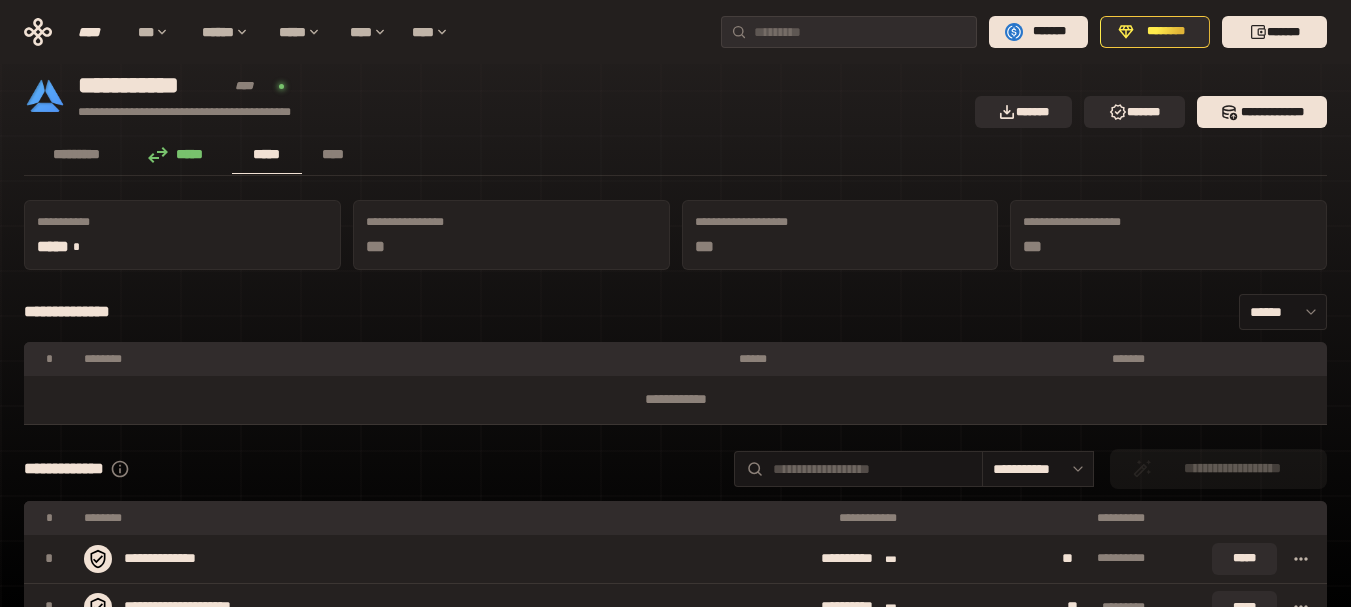 click on "**********" at bounding box center (493, 96) 